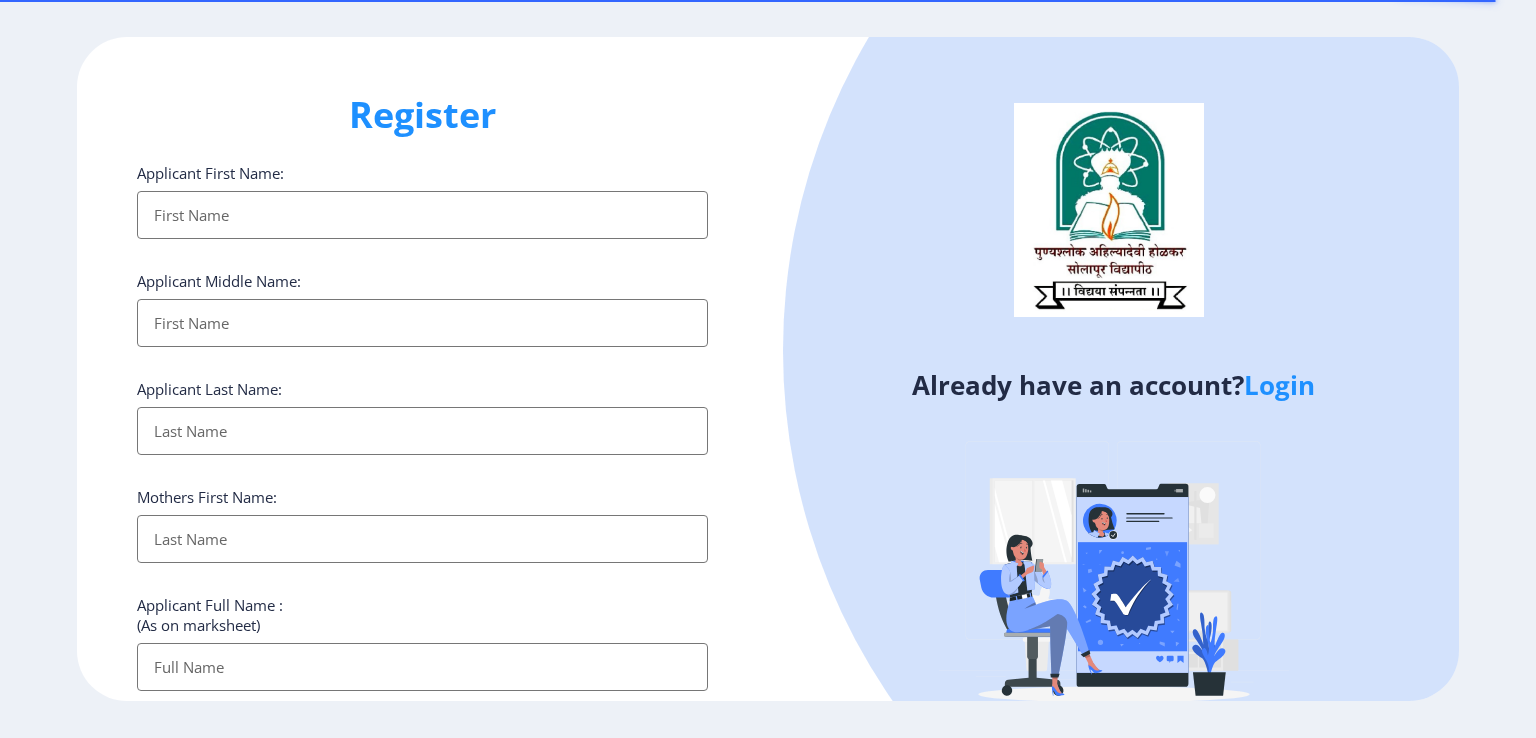 select 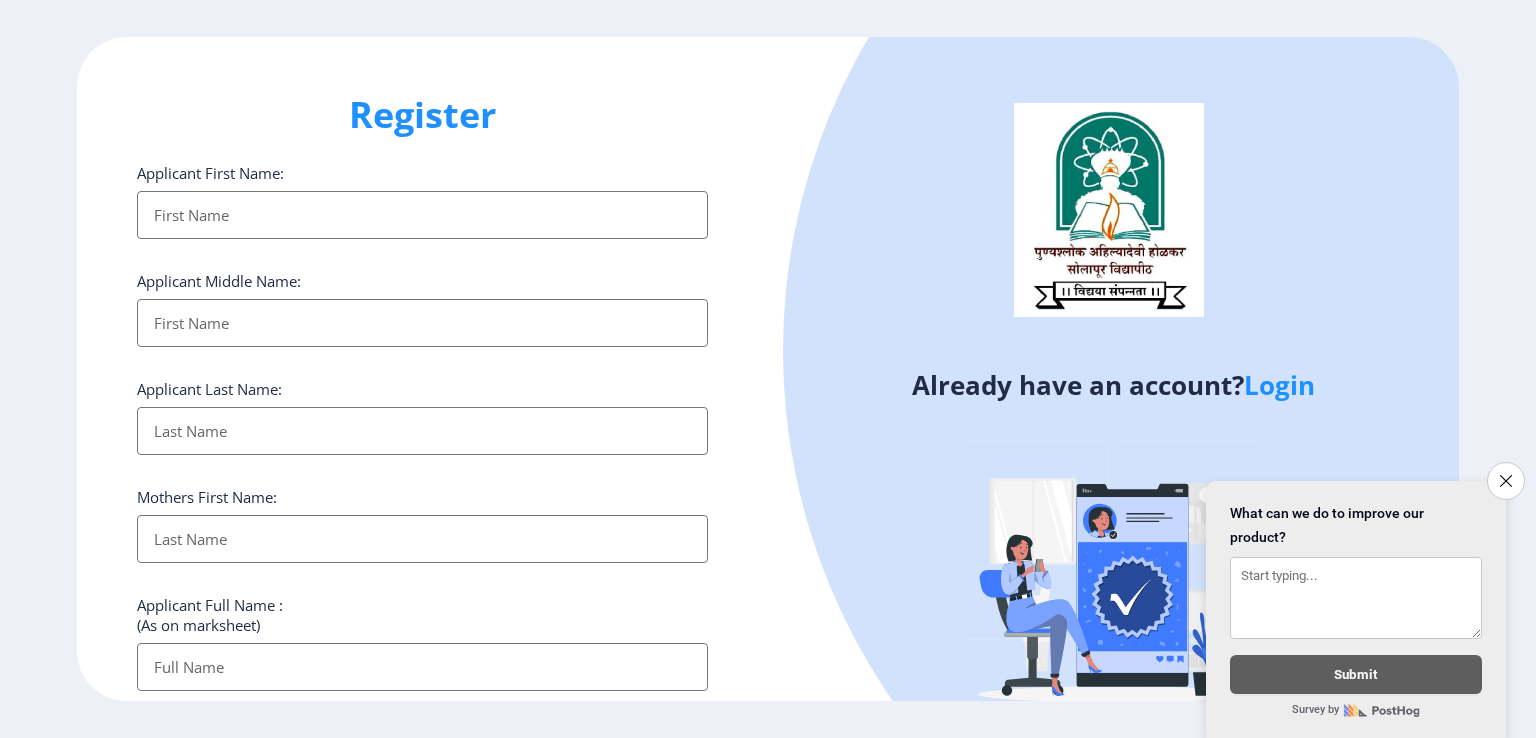 type on "[EMAIL_ADDRESS][DOMAIN_NAME]" 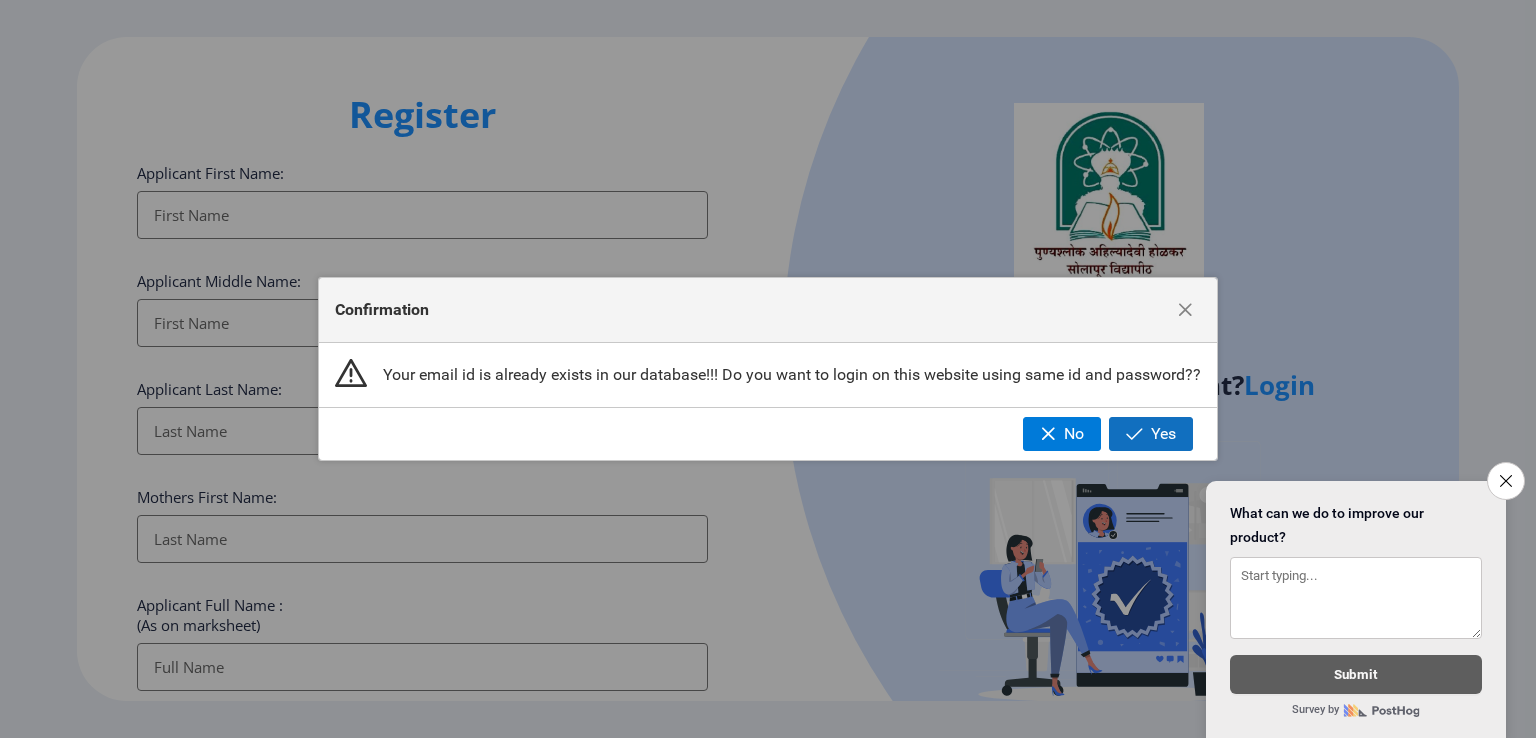 click on "Yes" 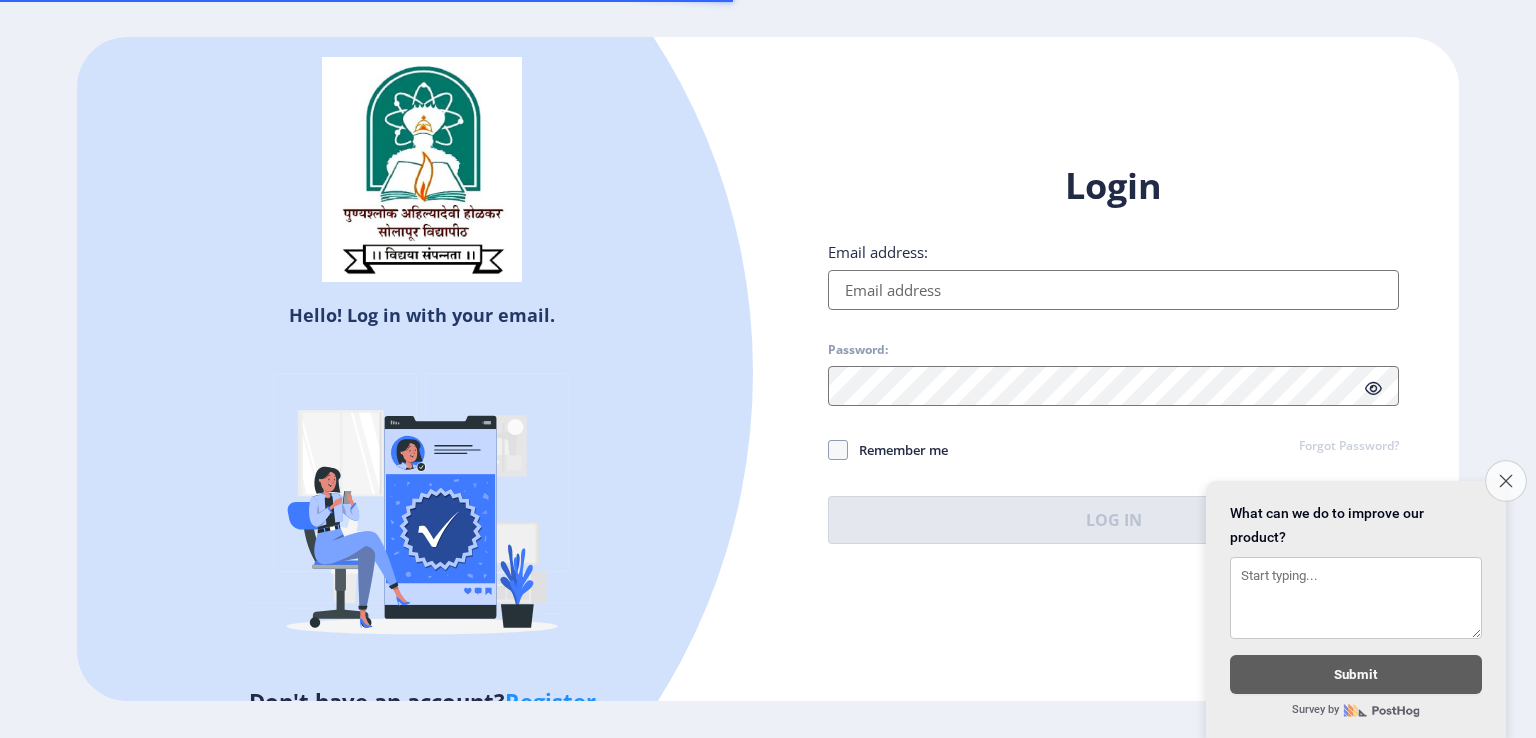 type on "[EMAIL_ADDRESS][DOMAIN_NAME]" 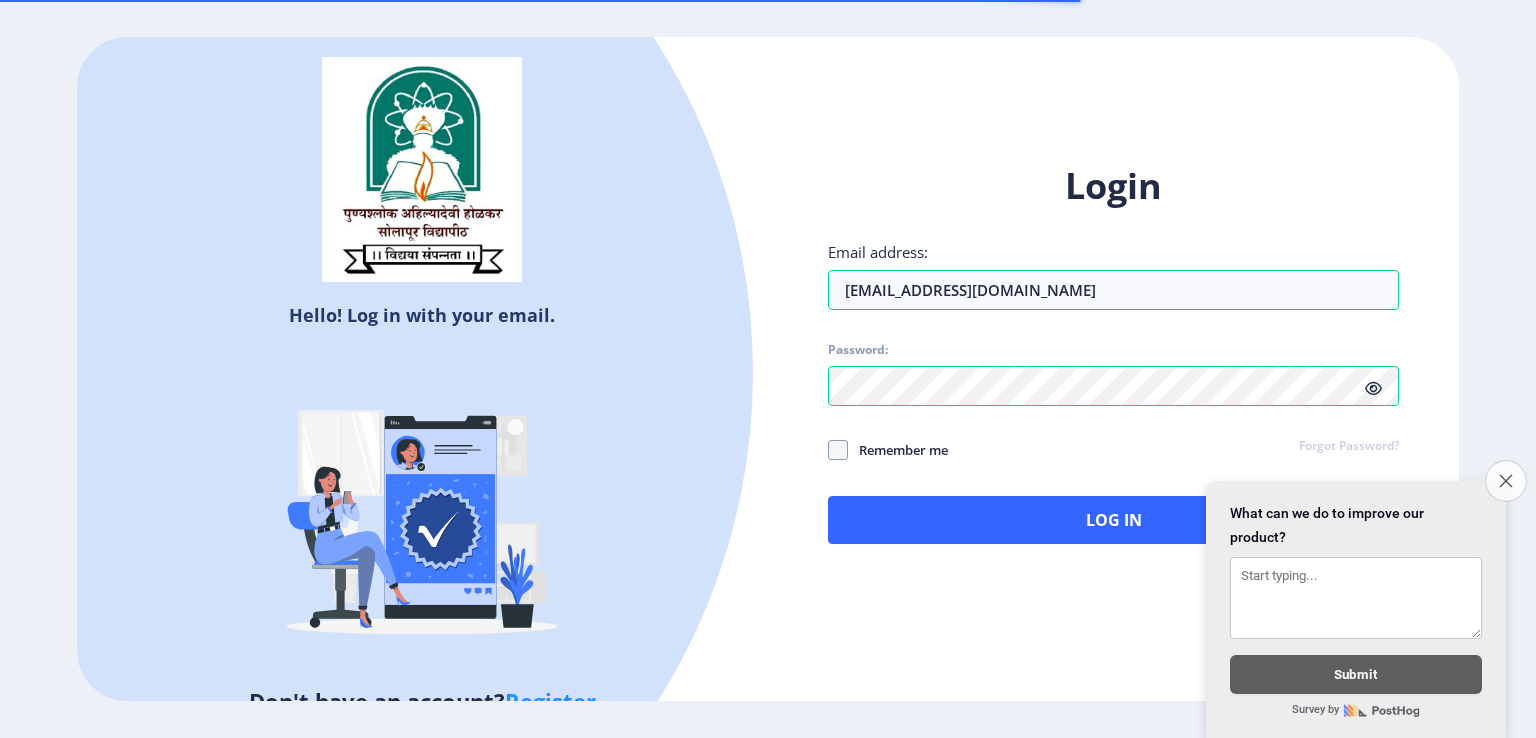 click on "Close survey" 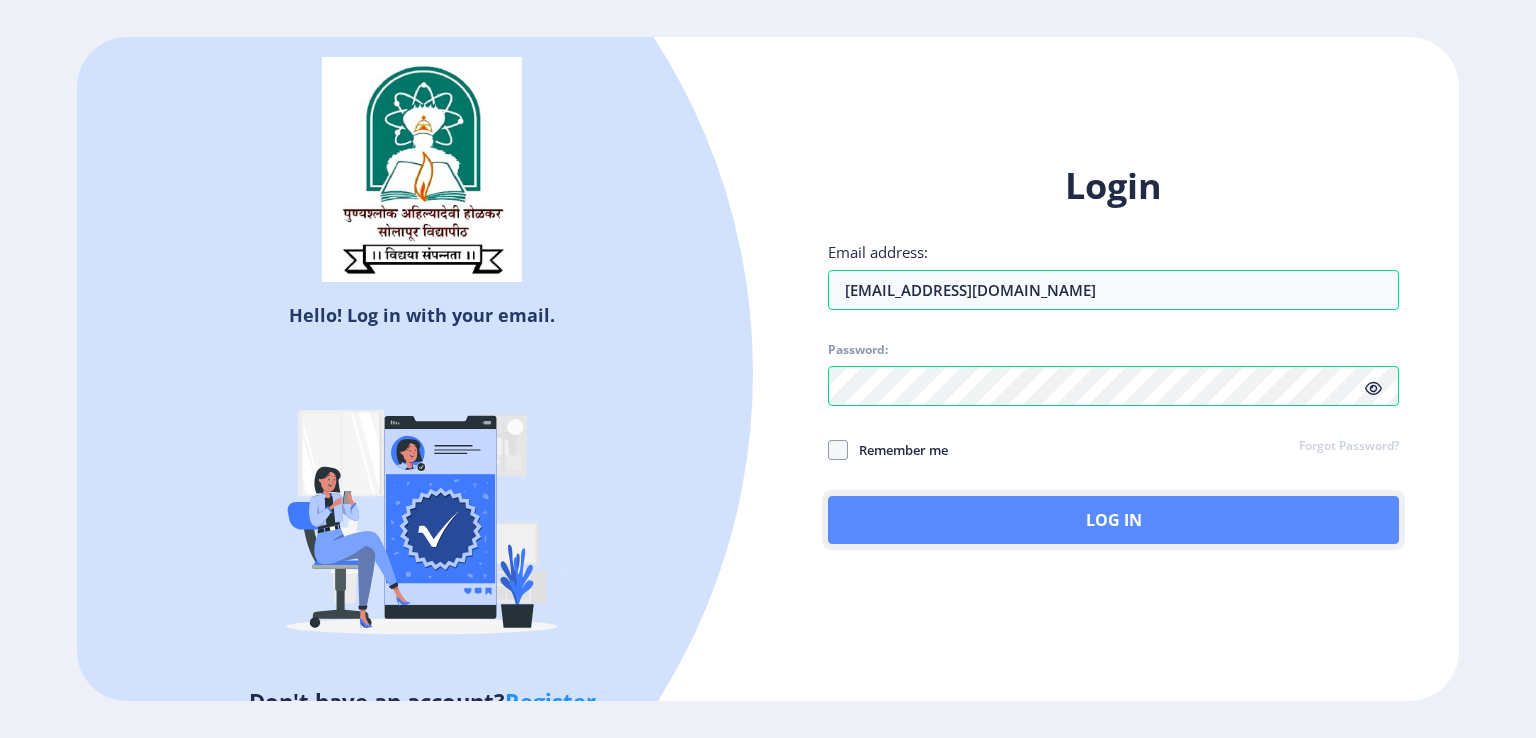 click on "Log In" 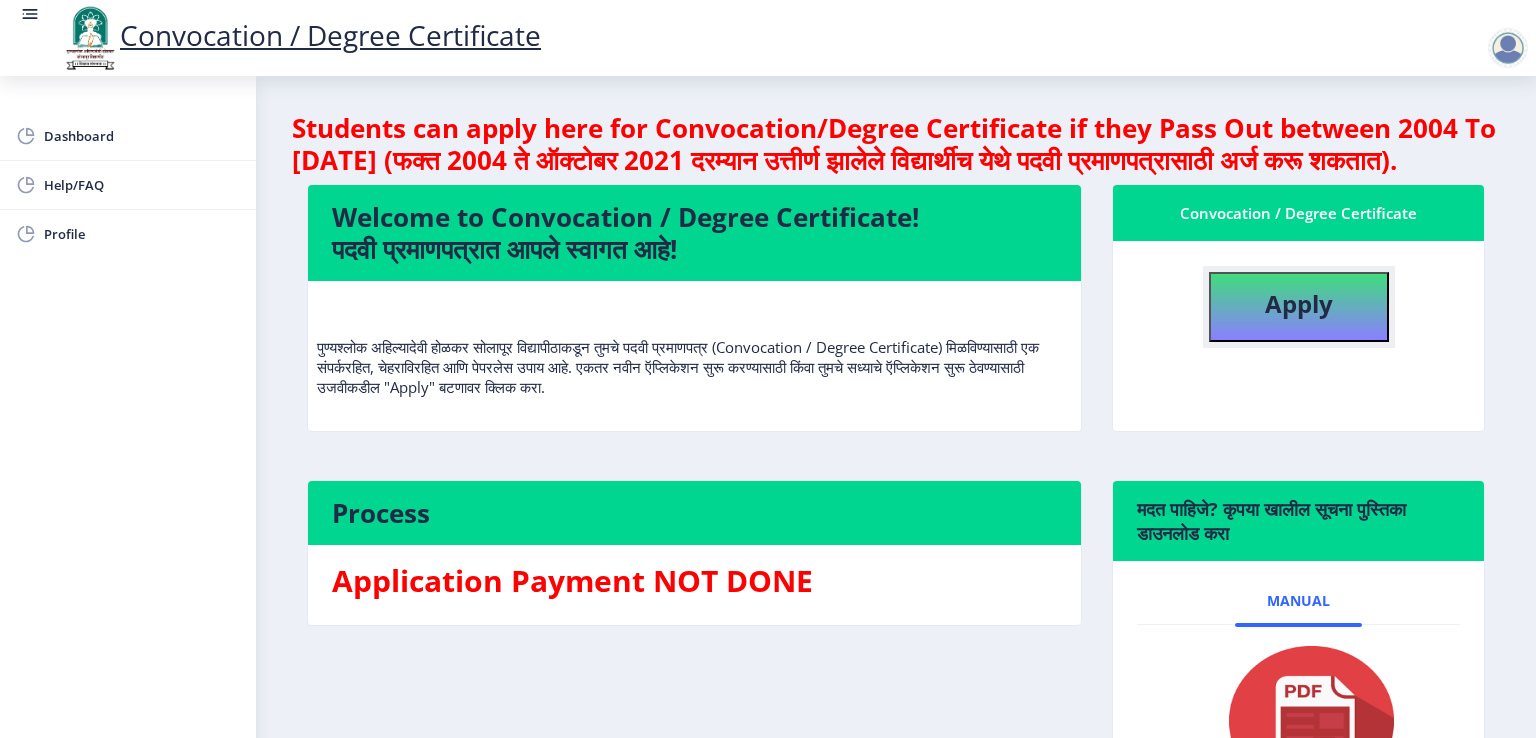 click on "Apply" 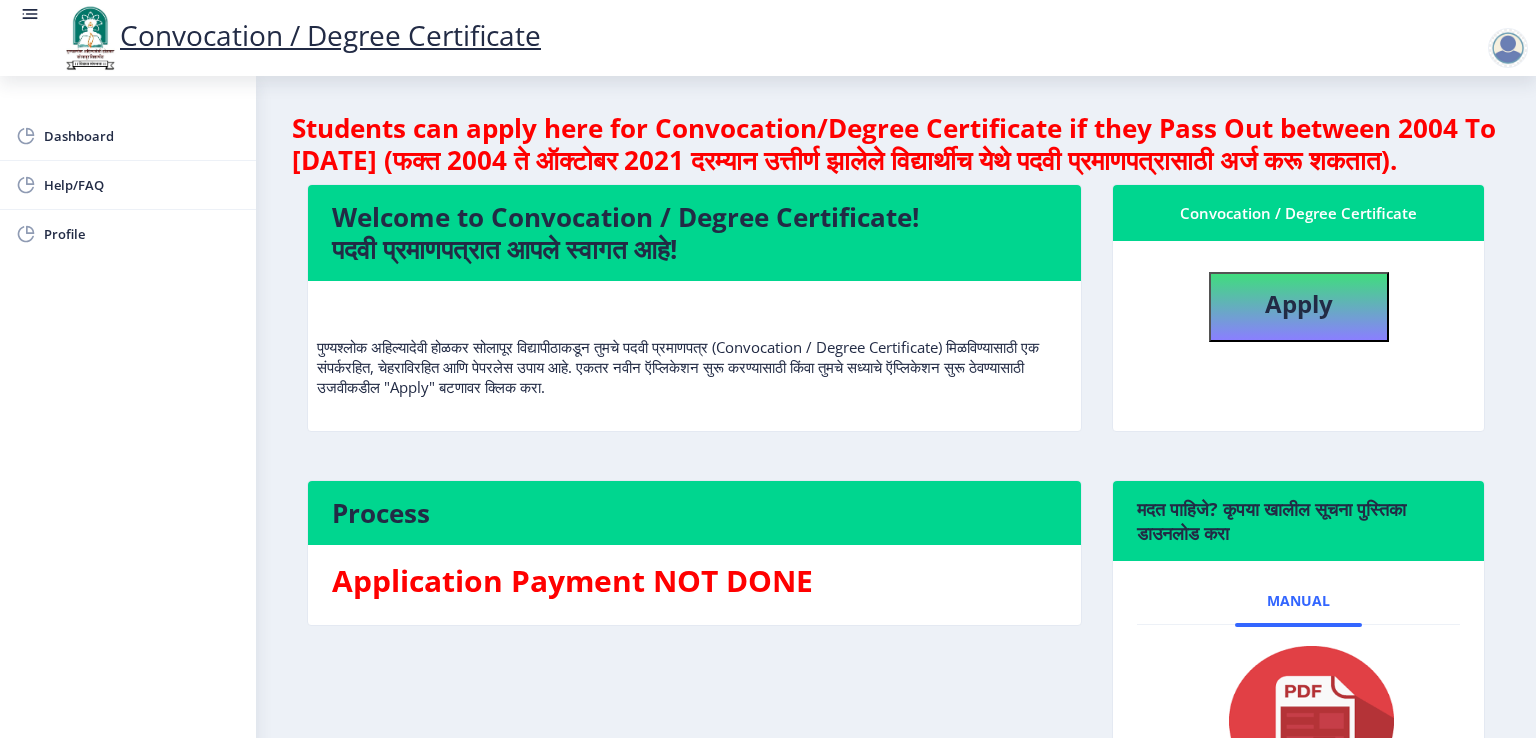 select 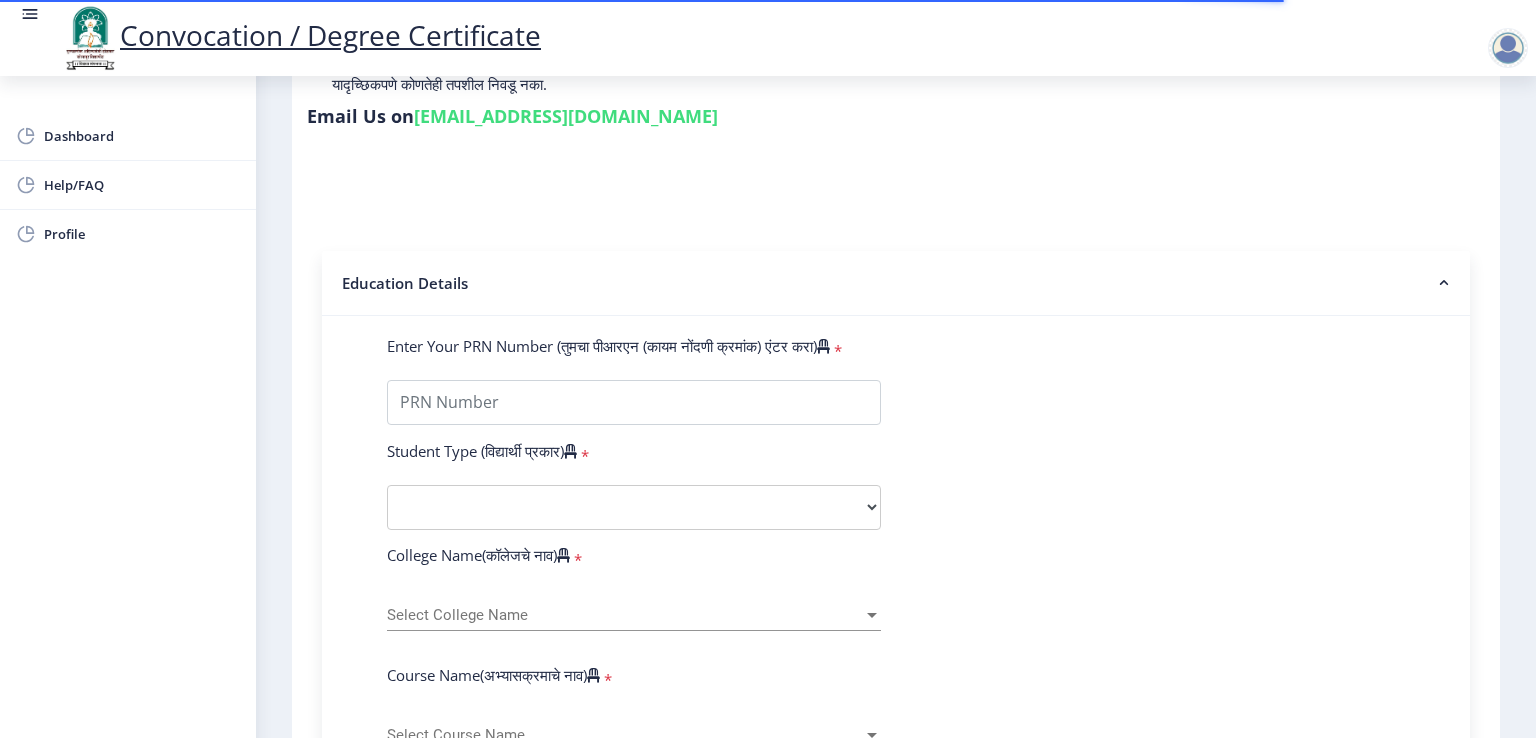 scroll, scrollTop: 440, scrollLeft: 0, axis: vertical 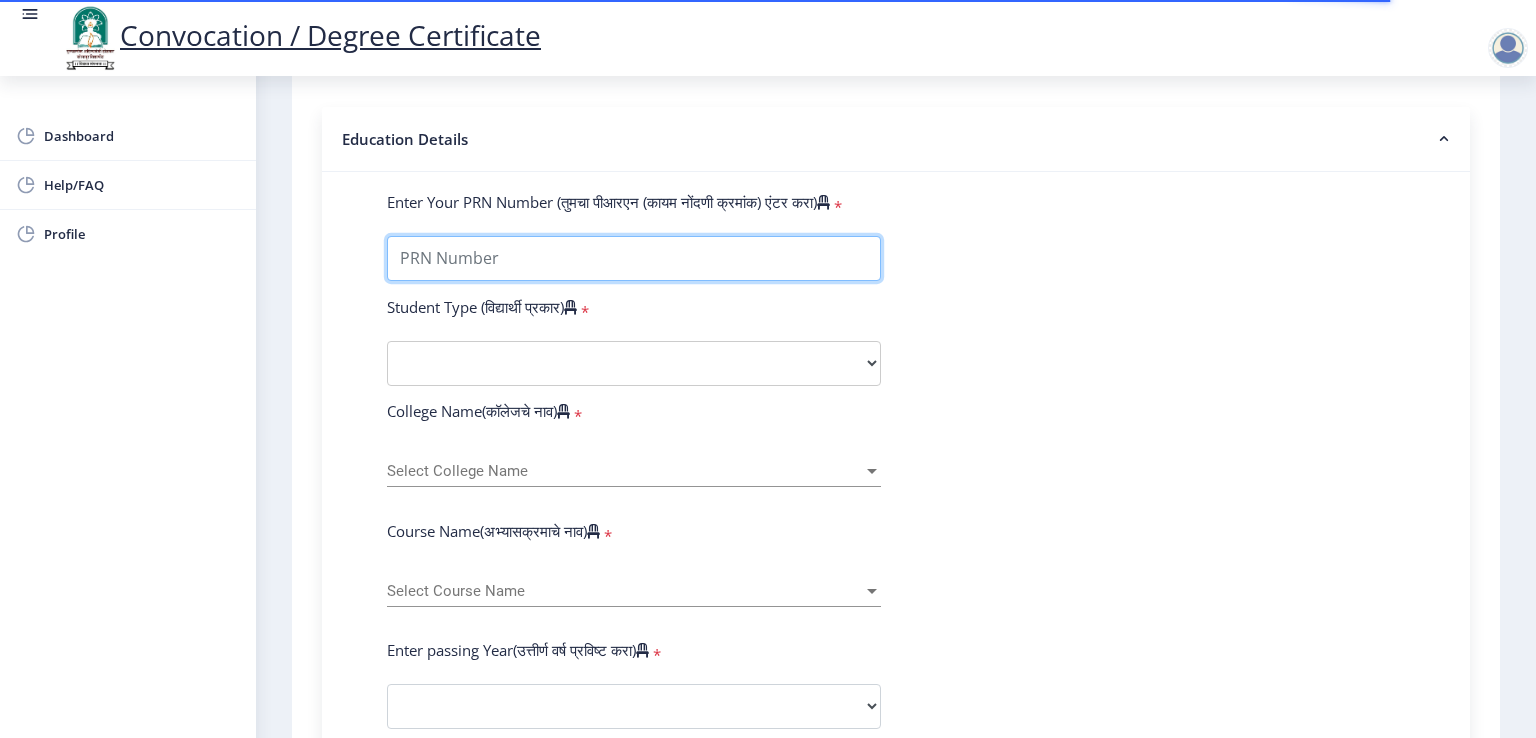 click on "Enter Your PRN Number (तुमचा पीआरएन (कायम नोंदणी क्रमांक) एंटर करा)" at bounding box center (634, 258) 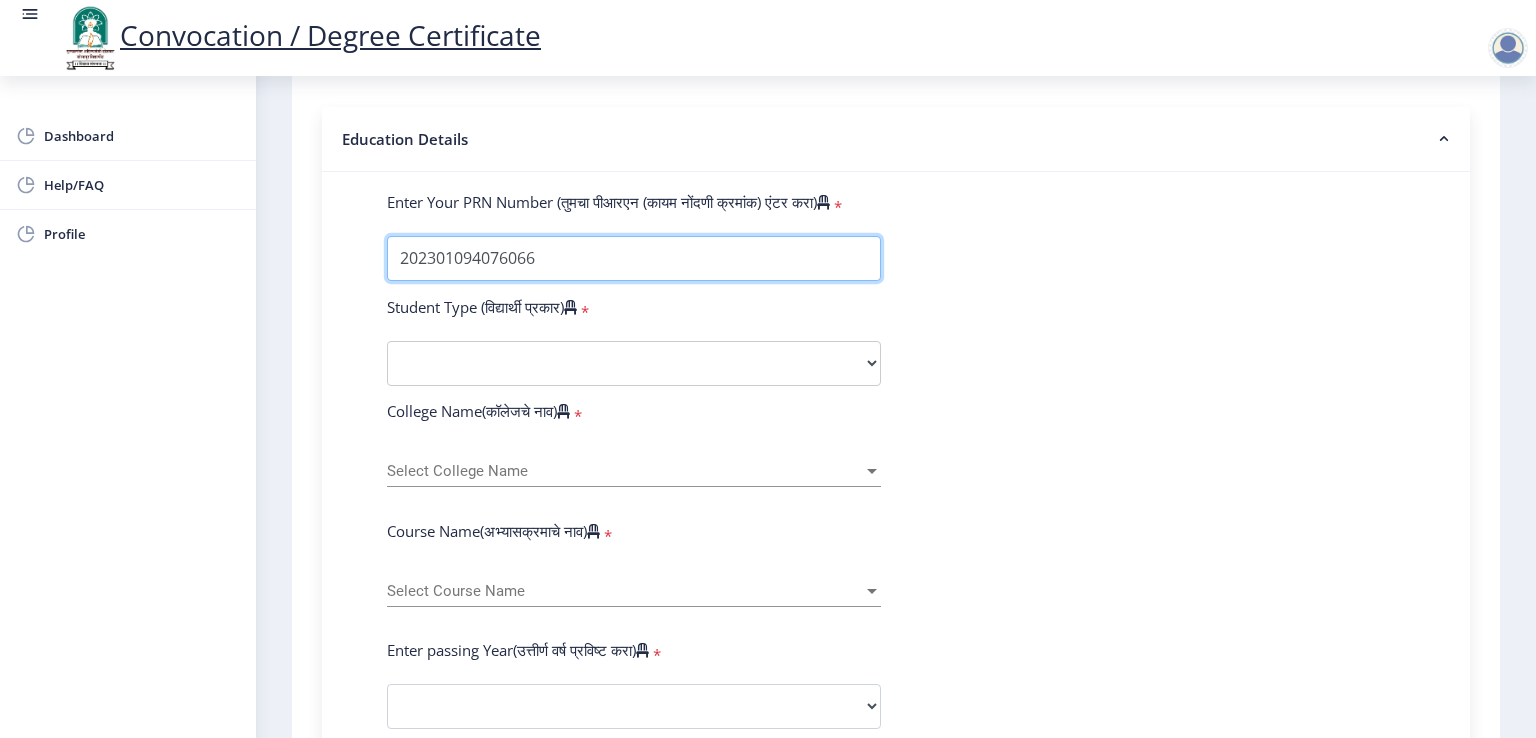 type on "202301094076066" 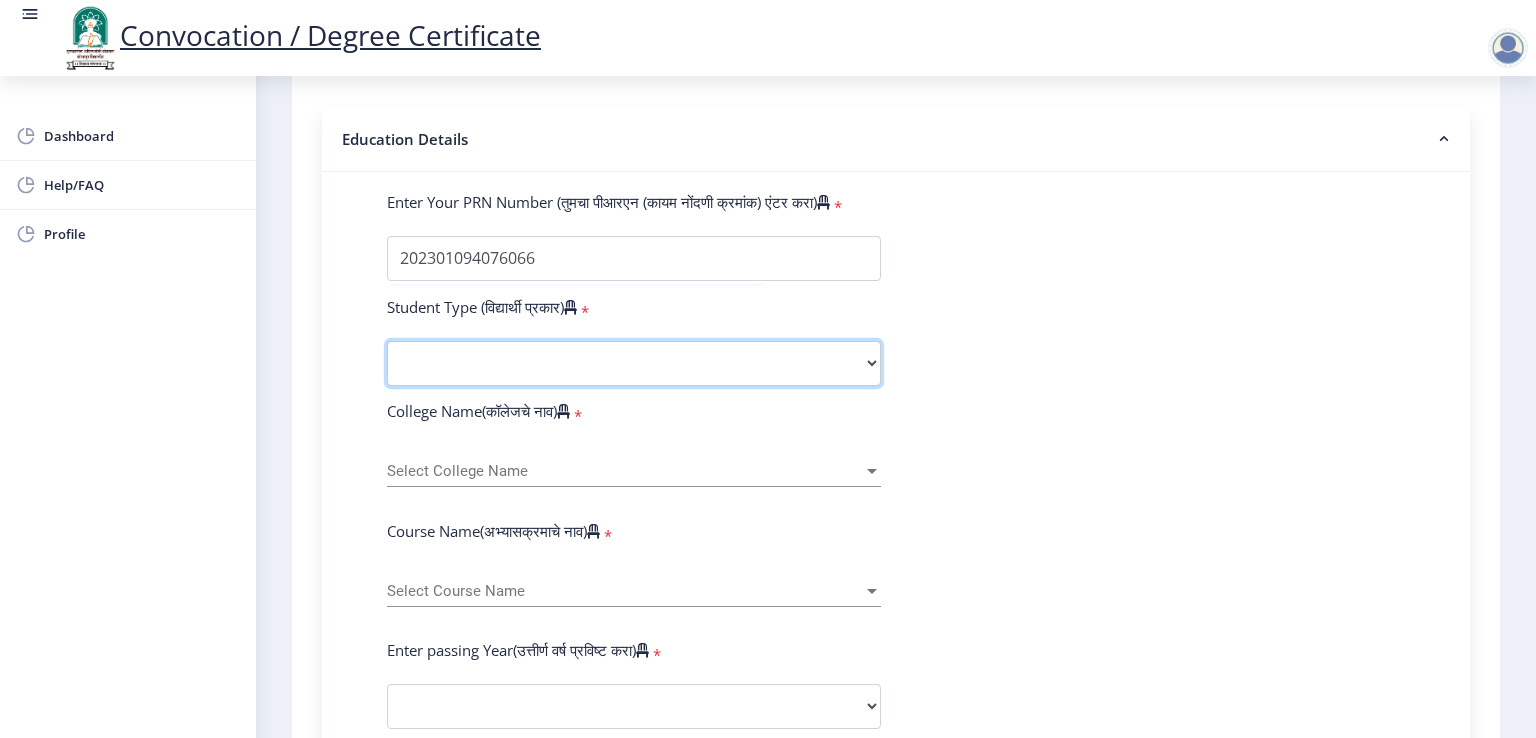 click on "Select Student Type Regular External" at bounding box center [634, 363] 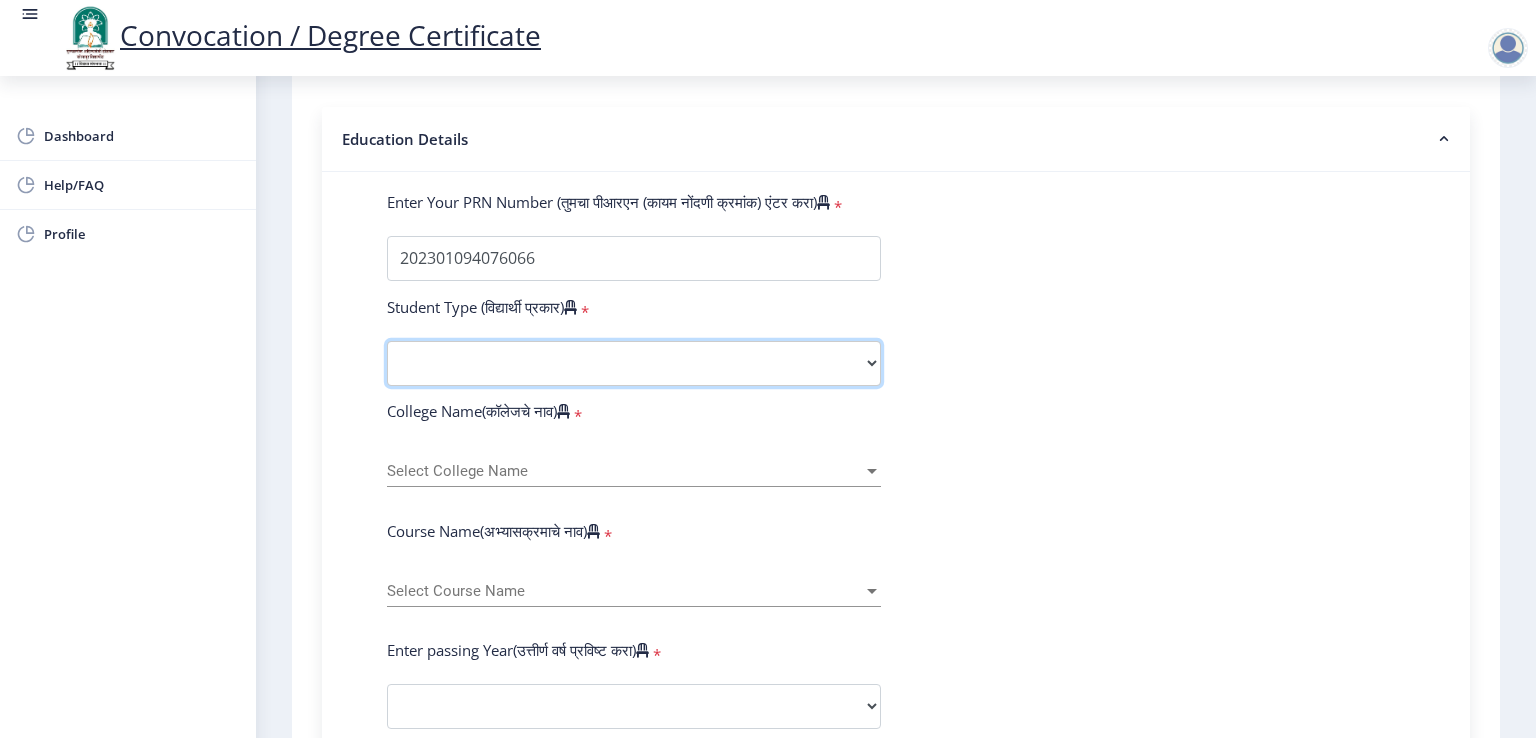 select on "Regular" 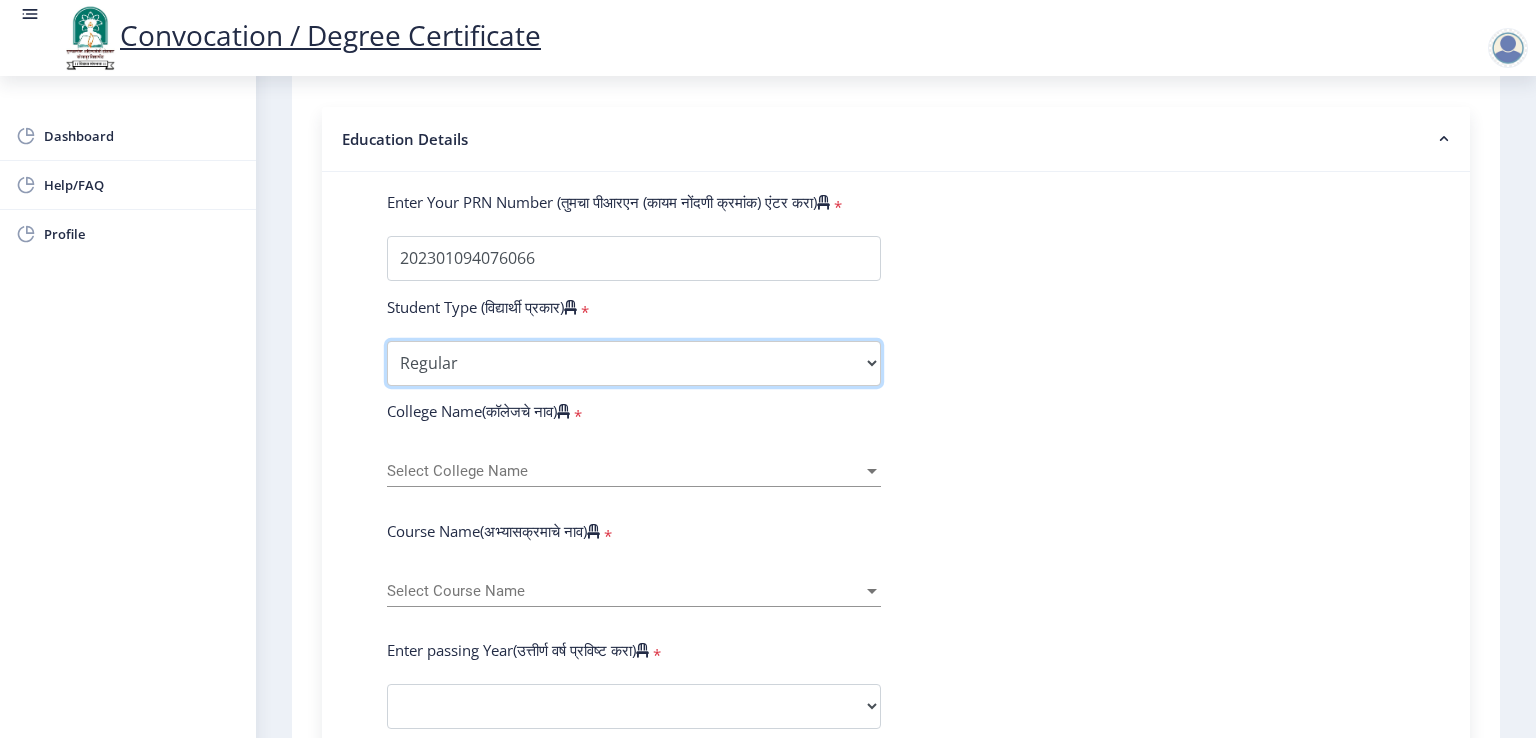 click on "Select Student Type Regular External" at bounding box center (634, 363) 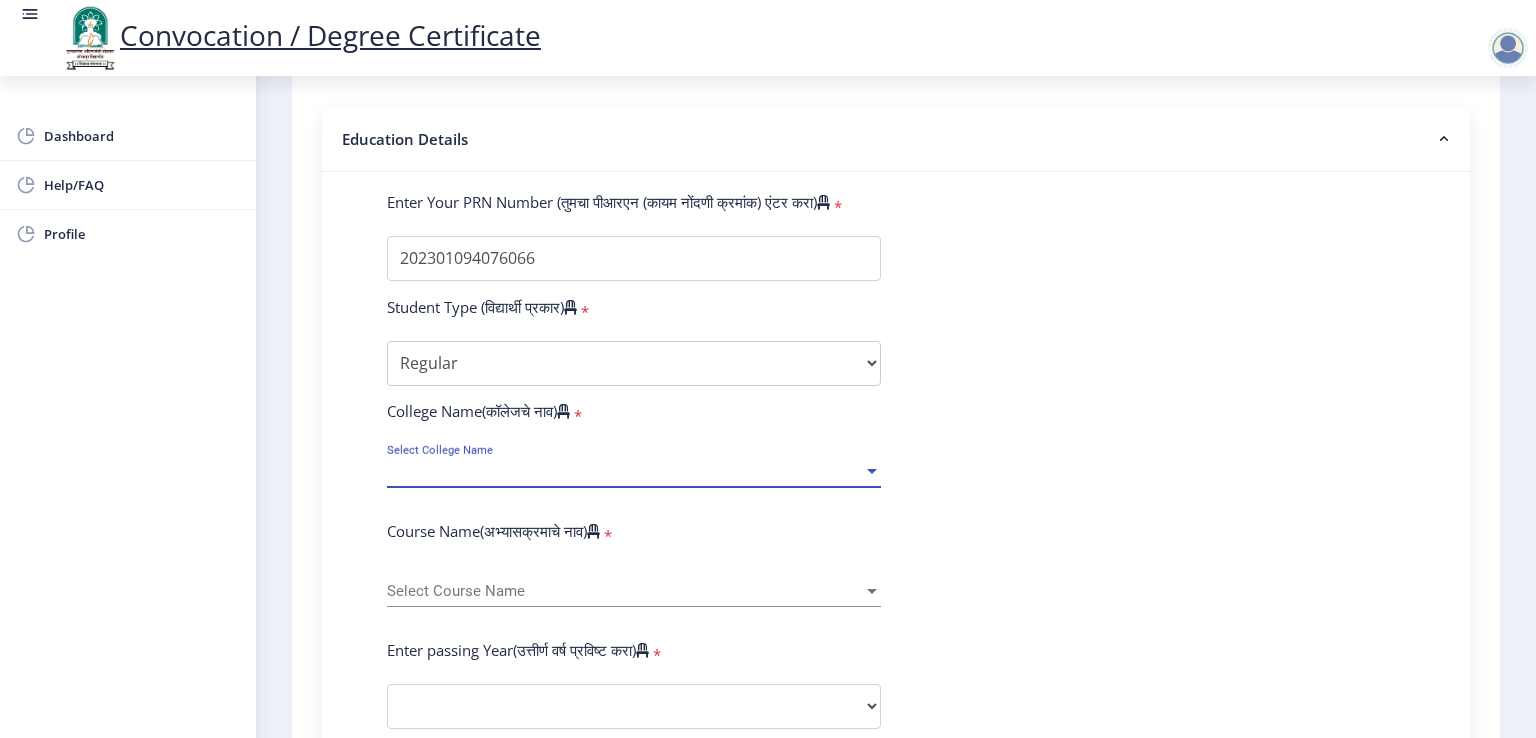 click on "Select College Name" at bounding box center [625, 471] 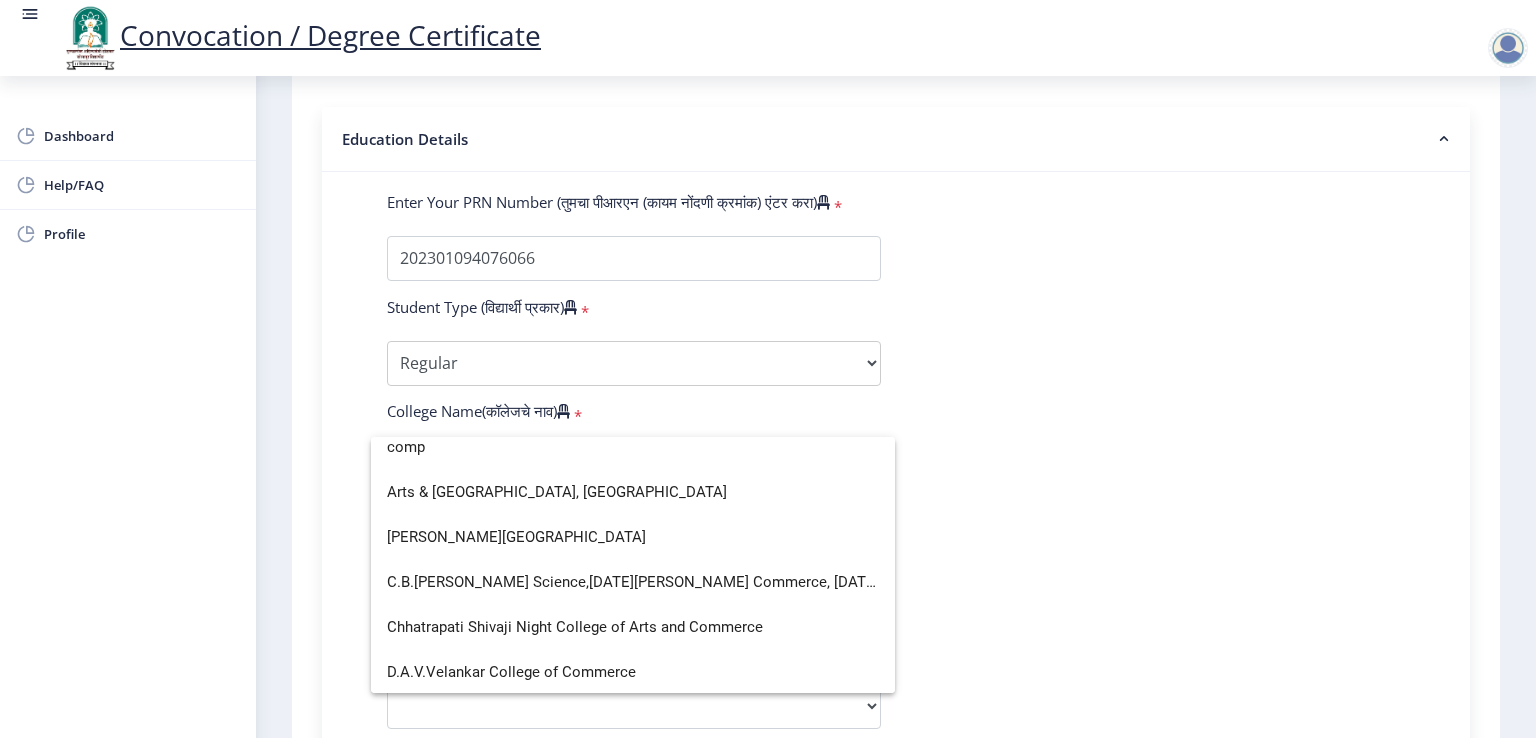 scroll, scrollTop: 12, scrollLeft: 0, axis: vertical 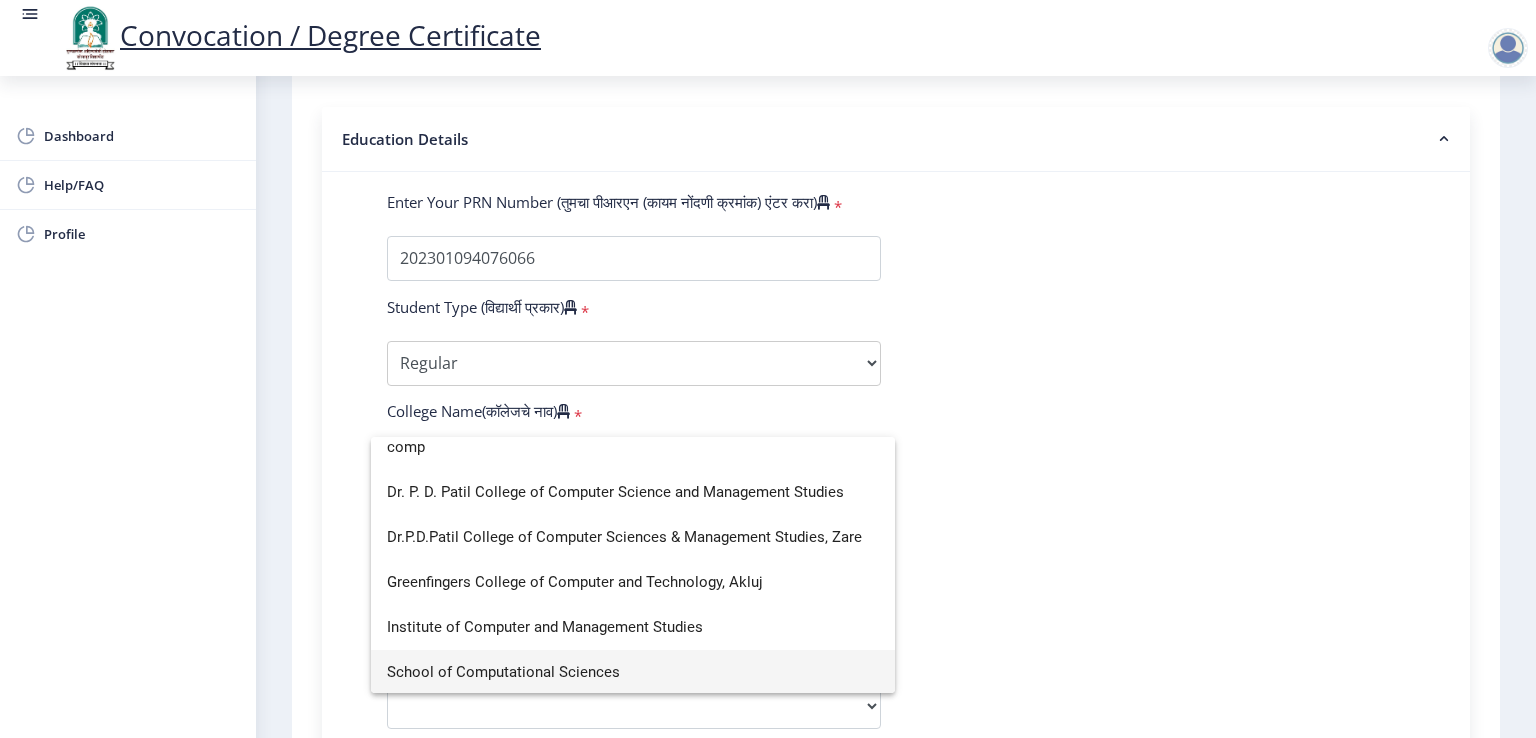 type on "comp" 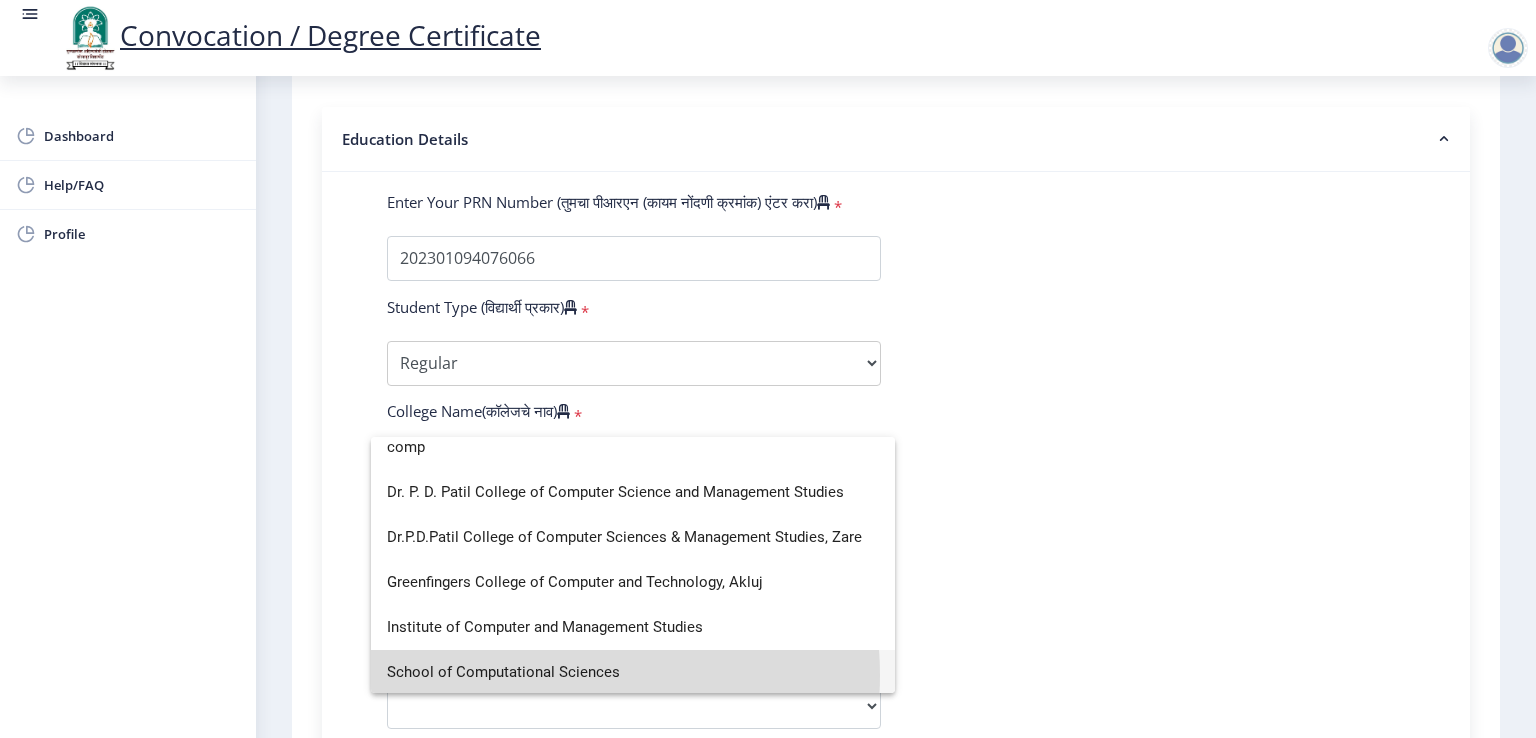 click on "School of Computational Sciences" at bounding box center (633, 672) 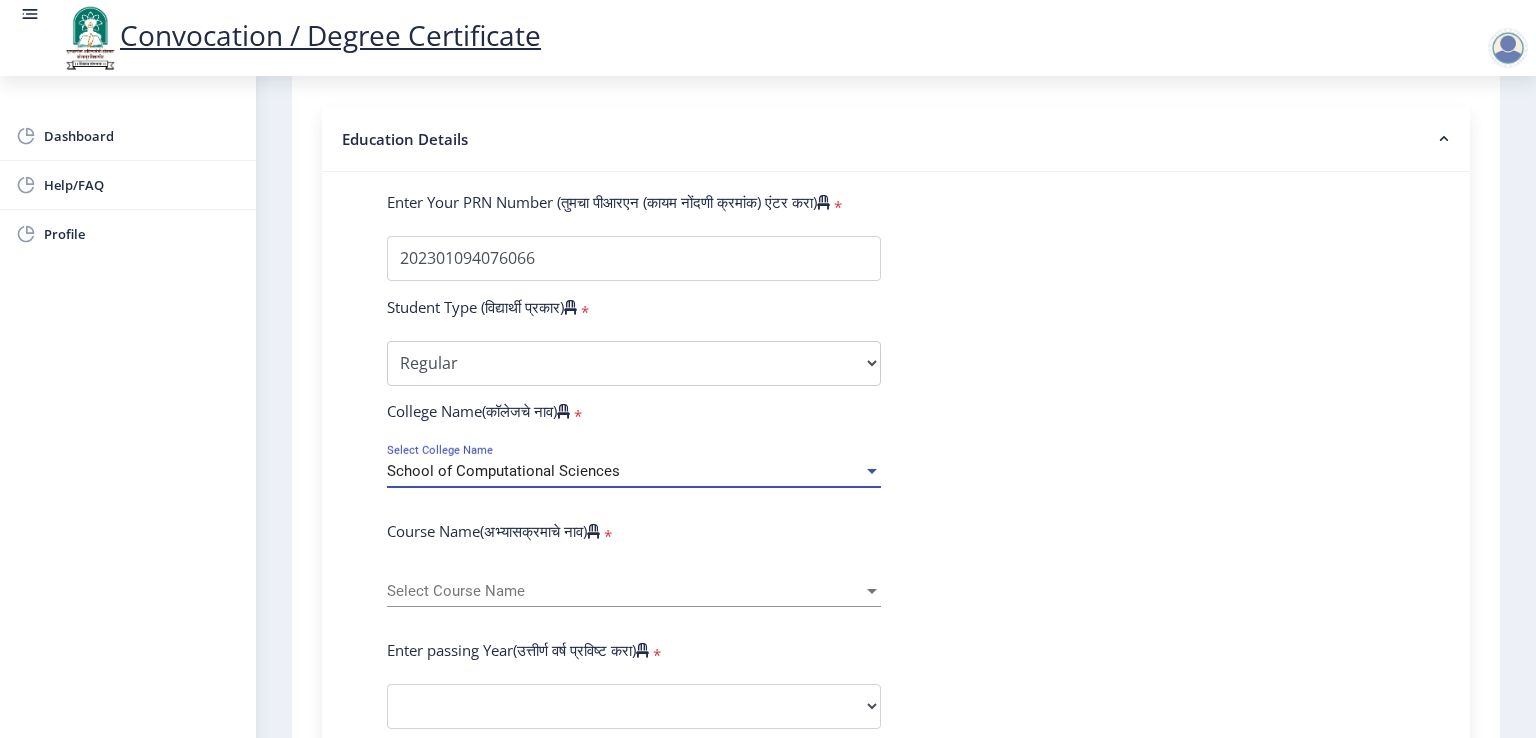 scroll, scrollTop: 14, scrollLeft: 0, axis: vertical 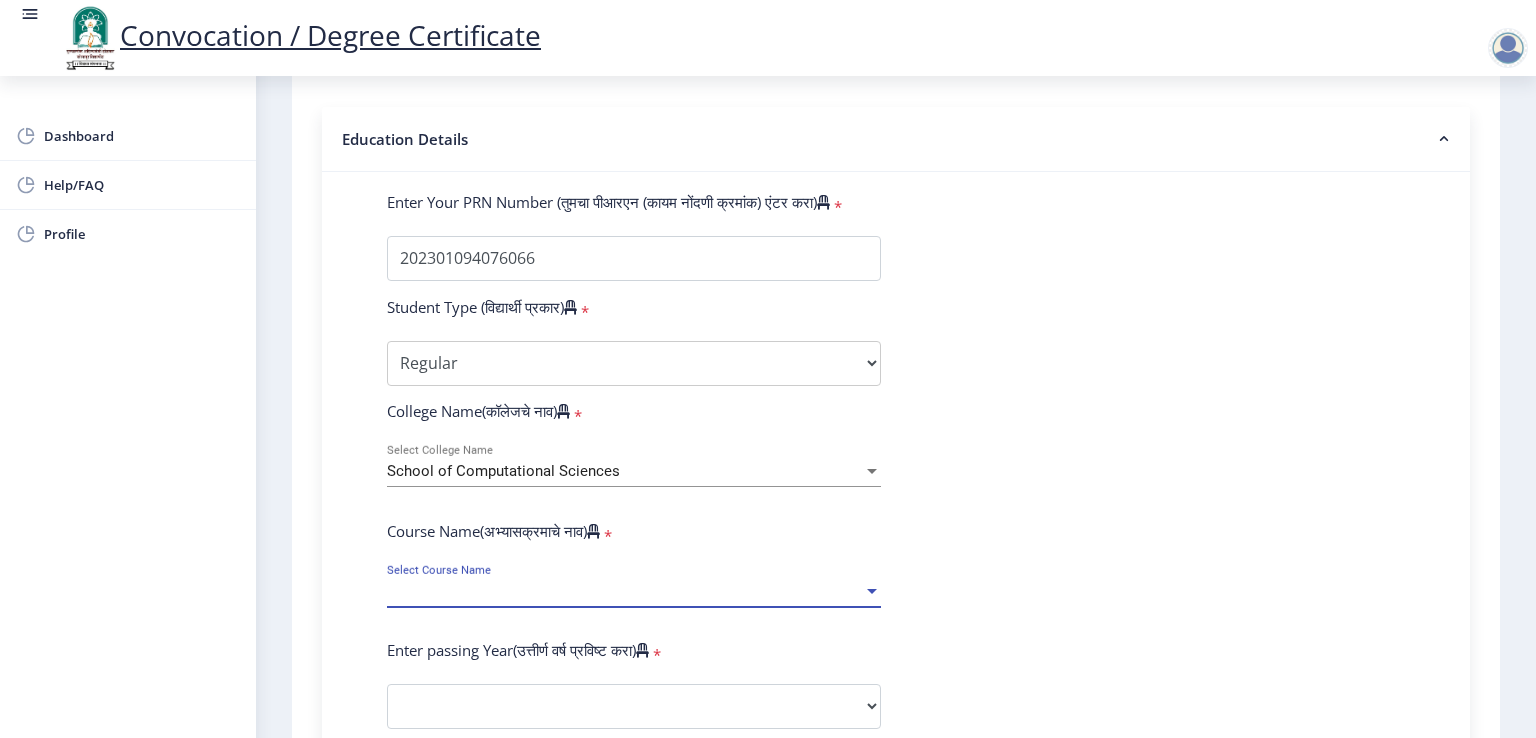 click on "Select Course Name" at bounding box center [625, 591] 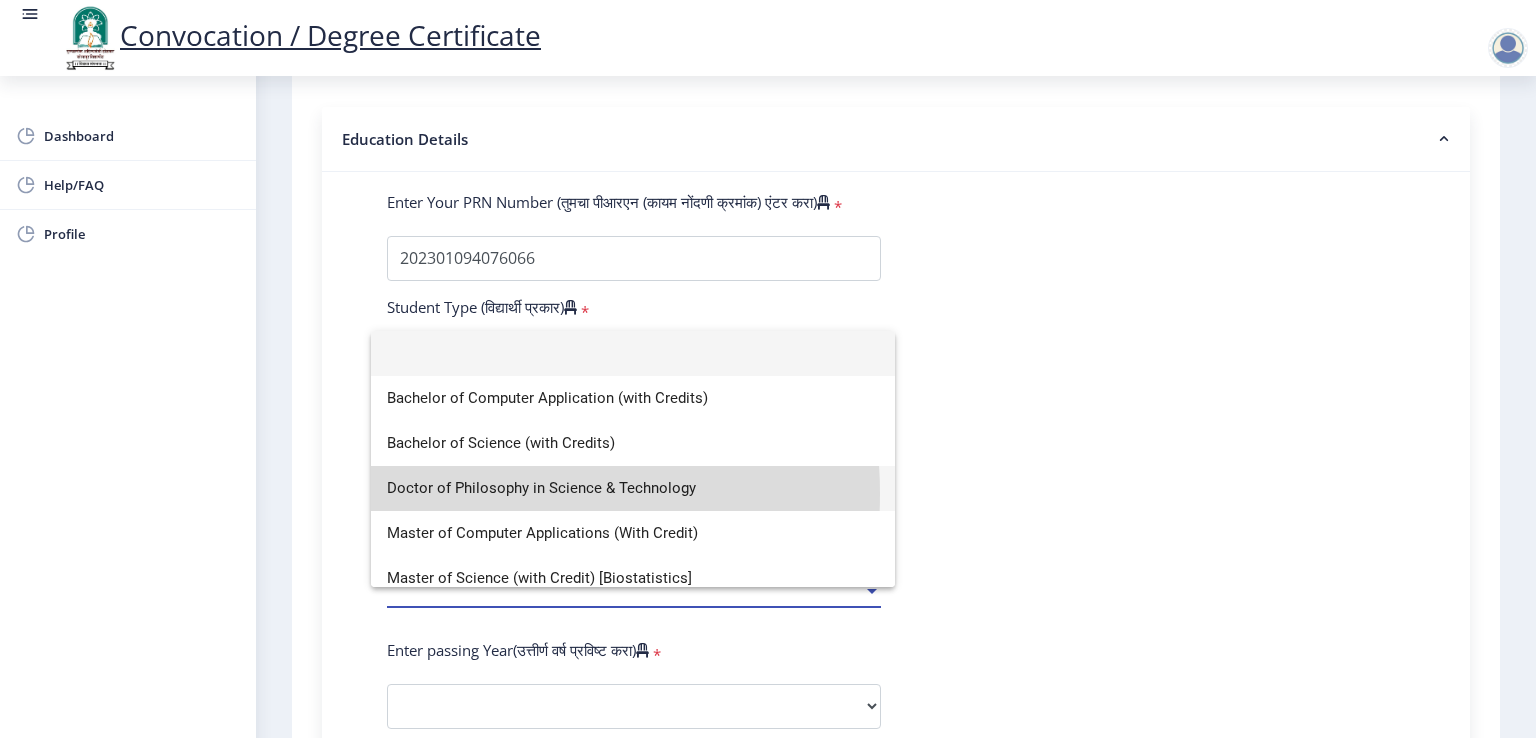 click on "Doctor of Philosophy in Science & Technology" at bounding box center (633, 488) 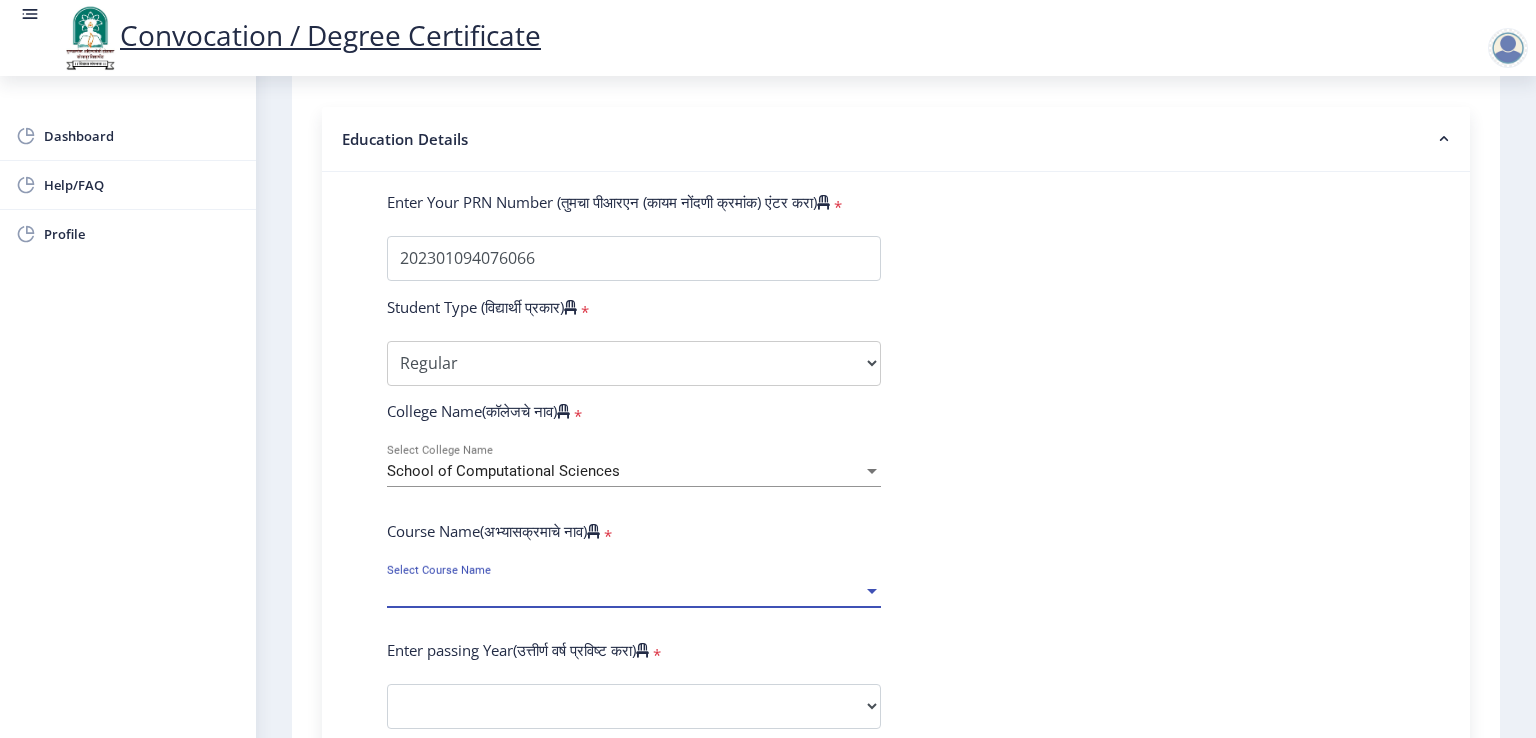 select on "January" 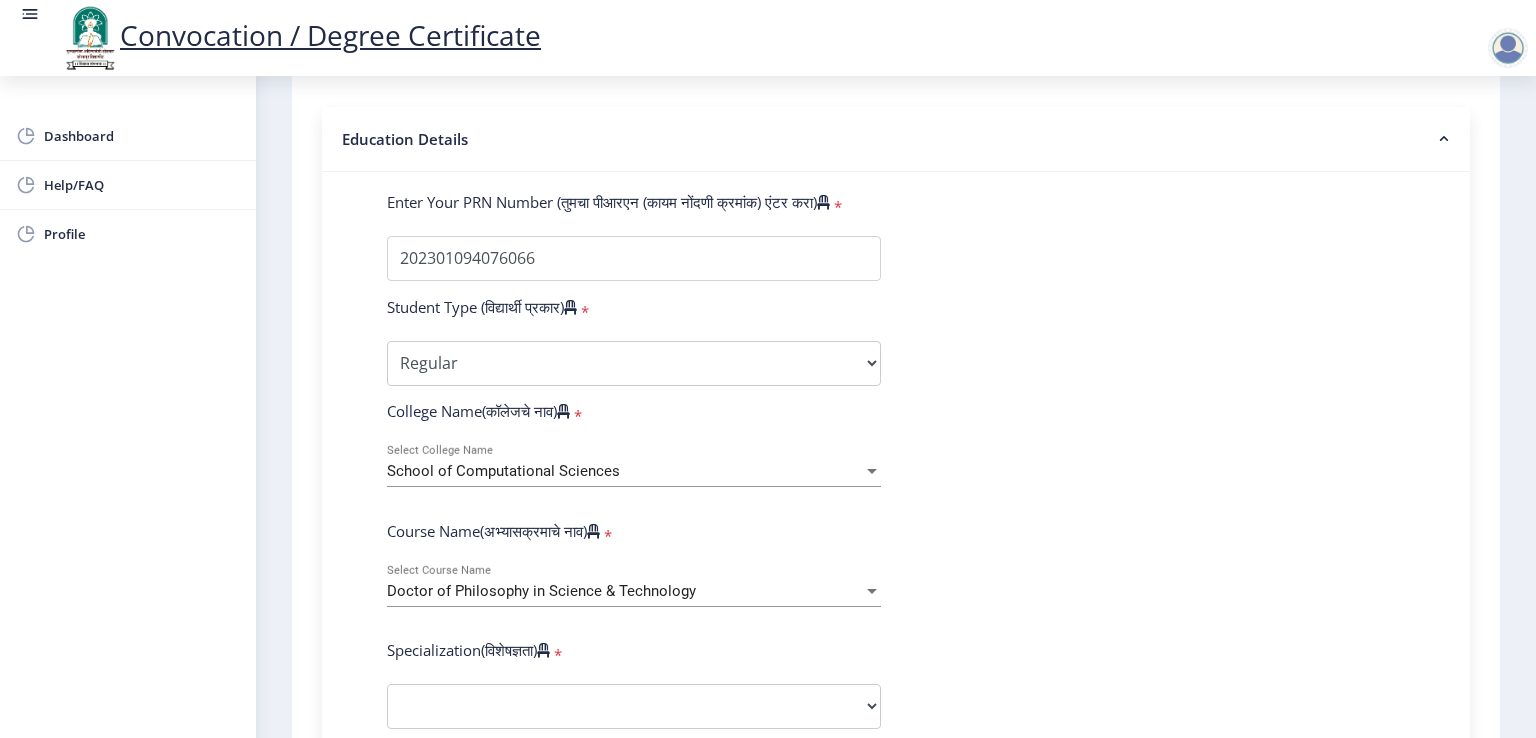 click on "Enter Your PRN Number (तुमचा पीआरएन (कायम नोंदणी क्रमांक) एंटर करा)   * Student Type (विद्यार्थी प्रकार)    * Select Student Type Regular External College Name(कॉलेजचे नाव)   * School of Computational Sciences Select College Name Course Name(अभ्यासक्रमाचे नाव)   * Doctor of Philosophy in Science & Technology Select Course Name  Specialization(विशेषज्ञता)   * Specialization Biotechnology Botany Chemistry Civil Engineering Computer Science Computer Science & Engineering Electronics Electronics & Telecommunincation Engg. Electronics Engieering Geography Mathematics Mechanical Engineering Pharmacy Physics Zoology Statistics Other Enter passing Year(उत्तीर्ण वर्ष प्रविष्ट करा)   *  2025   2024   2023   2022   2021   2020   2019   2018   2017   2016   2015   2014   2013   2012   2011  *" 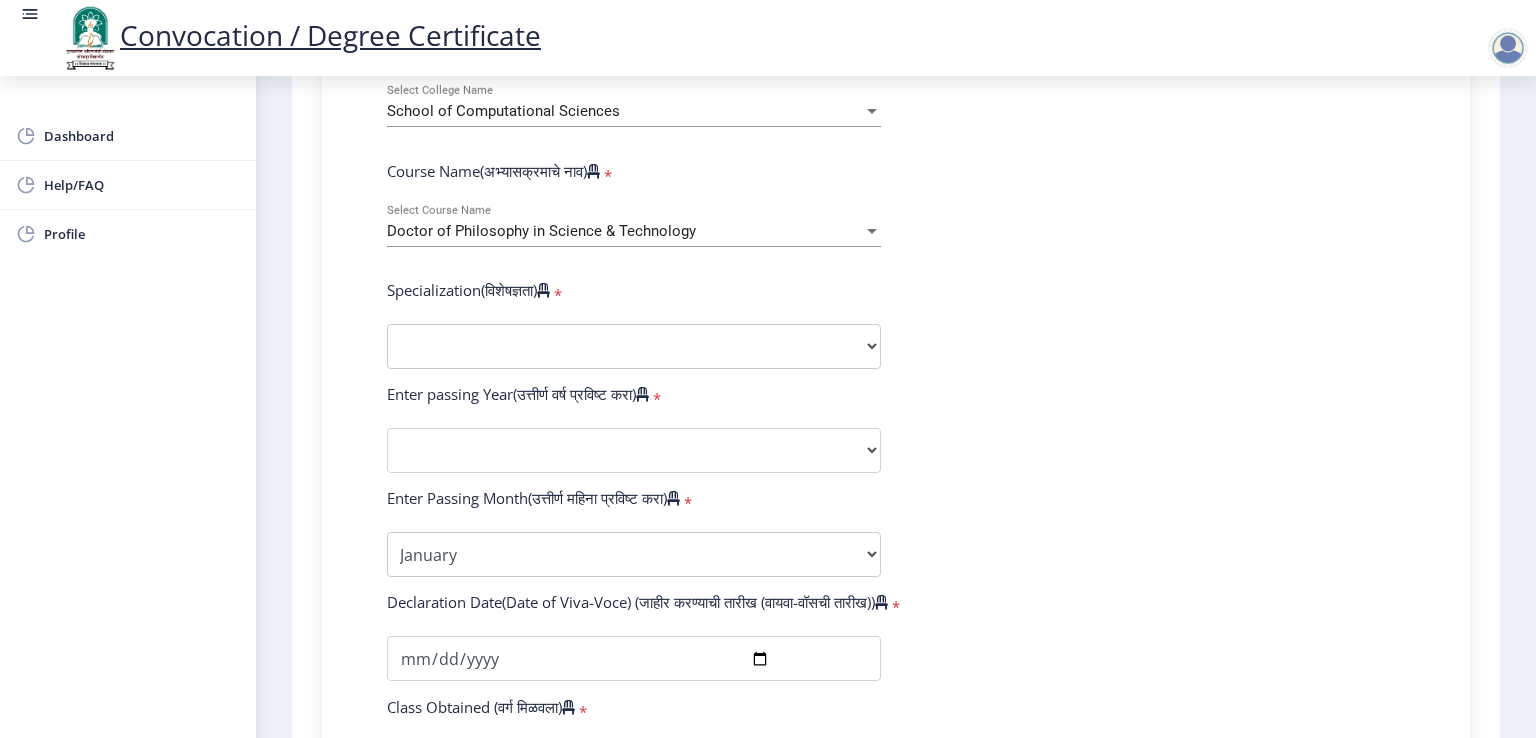 scroll, scrollTop: 840, scrollLeft: 0, axis: vertical 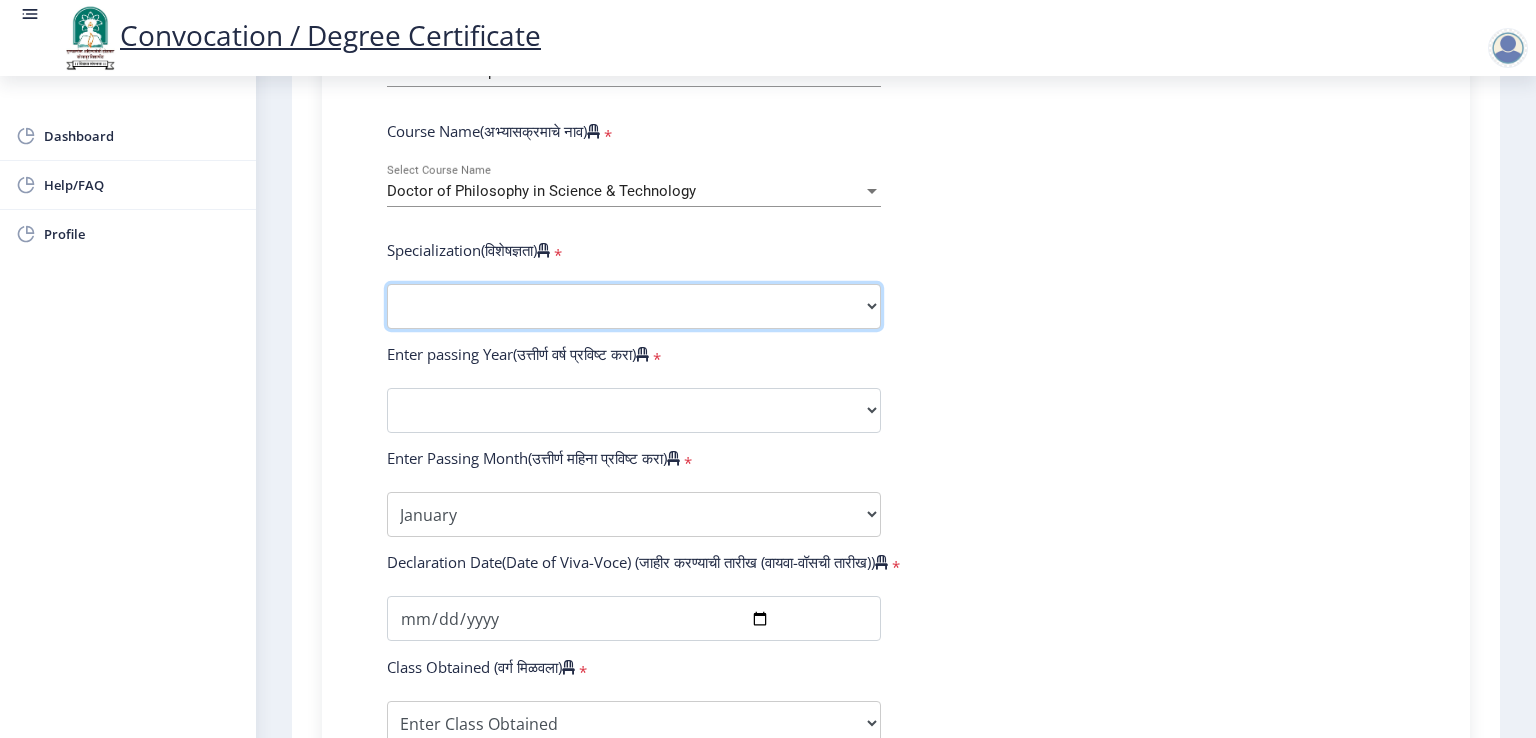 click on "Specialization Biotechnology Botany Chemistry Civil Engineering Computer Science Computer Science & Engineering Electronics Electronics & Telecommunincation Engg. Electronics Engieering Geography Mathematics Mechanical Engineering Pharmacy Physics Zoology Statistics Other" at bounding box center (634, 306) 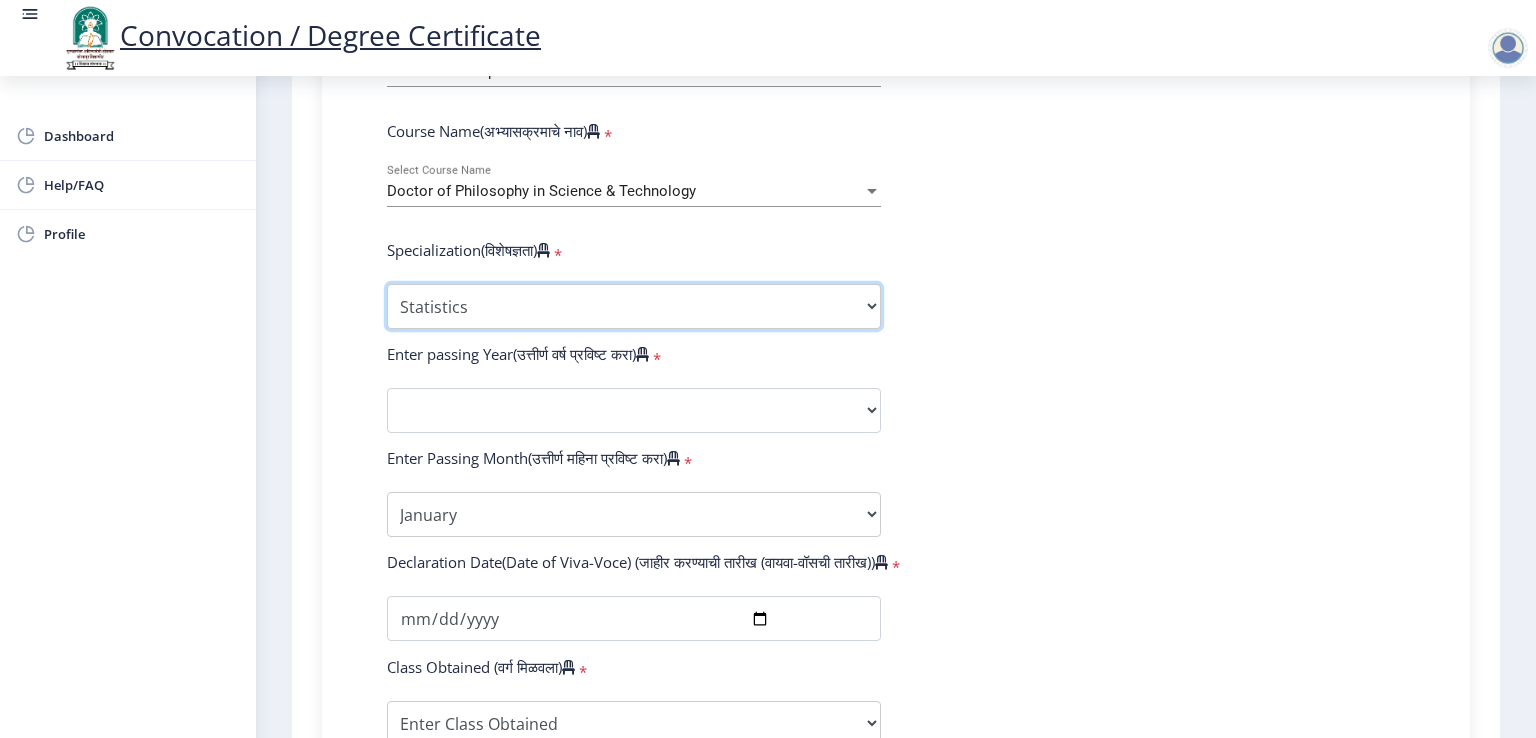 click on "Specialization Biotechnology Botany Chemistry Civil Engineering Computer Science Computer Science & Engineering Electronics Electronics & Telecommunincation Engg. Electronics Engieering Geography Mathematics Mechanical Engineering Pharmacy Physics Zoology Statistics Other" at bounding box center [634, 306] 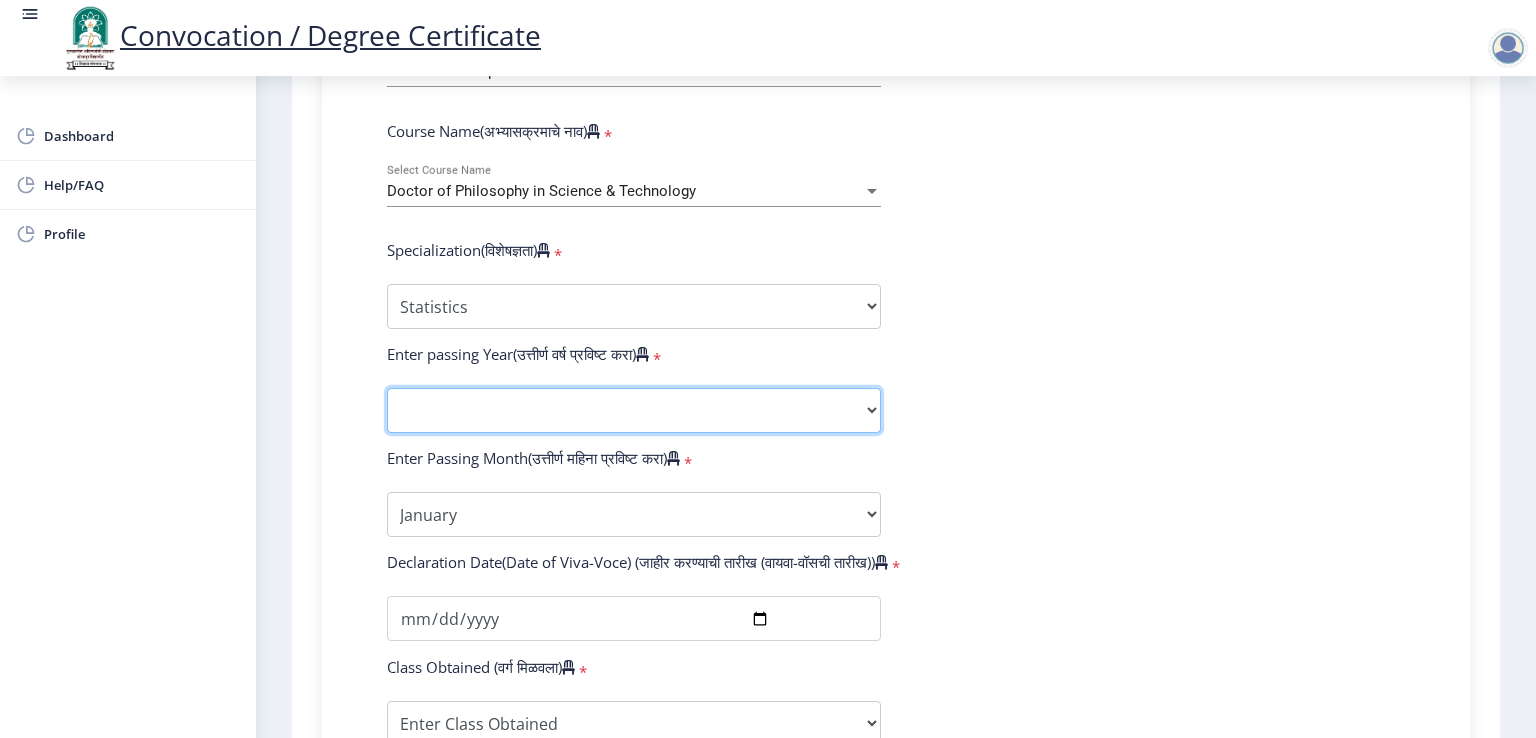 click on "2025   2024   2023   2022   2021   2020   2019   2018   2017   2016   2015   2014   2013   2012   2011   2010   2009   2008   2007   2006   2005   2004   2003   2002   2001   2000   1999   1998   1997   1996   1995   1994   1993   1992   1991   1990   1989   1988   1987   1986   1985   1984   1983   1982   1981   1980   1979   1978   1977   1976" 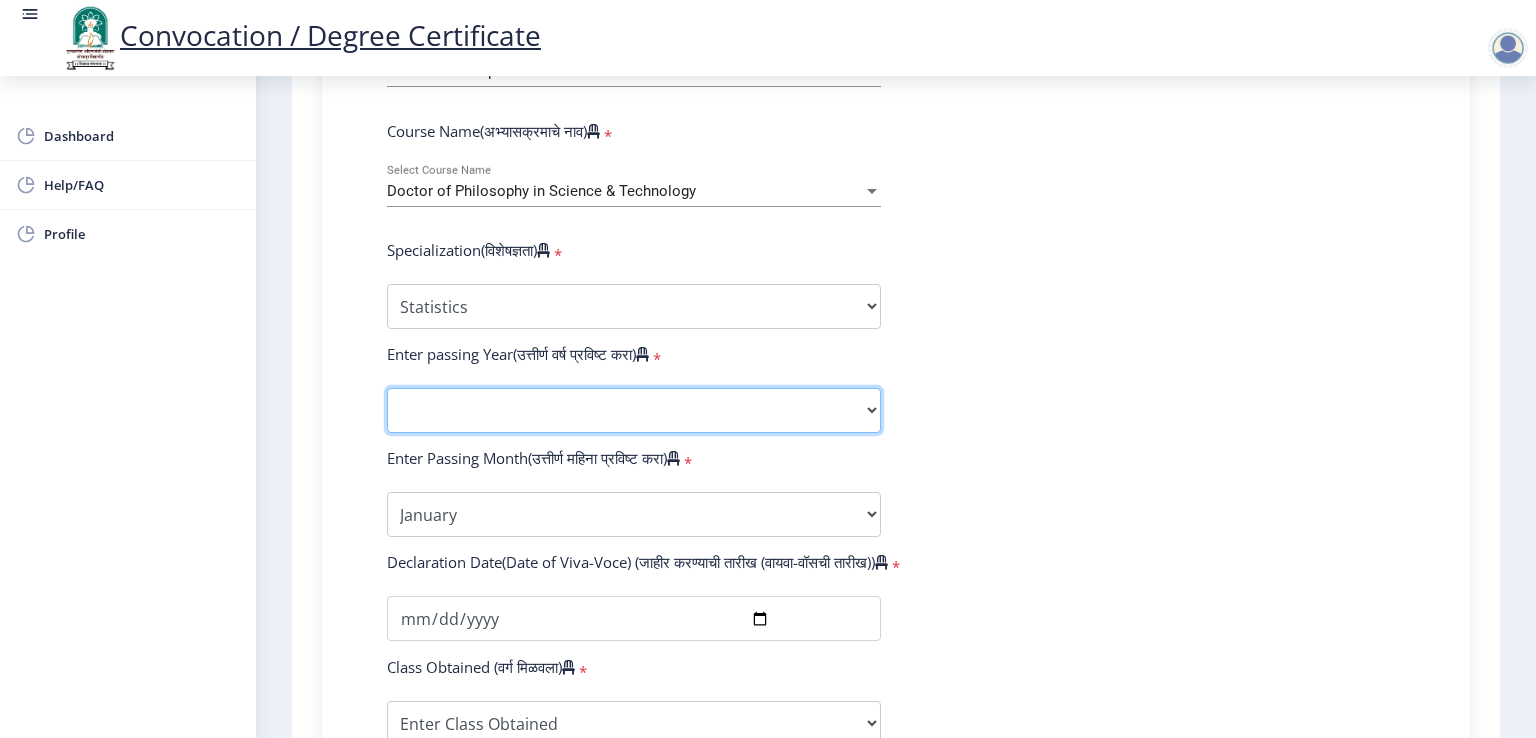 select on "2025" 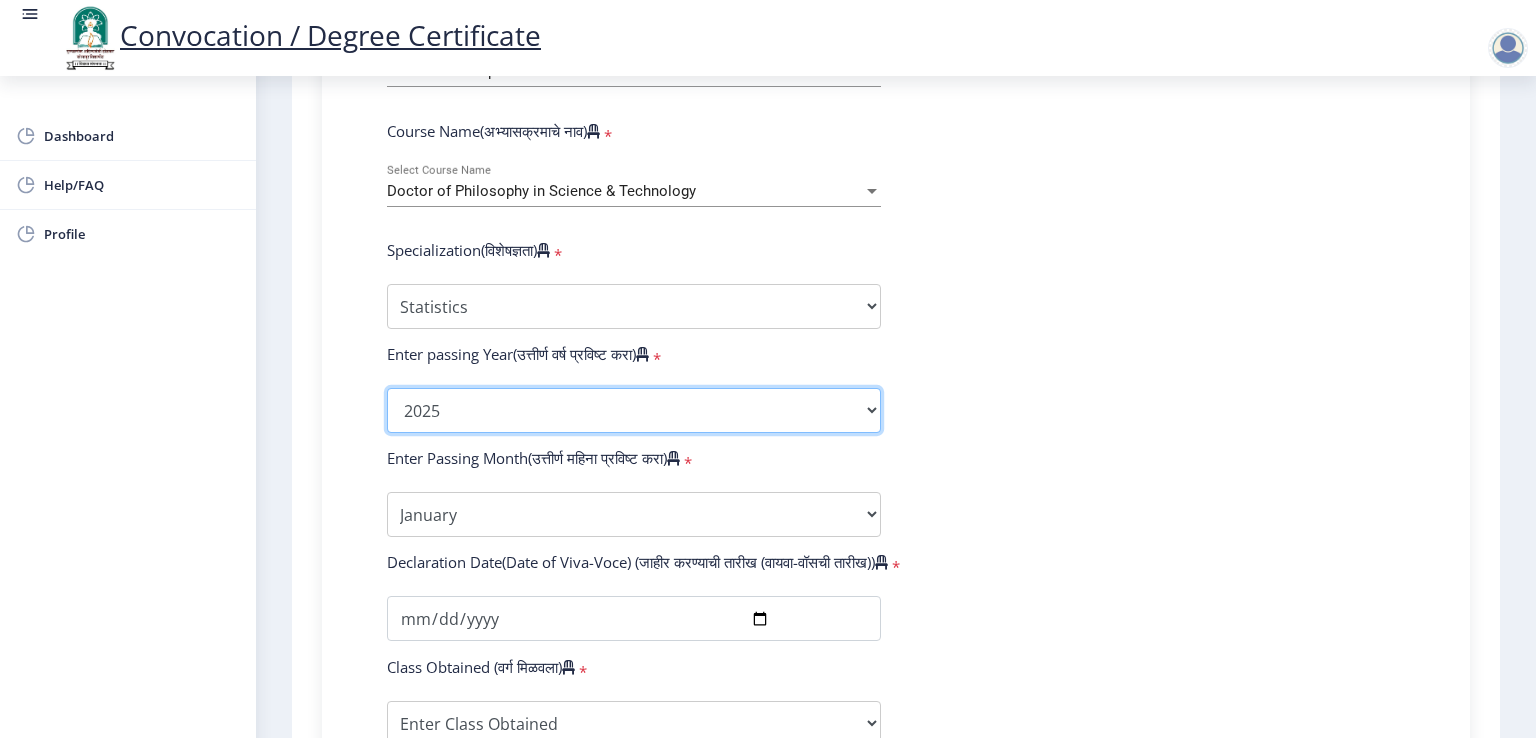 click on "2025   2024   2023   2022   2021   2020   2019   2018   2017   2016   2015   2014   2013   2012   2011   2010   2009   2008   2007   2006   2005   2004   2003   2002   2001   2000   1999   1998   1997   1996   1995   1994   1993   1992   1991   1990   1989   1988   1987   1986   1985   1984   1983   1982   1981   1980   1979   1978   1977   1976" 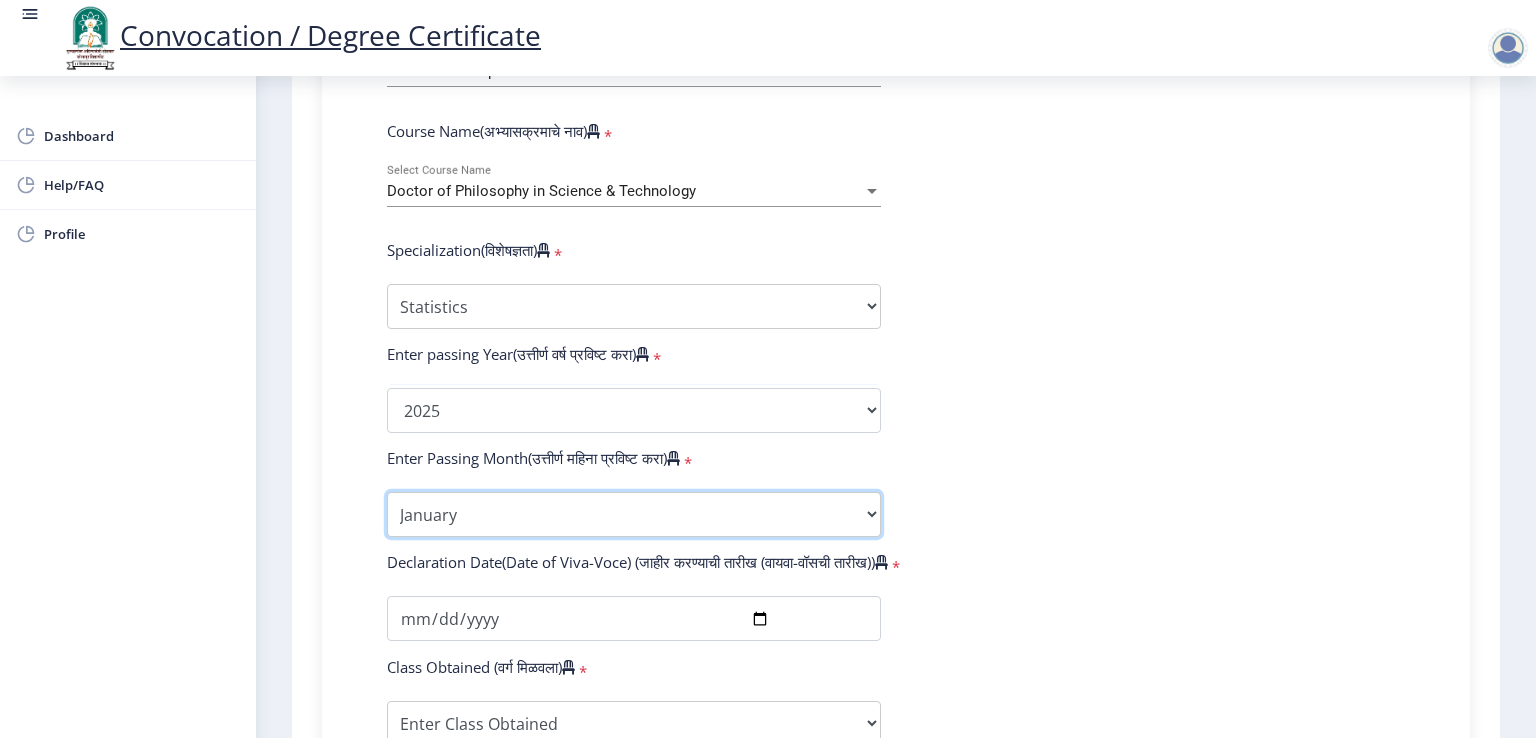 click on "Enter Passing Month January February March April May June July August September October November December" at bounding box center [634, 514] 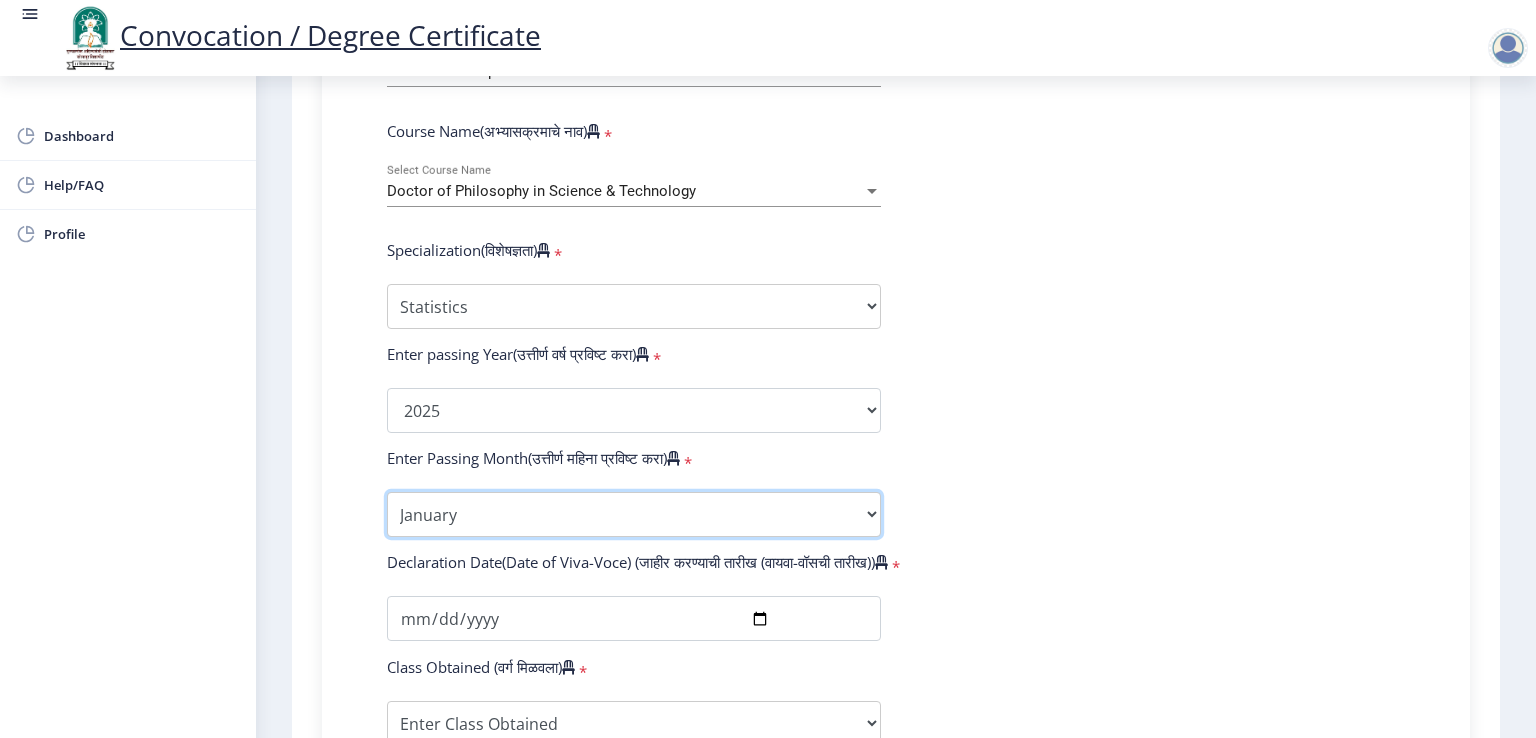 select on "April" 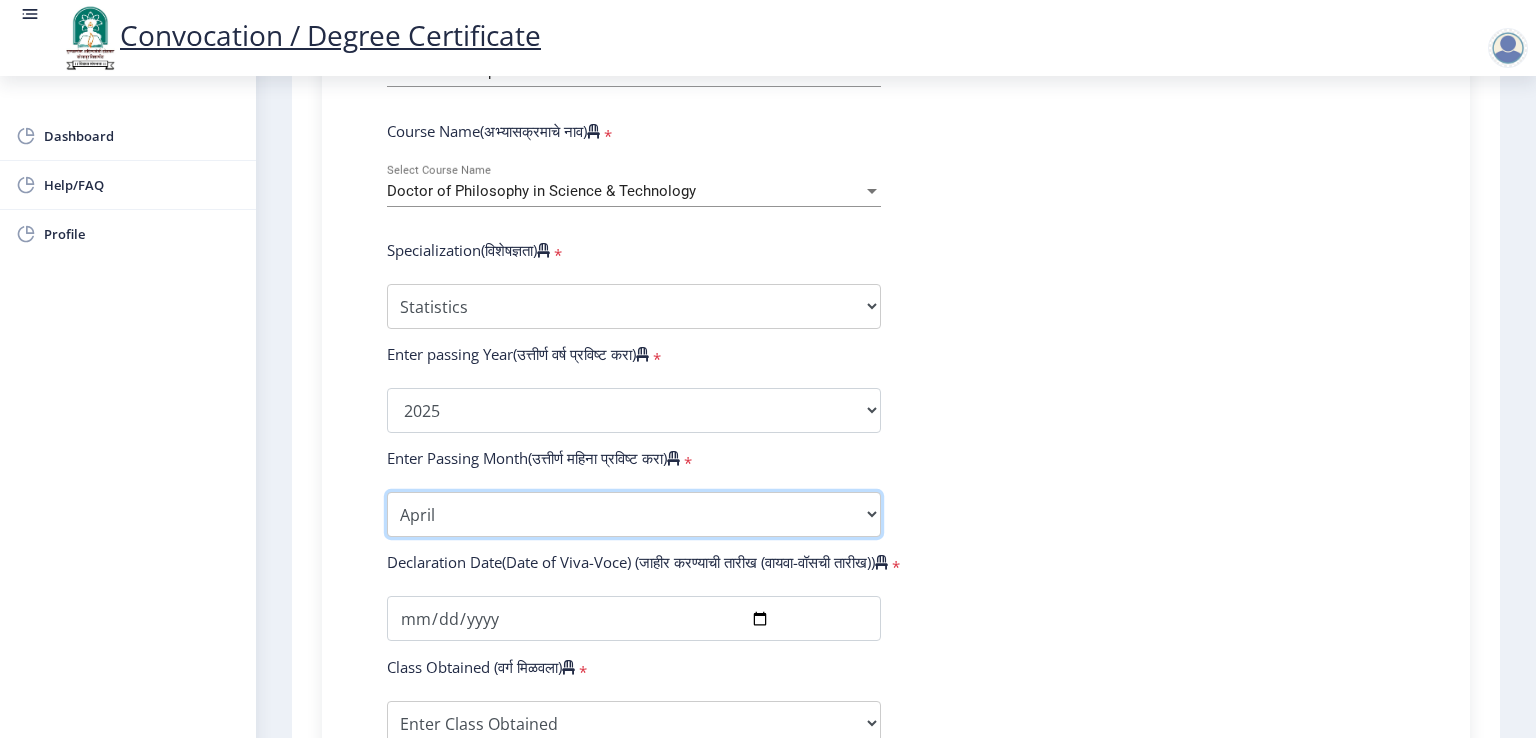 click on "Enter Passing Month January February March April May June July August September October November December" at bounding box center (634, 514) 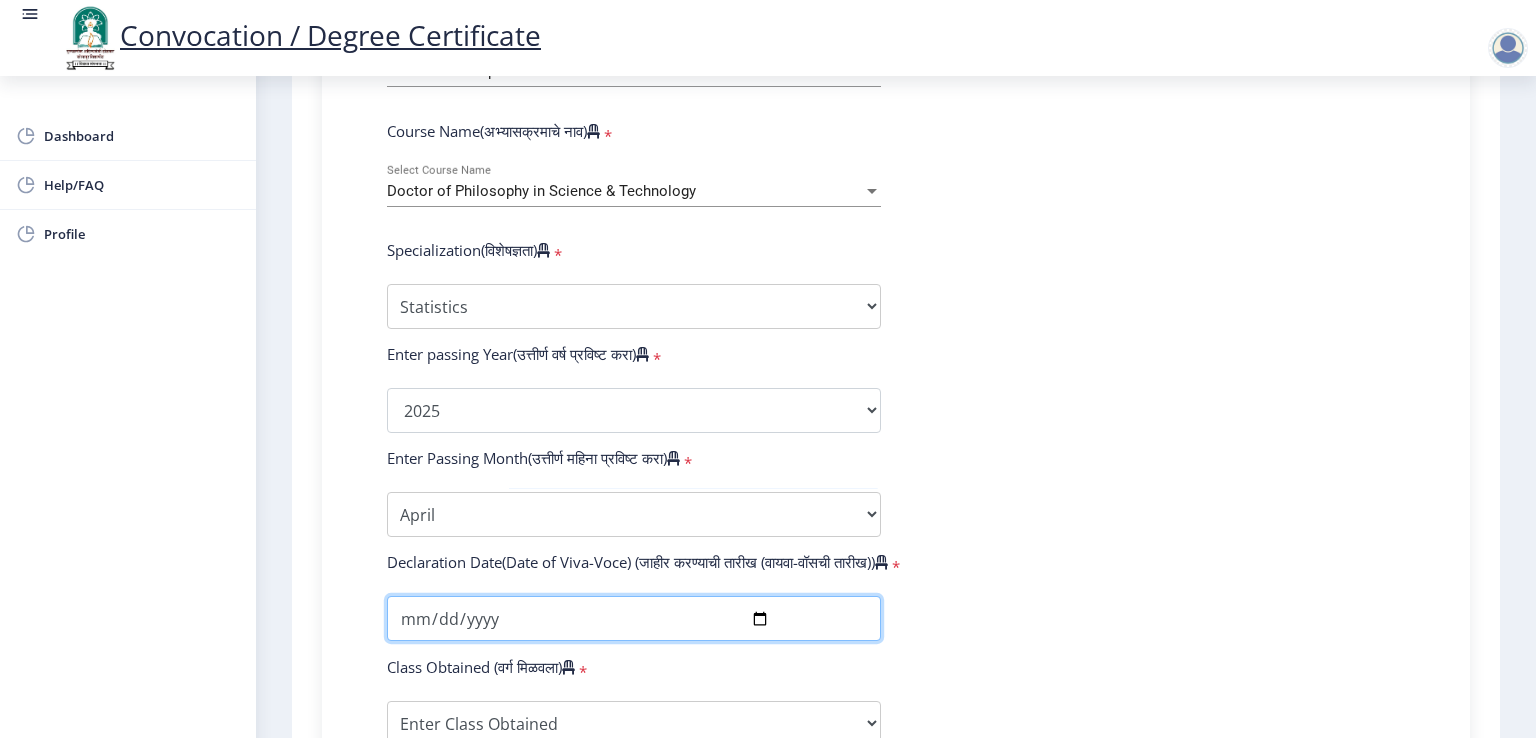 click at bounding box center [634, 618] 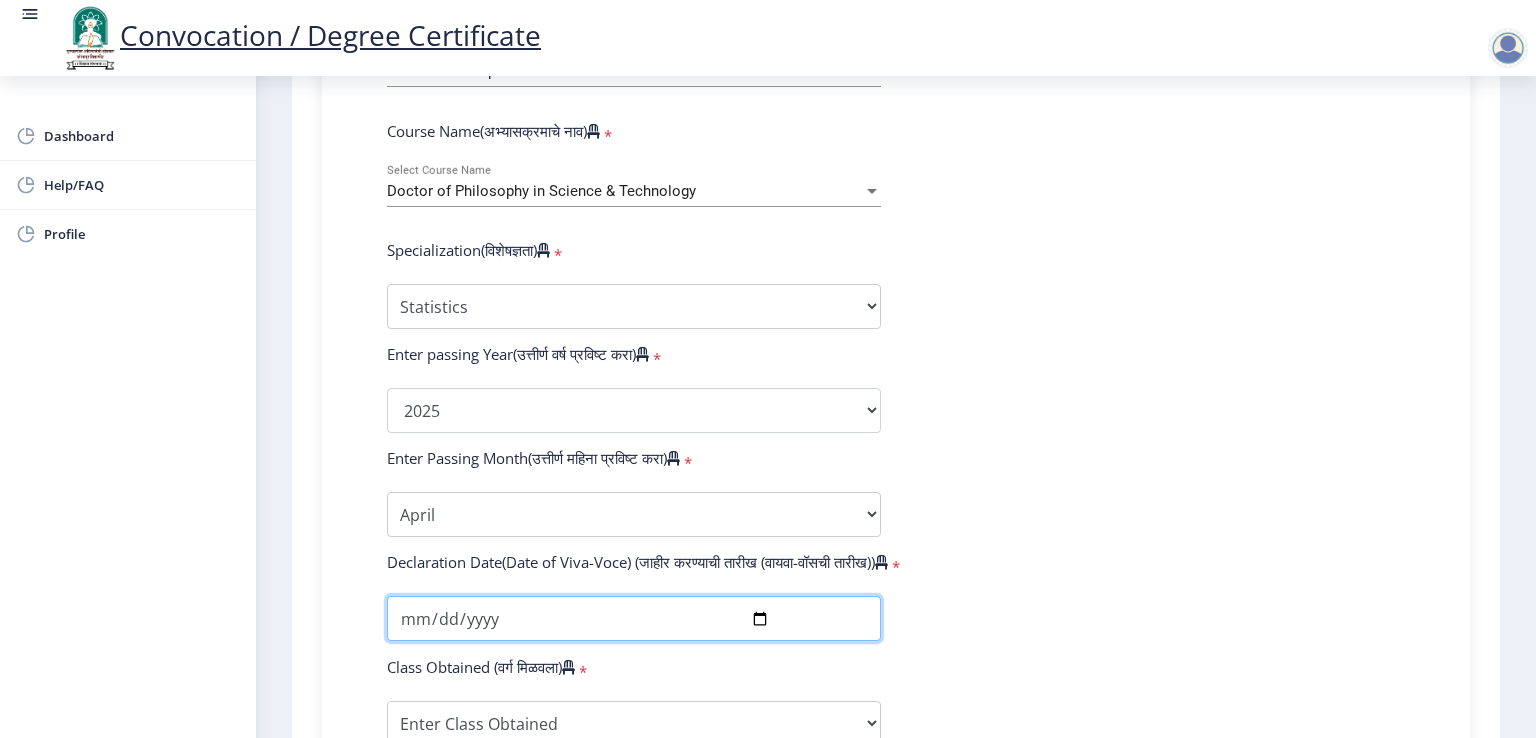 type on "[DATE]" 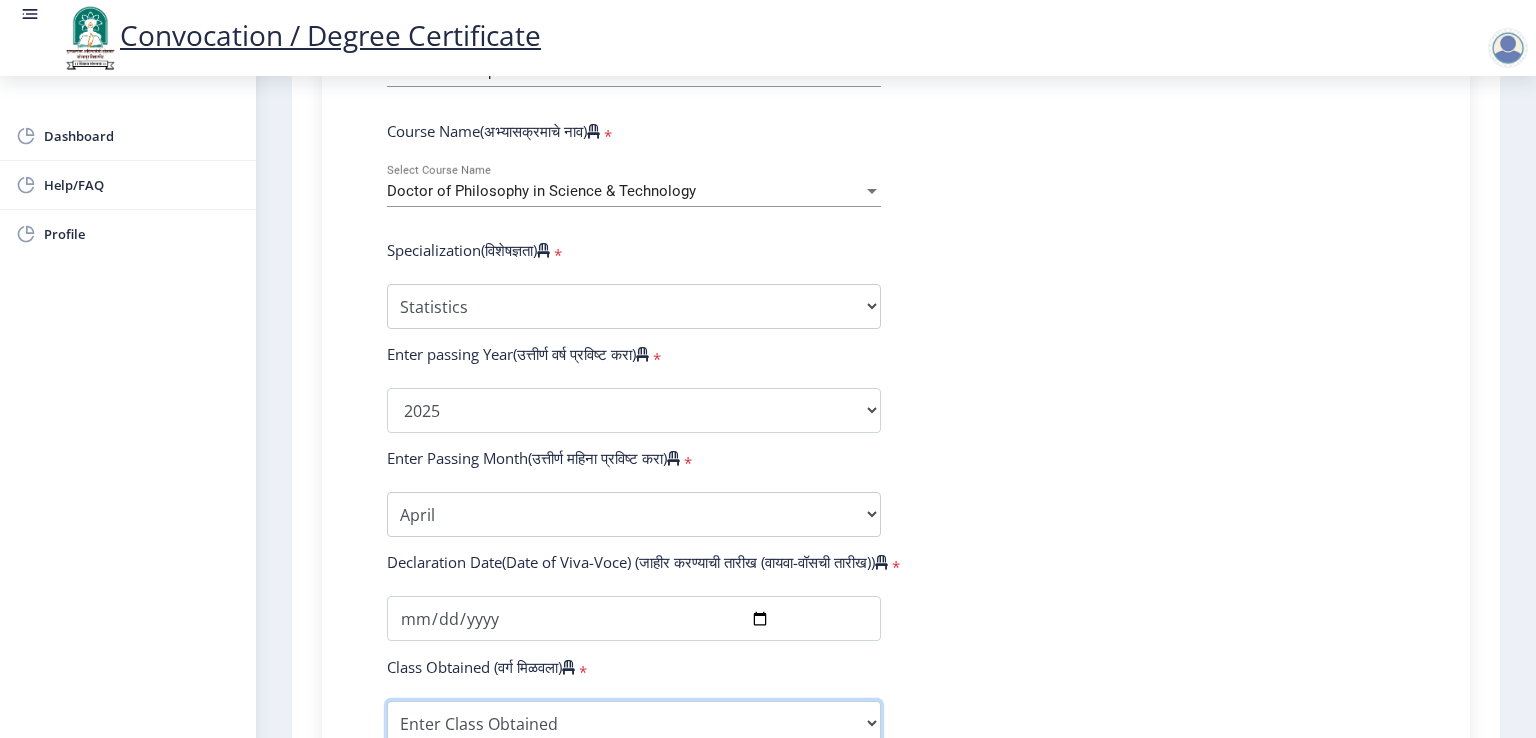 click on "Enter Class Obtained FIRST CLASS WITH DISTINCTION FIRST CLASS HIGHER SECOND CLASS SECOND CLASS PASS CLASS Grade O Grade A+ Grade A Grade B+ Grade B Grade C+ Grade C Grade D Grade E" at bounding box center (634, 723) 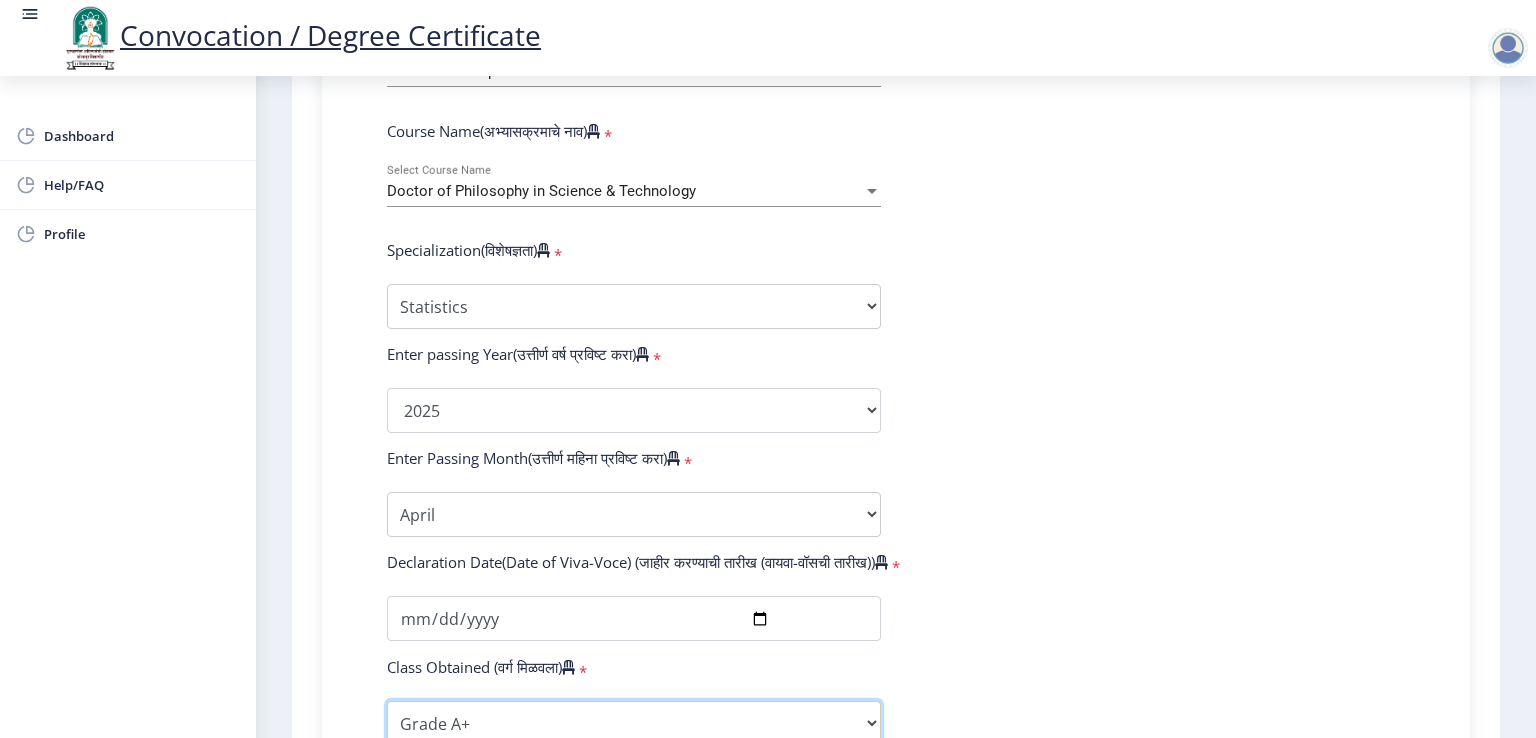 click on "Enter Class Obtained FIRST CLASS WITH DISTINCTION FIRST CLASS HIGHER SECOND CLASS SECOND CLASS PASS CLASS Grade O Grade A+ Grade A Grade B+ Grade B Grade C+ Grade C Grade D Grade E" at bounding box center (634, 723) 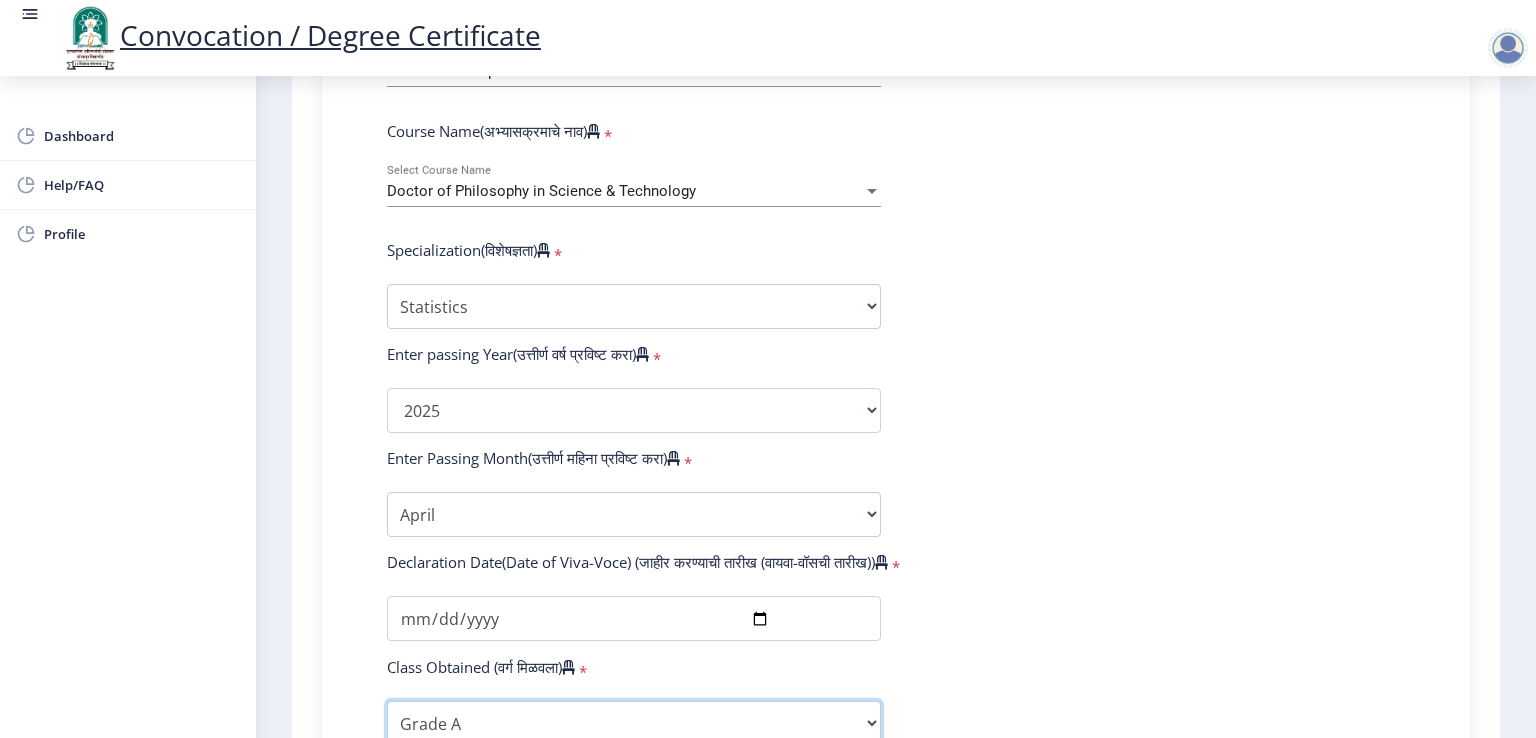 select on "Grade A+" 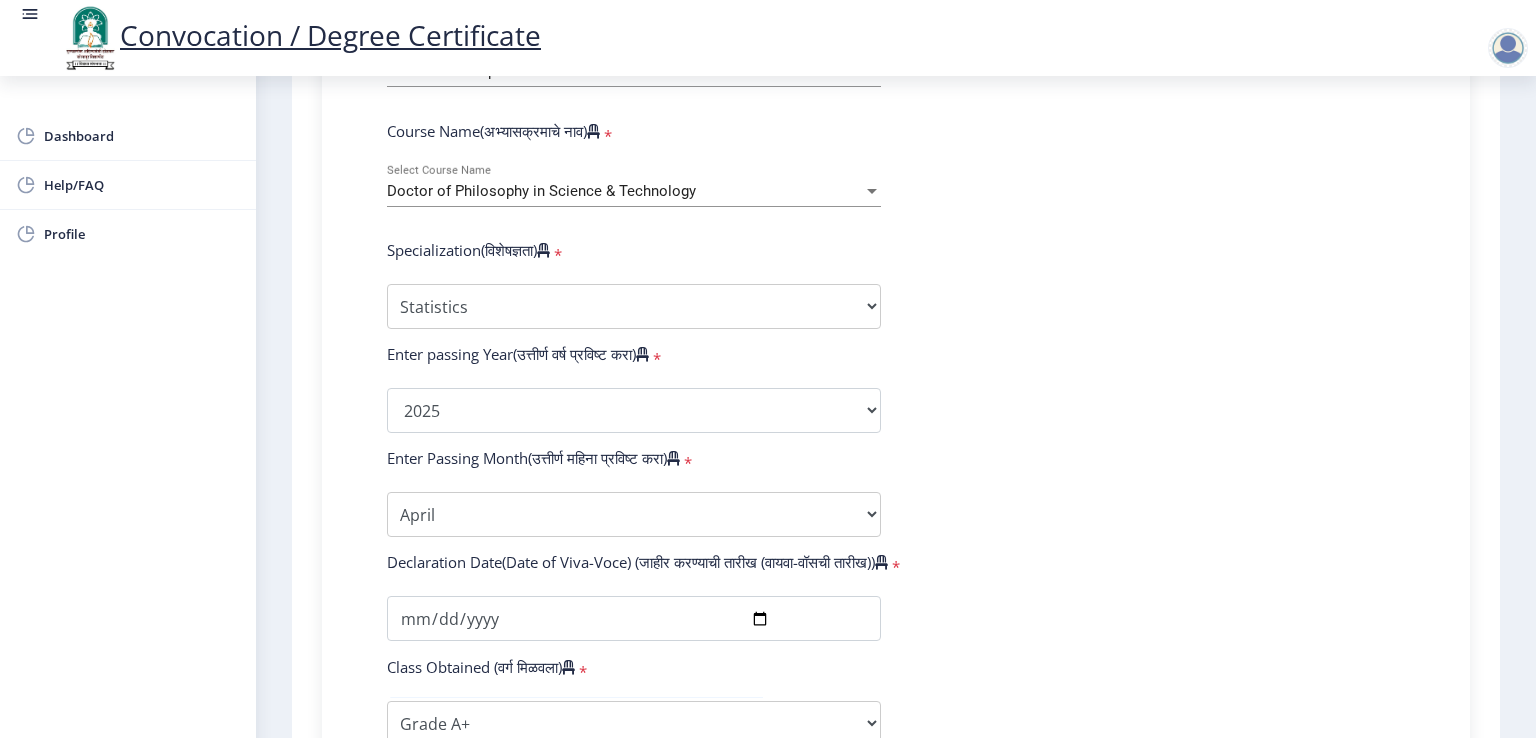 click on "Enter Your PRN Number (तुमचा पीआरएन (कायम नोंदणी क्रमांक) एंटर करा)   * Student Type (विद्यार्थी प्रकार)    * Select Student Type Regular External College Name(कॉलेजचे नाव)   * School of Computational Sciences Select College Name Course Name(अभ्यासक्रमाचे नाव)   * Doctor of Philosophy in Science & Technology Select Course Name  Specialization(विशेषज्ञता)   * Specialization Biotechnology Botany Chemistry Civil Engineering Computer Science Computer Science & Engineering Electronics Electronics & Telecommunincation Engg. Electronics Engieering Geography Mathematics Mechanical Engineering Pharmacy Physics Zoology Statistics Other Enter passing Year(उत्तीर्ण वर्ष प्रविष्ट करा)   *  2025   2024   2023   2022   2021   2020   2019   2018   2017   2016   2015   2014   2013   2012   2011  *" 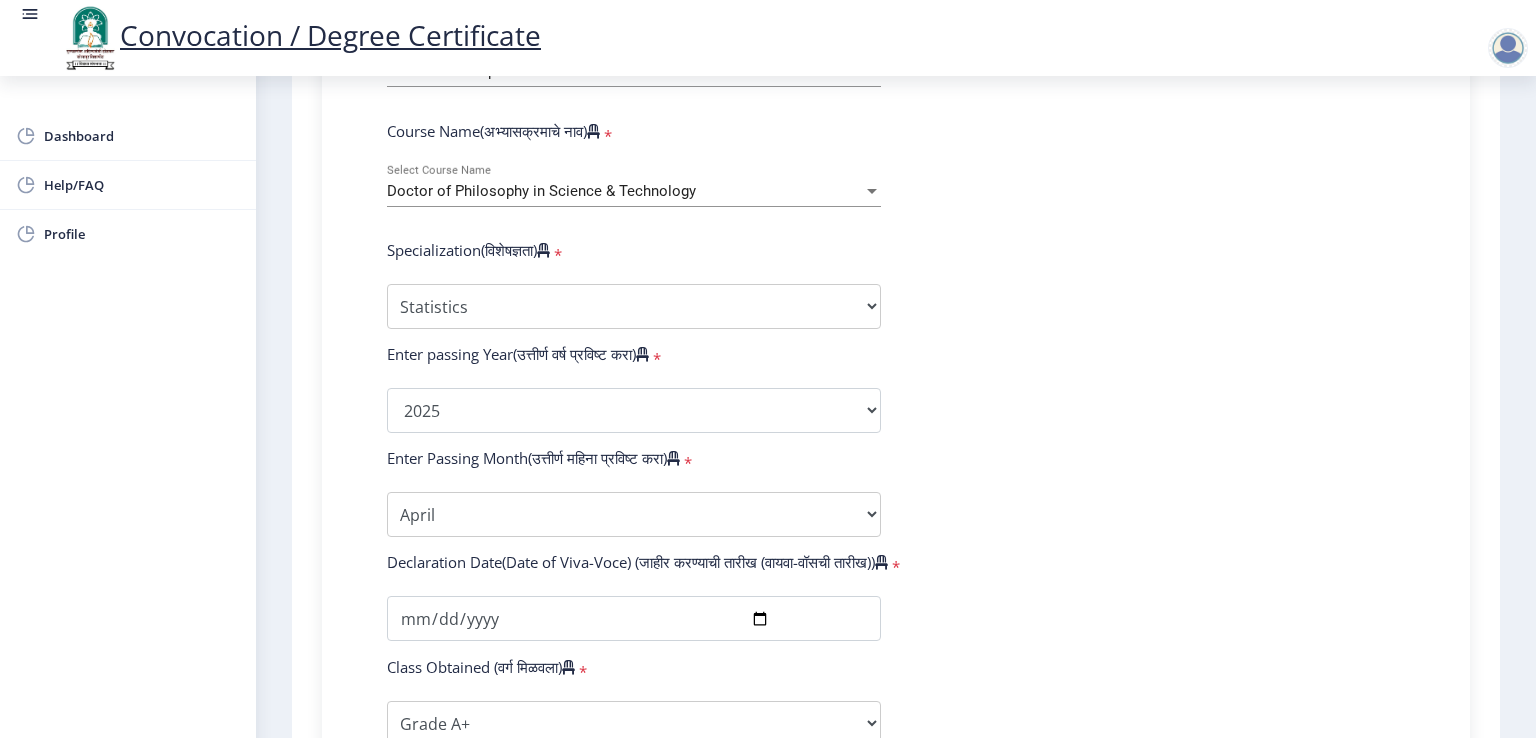 click on "Instructions (सूचना) 1. पदवी प्रमाणपत्रासाठी शैक्षणिक तपशील चरणावर, तुम्हाला तुमच्या अंतिम पदवी दीक्षांत प्रमाणपत्रासाठी तुमचे तपशील सबमिट करणे आवश्यक आहे.   2. तुम्ही ज्या कोर्ससाठी पदवी प्रमाणपत्रासाठी अर्ज करत आहात त्या अभ्यासक्रमाच्या नवीनतम जारी केलेल्या मार्कशीटवर आधारित तुमचे सर्व तपशील भरणे आवश्यक आहे.  Email Us on   [EMAIL_ADDRESS][DOMAIN_NAME] Education Details   Enter Your PRN Number (तुमचा पीआरएन (कायम नोंदणी क्रमांक) एंटर करा)   * * Regular * *" 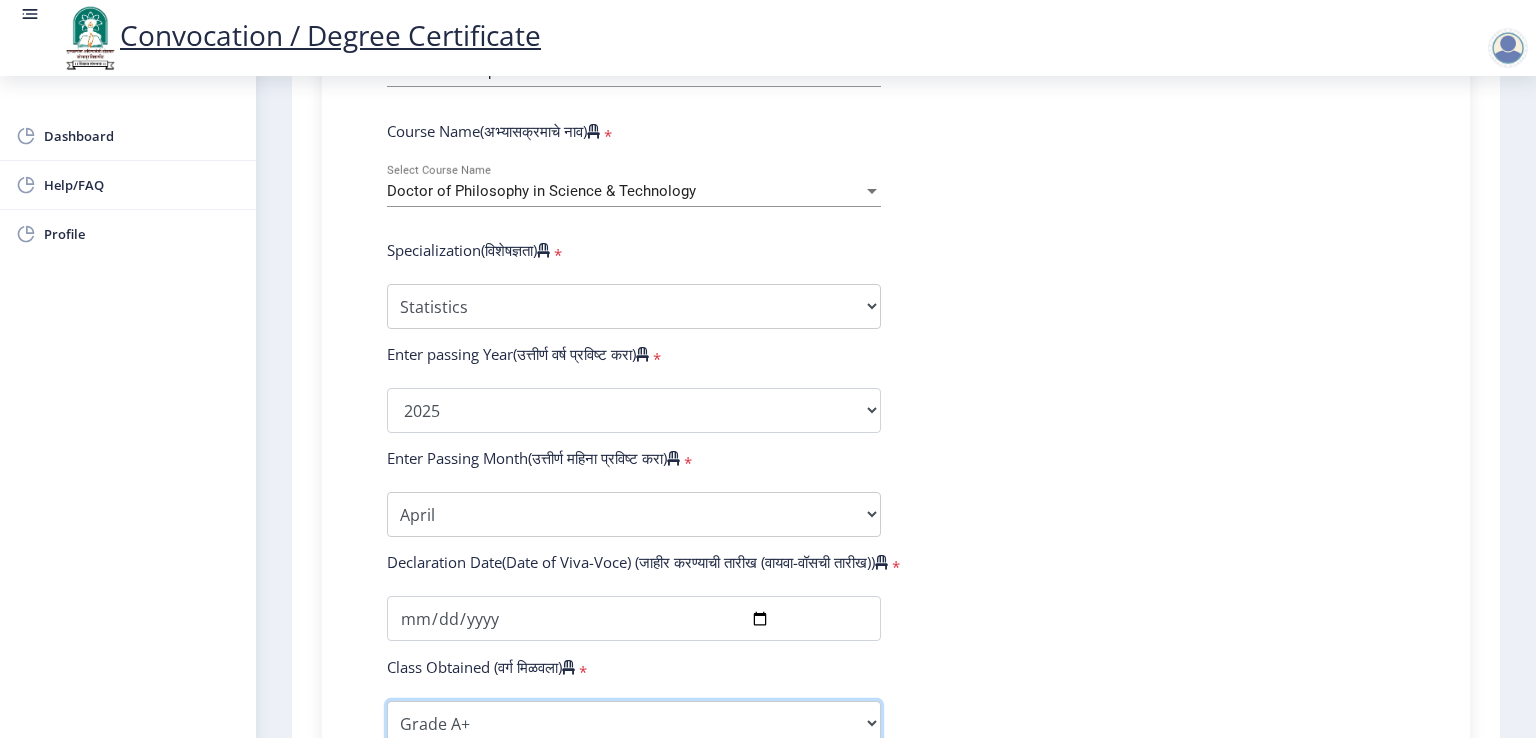 click on "Enter Class Obtained FIRST CLASS WITH DISTINCTION FIRST CLASS HIGHER SECOND CLASS SECOND CLASS PASS CLASS Grade O Grade A+ Grade A Grade B+ Grade B Grade C+ Grade C Grade D Grade E" at bounding box center [634, 723] 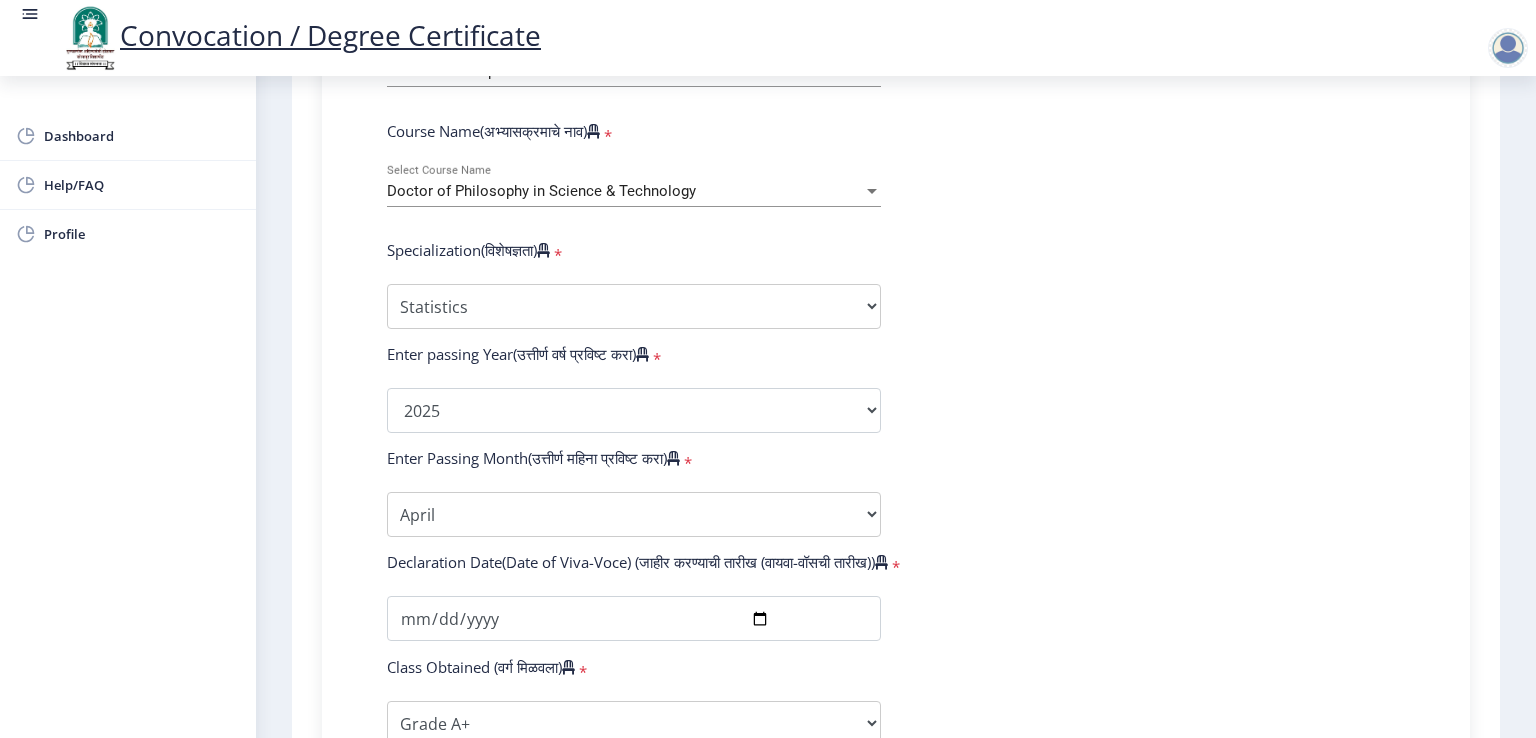 click on "Enter Your PRN Number (तुमचा पीआरएन (कायम नोंदणी क्रमांक) एंटर करा)   * Student Type (विद्यार्थी प्रकार)    * Select Student Type Regular External College Name(कॉलेजचे नाव)   * School of Computational Sciences Select College Name Course Name(अभ्यासक्रमाचे नाव)   * Doctor of Philosophy in Science & Technology Select Course Name  Specialization(विशेषज्ञता)   * Specialization Biotechnology Botany Chemistry Civil Engineering Computer Science Computer Science & Engineering Electronics Electronics & Telecommunincation Engg. Electronics Engieering Geography Mathematics Mechanical Engineering Pharmacy Physics Zoology Statistics Other Enter passing Year(उत्तीर्ण वर्ष प्रविष्ट करा)   *  2025   2024   2023   2022   2021   2020   2019   2018   2017   2016   2015   2014   2013   2012   2011  *" 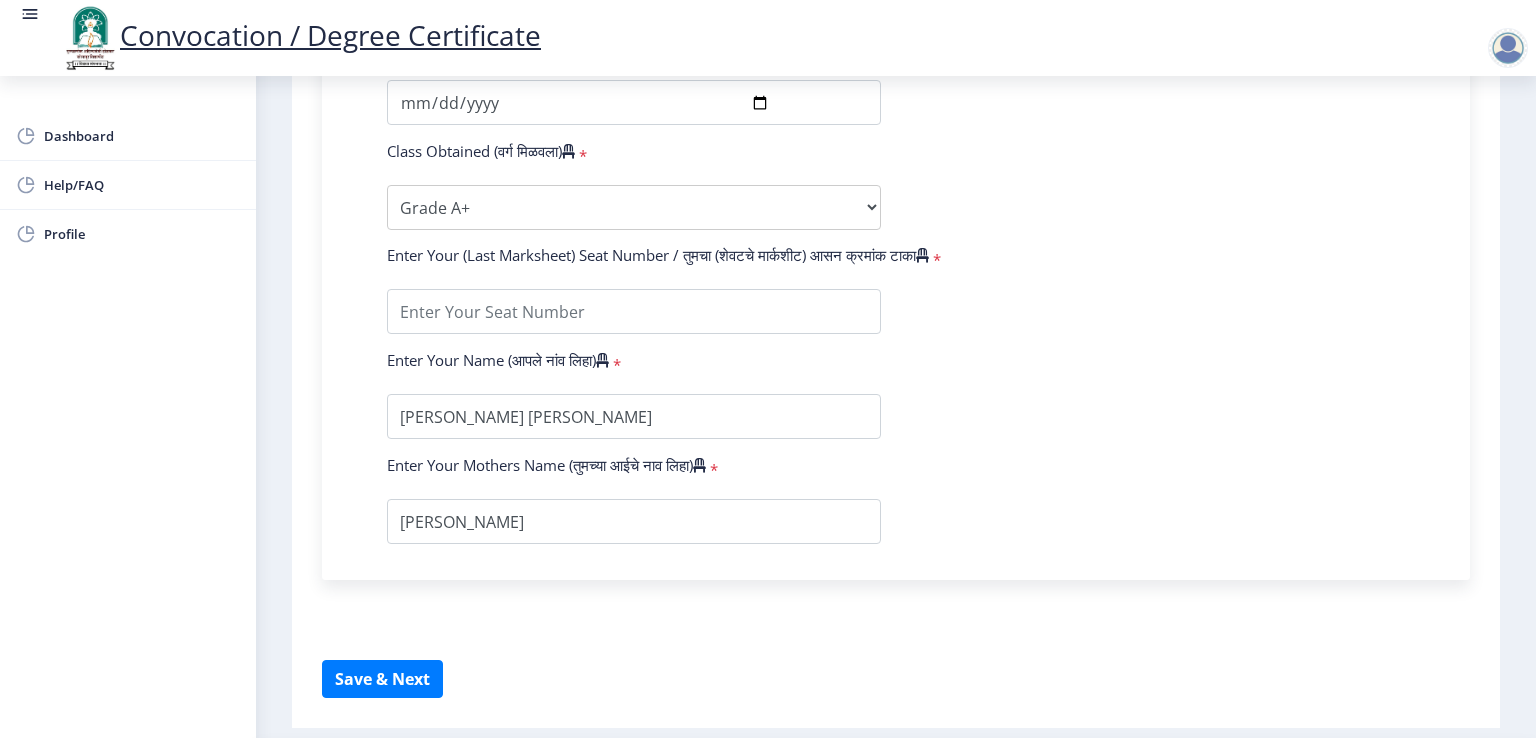 scroll, scrollTop: 1360, scrollLeft: 0, axis: vertical 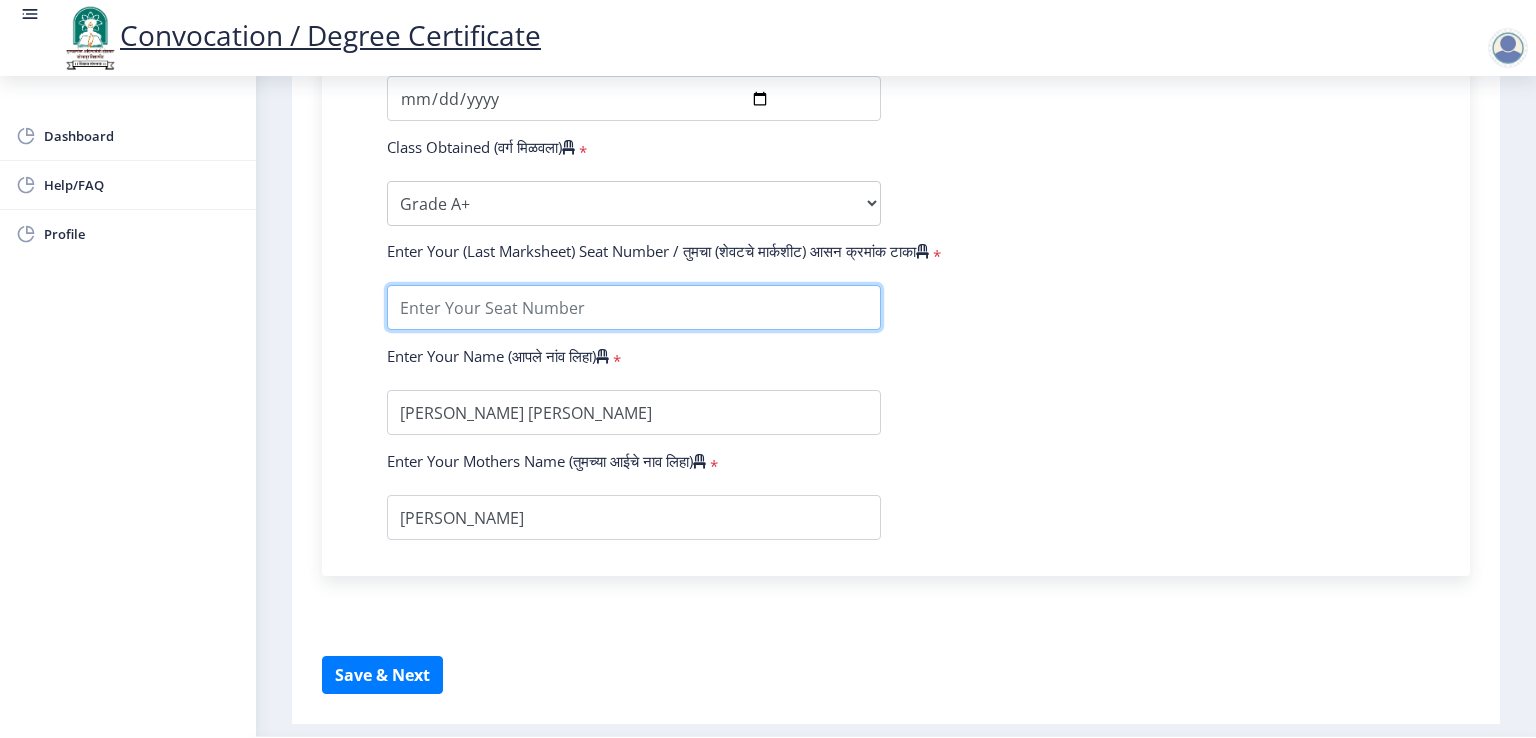 click at bounding box center (634, 307) 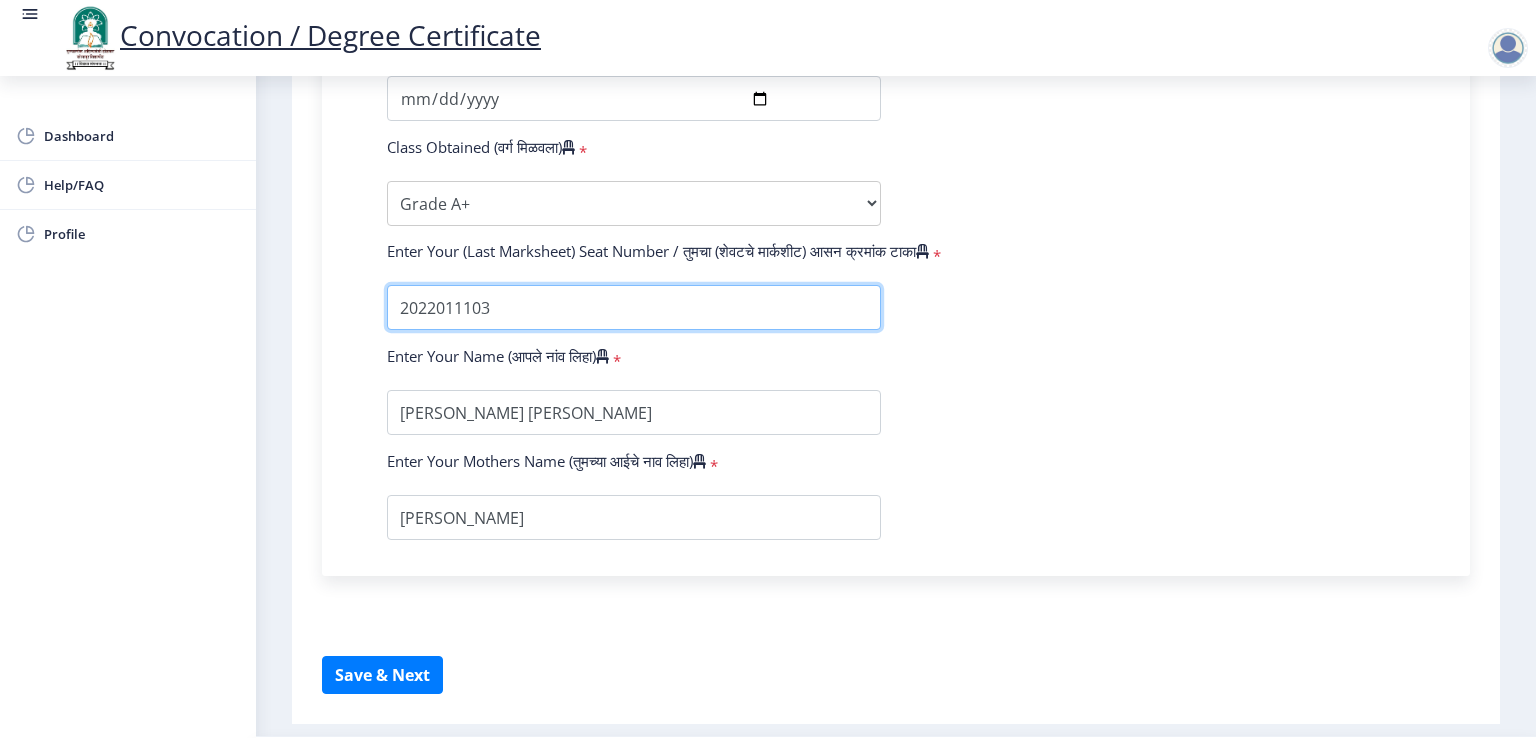 type on "2022011103" 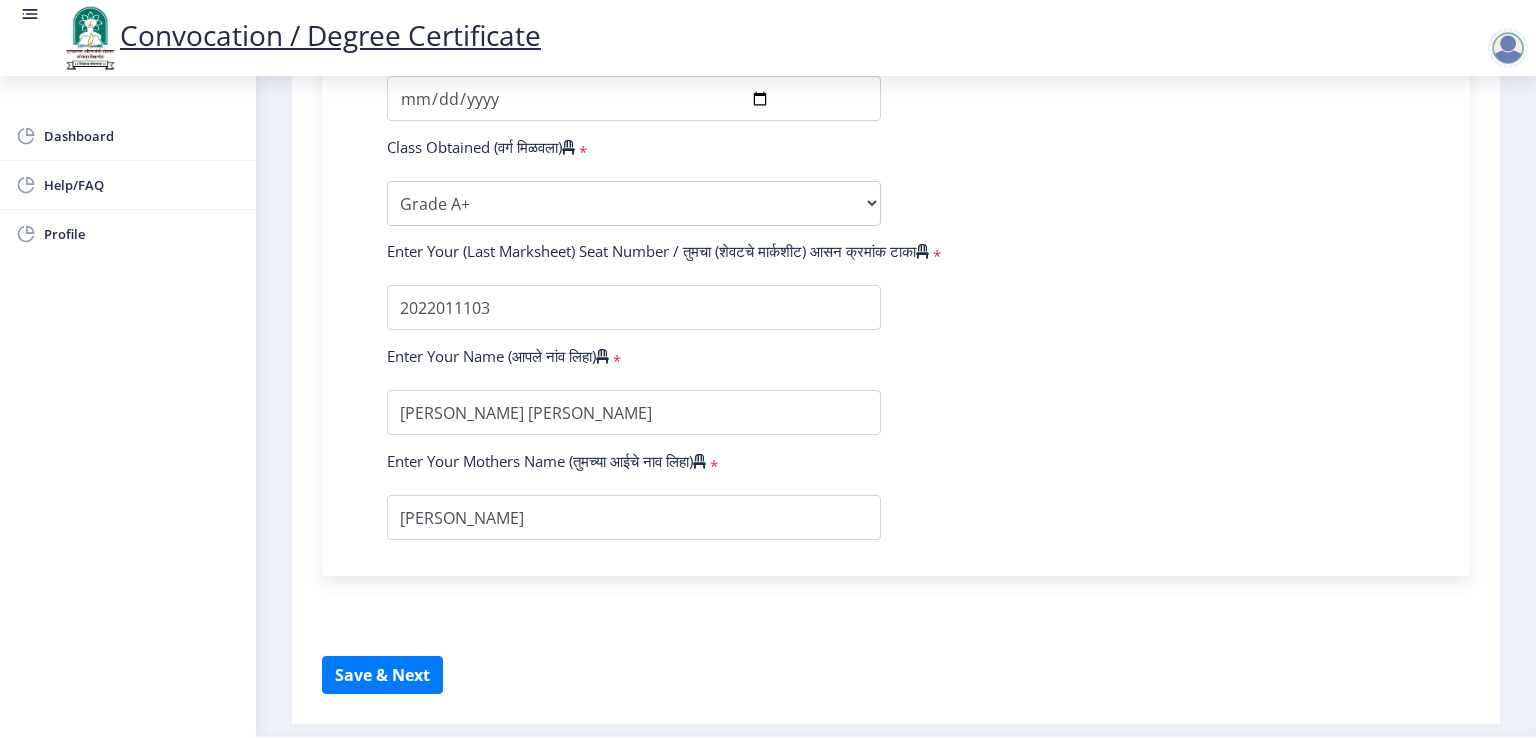 click on "Enter Your PRN Number (तुमचा पीआरएन (कायम नोंदणी क्रमांक) एंटर करा)   * Student Type (विद्यार्थी प्रकार)    * Select Student Type Regular External College Name(कॉलेजचे नाव)   * School of Computational Sciences Select College Name Course Name(अभ्यासक्रमाचे नाव)   * Doctor of Philosophy in Science & Technology Select Course Name  Specialization(विशेषज्ञता)   * Specialization Biotechnology Botany Chemistry Civil Engineering Computer Science Computer Science & Engineering Electronics Electronics & Telecommunincation Engg. Electronics Engieering Geography Mathematics Mechanical Engineering Pharmacy Physics Zoology Statistics Other Enter passing Year(उत्तीर्ण वर्ष प्रविष्ट करा)   *  2025   2024   2023   2022   2021   2020   2019   2018   2017   2016   2015   2014   2013   2012   2011  *" 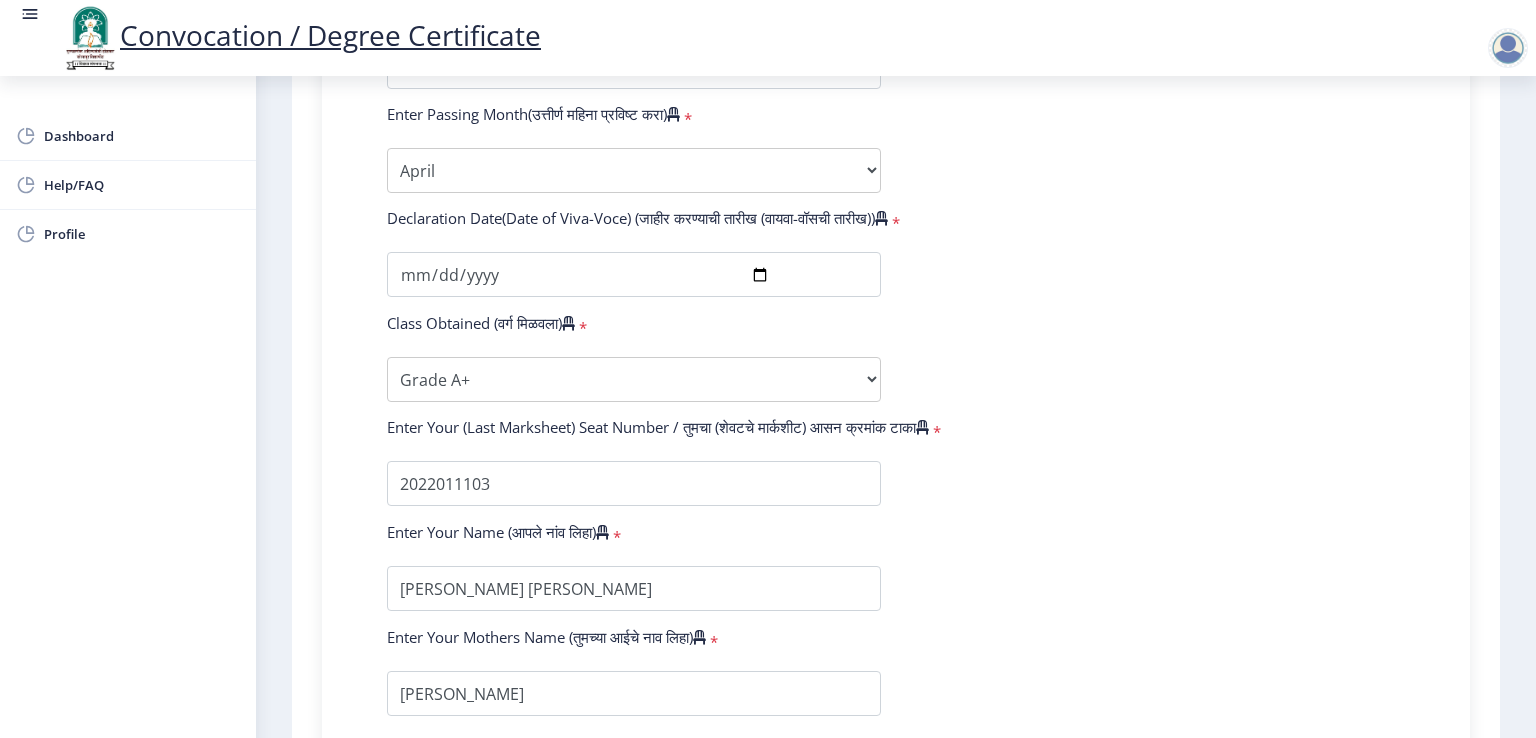 scroll, scrollTop: 1406, scrollLeft: 0, axis: vertical 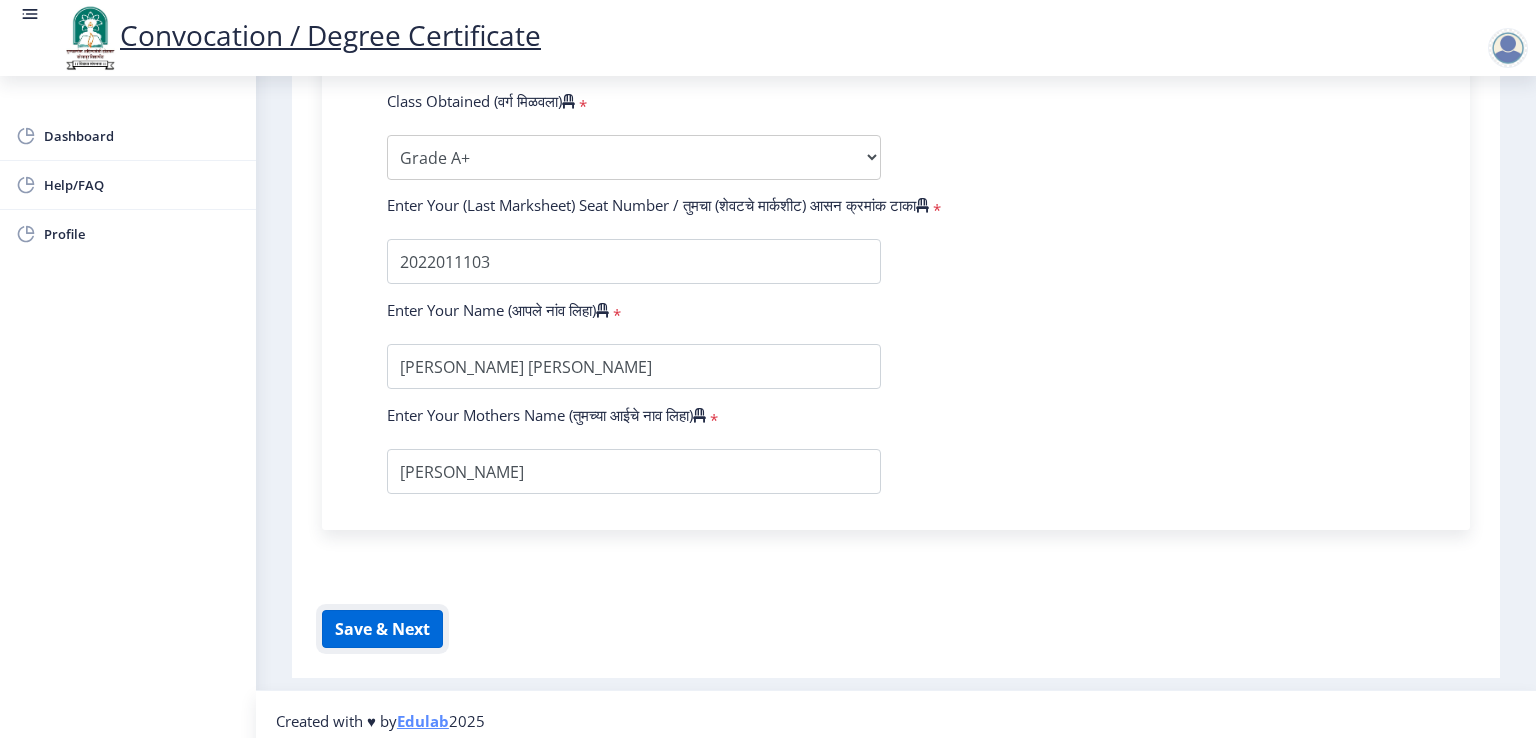click on "Save & Next" 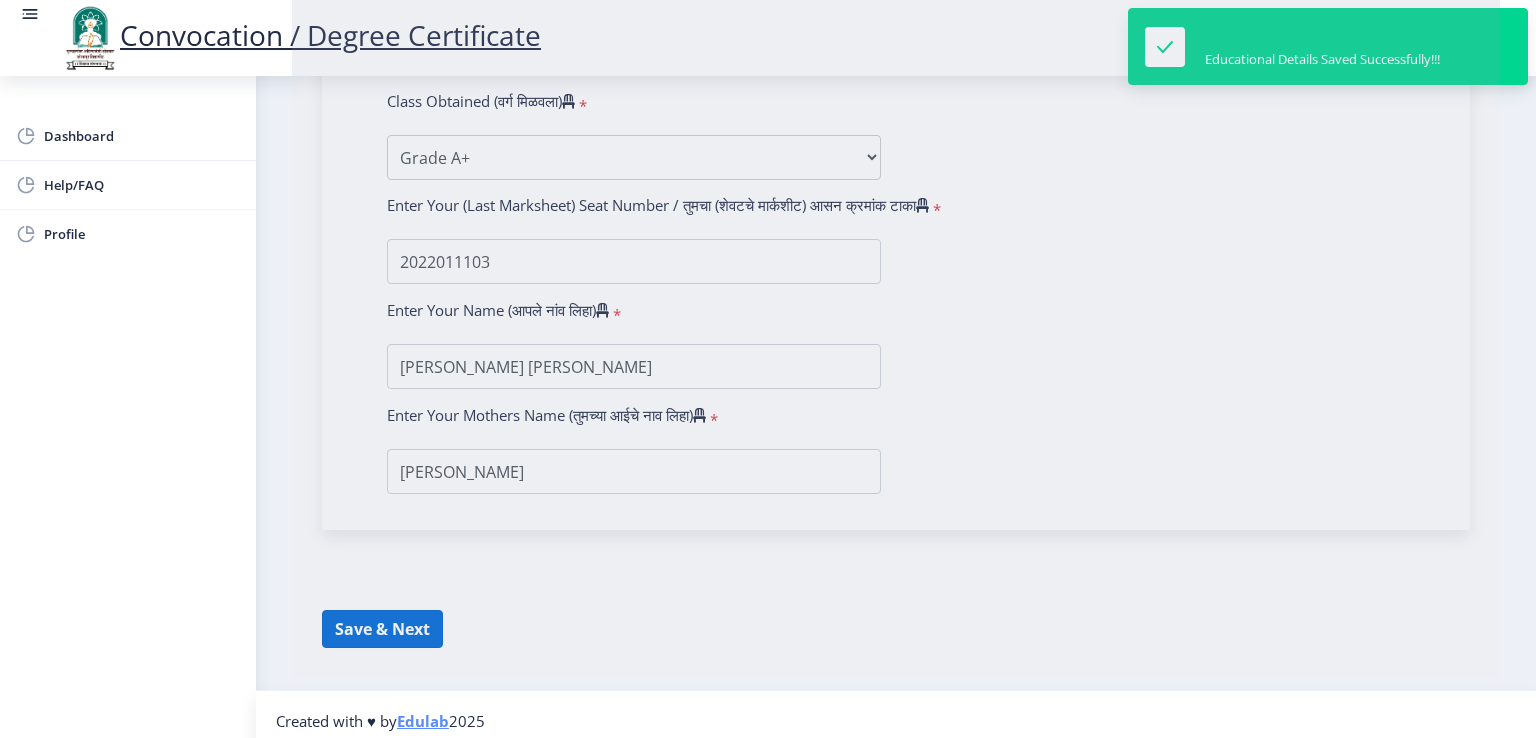 select 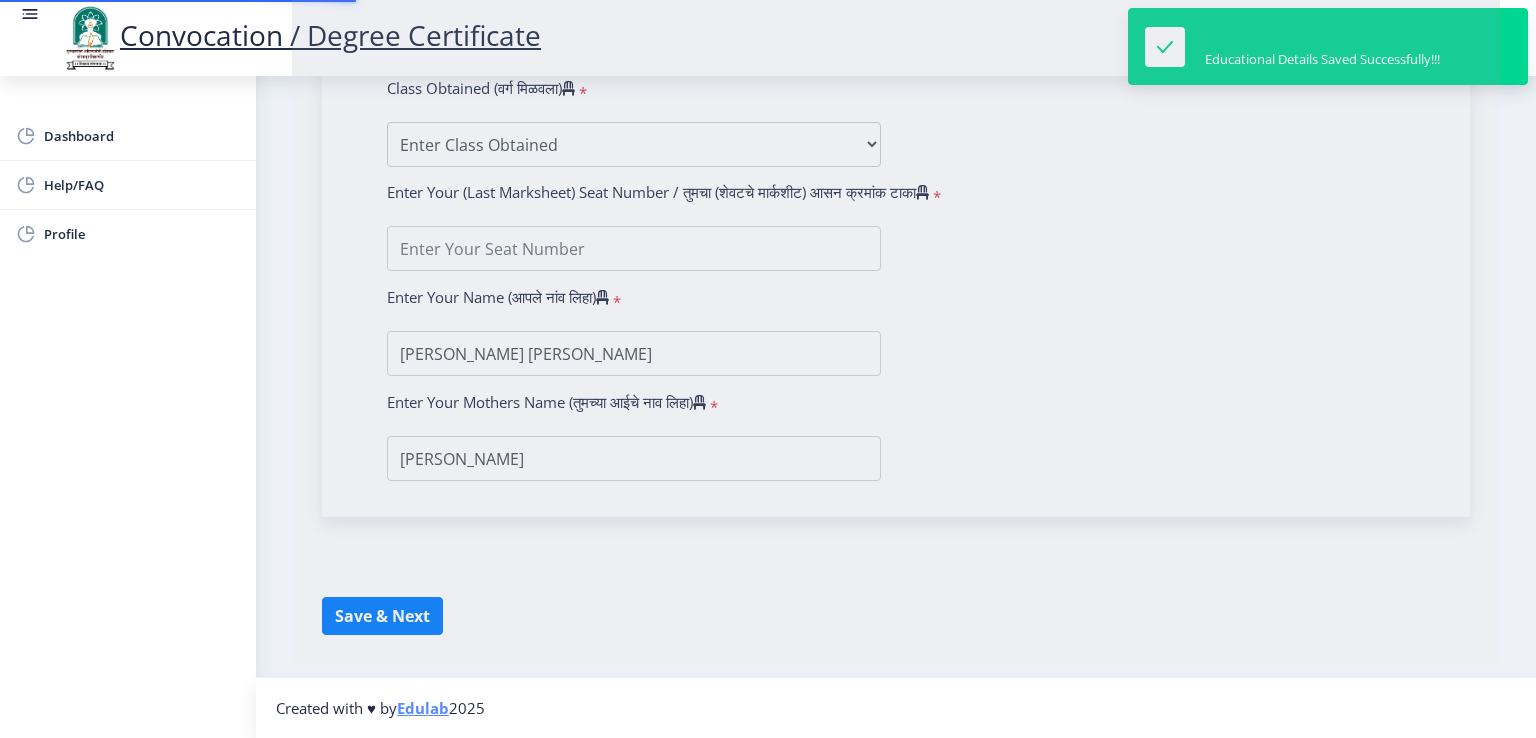 scroll, scrollTop: 0, scrollLeft: 0, axis: both 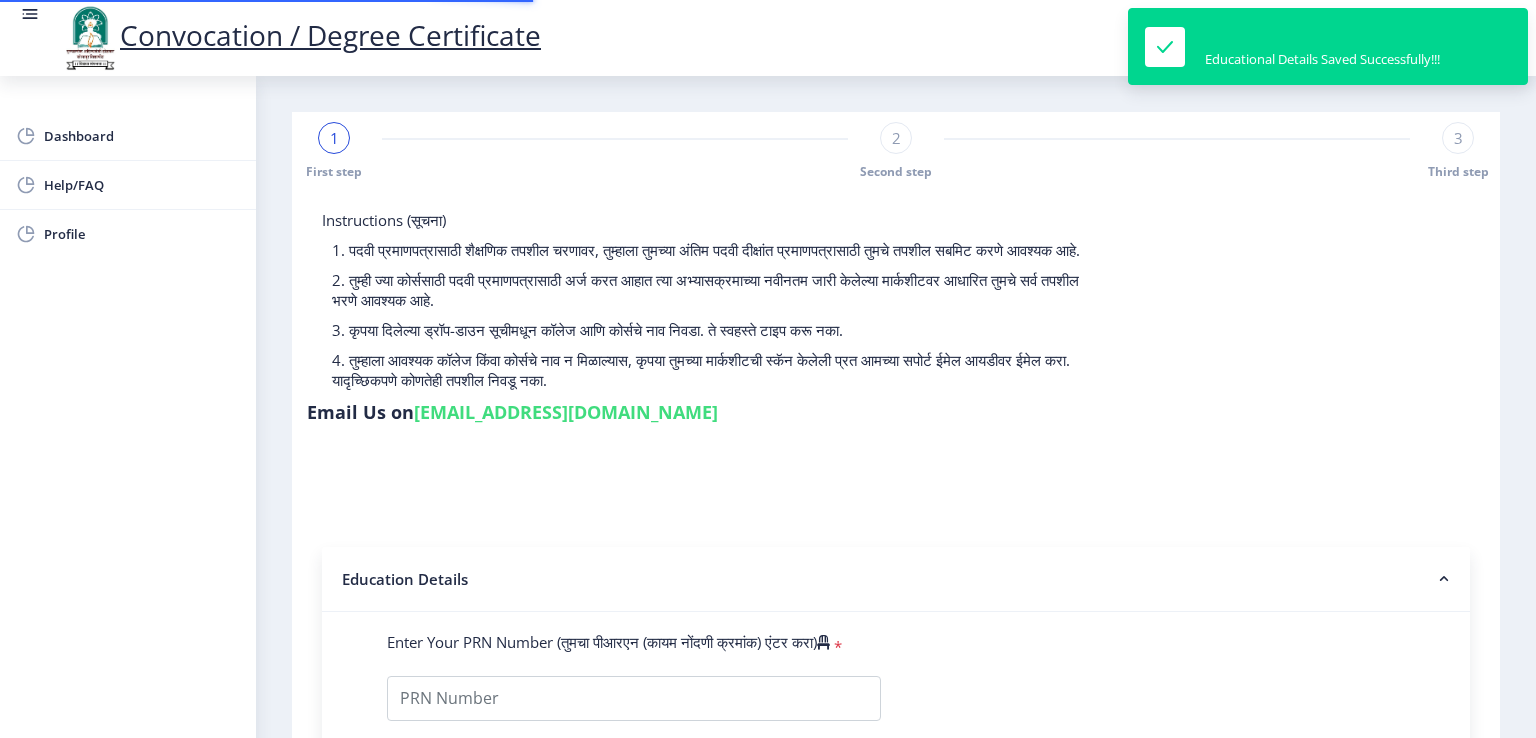 type on "202301094076066" 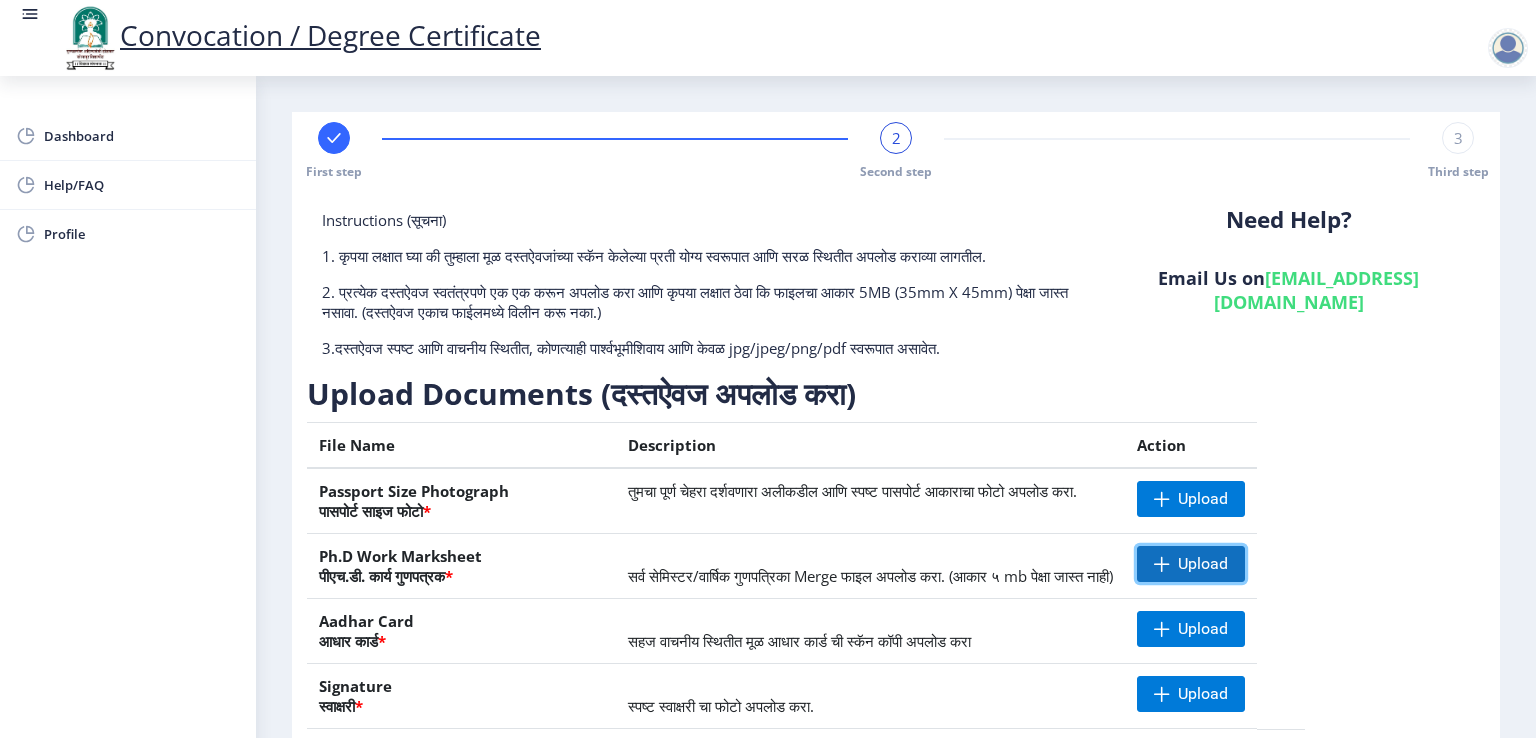 click on "Upload" 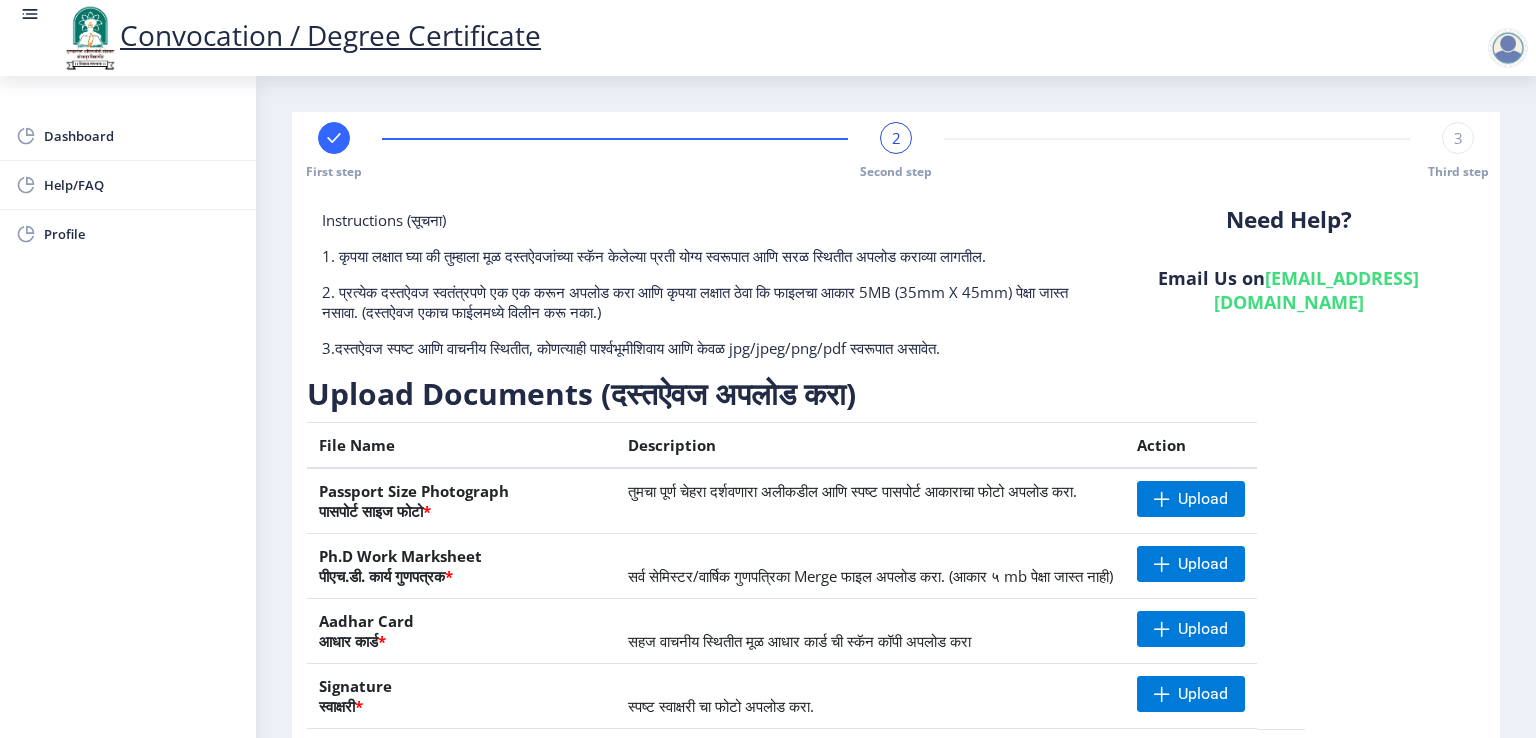 click on "Instructions (सूचना) 1. कृपया लक्षात घ्या की तुम्हाला मूळ दस्तऐवजांच्या स्कॅन केलेल्या प्रती योग्य स्वरूपात आणि सरळ स्थितीत अपलोड कराव्या लागतील.  2. प्रत्येक दस्तऐवज स्वतंत्रपणे एक एक करून अपलोड करा आणि कृपया लक्षात ठेवा कि फाइलचा आकार 5MB (35mm X 45mm) पेक्षा जास्त नसावा. (दस्तऐवज एकाच फाईलमध्ये विलीन करू नका.)  Need Help? Email Us on   [EMAIL_ADDRESS][DOMAIN_NAME]  Upload Documents (दस्तऐवज अपलोड करा)  File Name Description Action Passport Size Photograph  पासपोर्ट साइज फोटो  * Upload * Upload * Upload *" 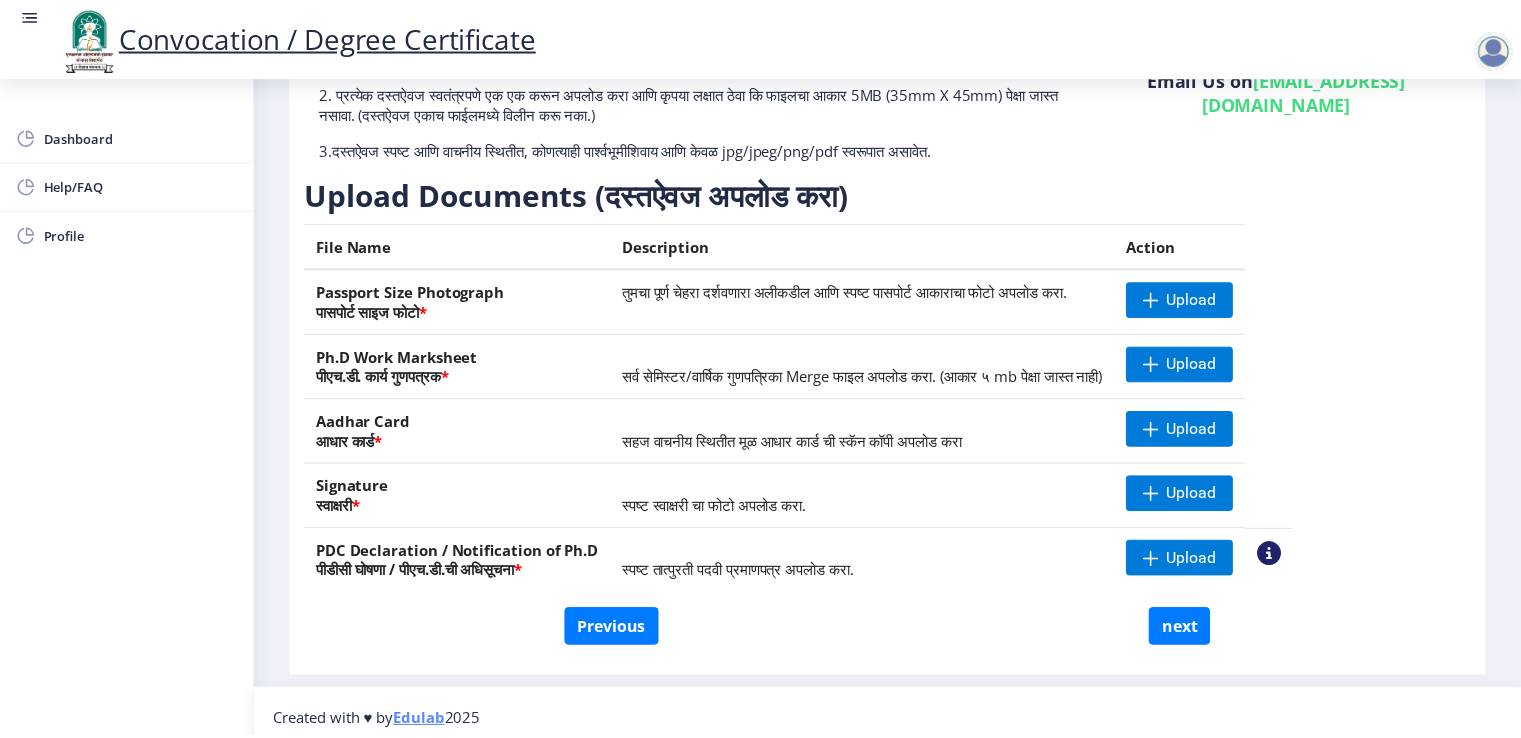 scroll, scrollTop: 210, scrollLeft: 0, axis: vertical 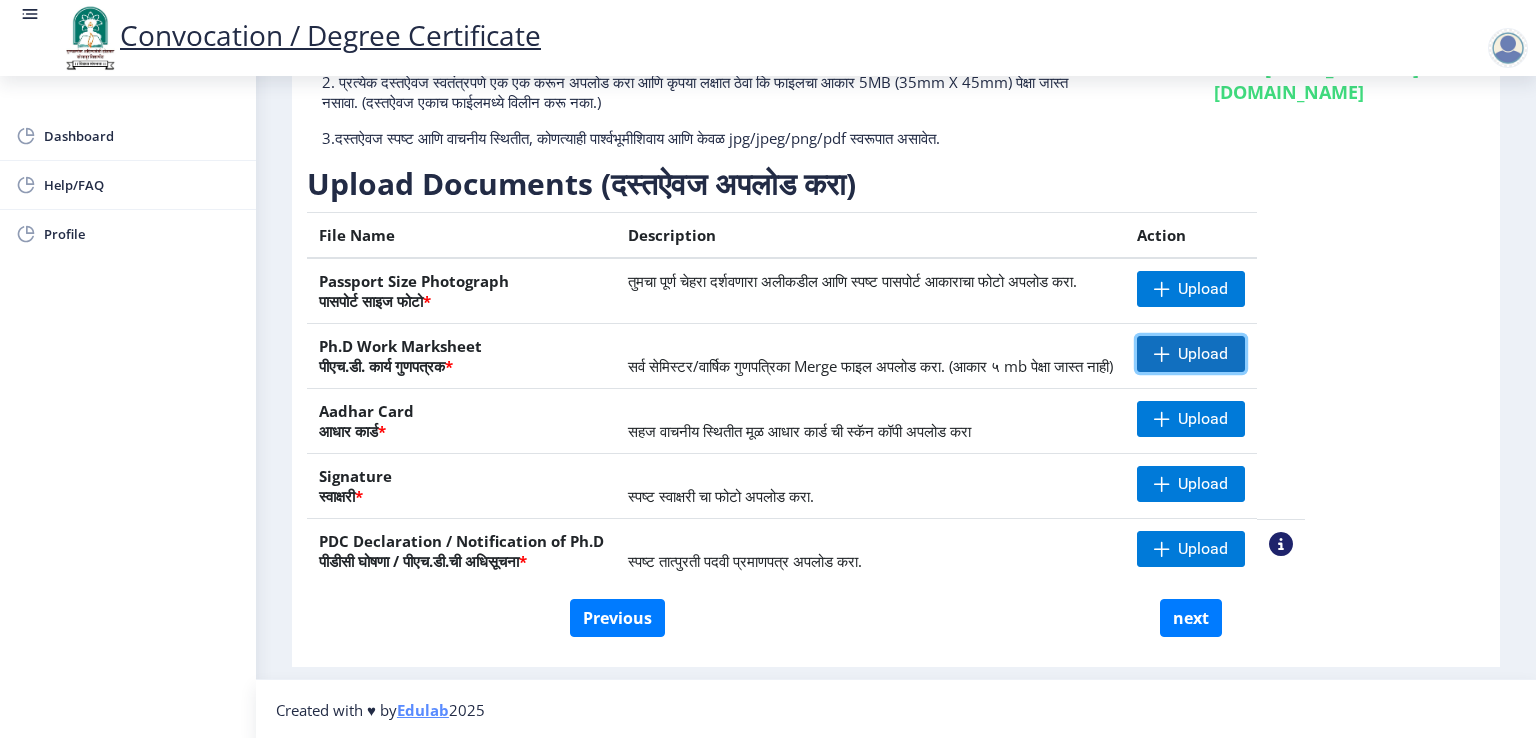 click on "Upload" 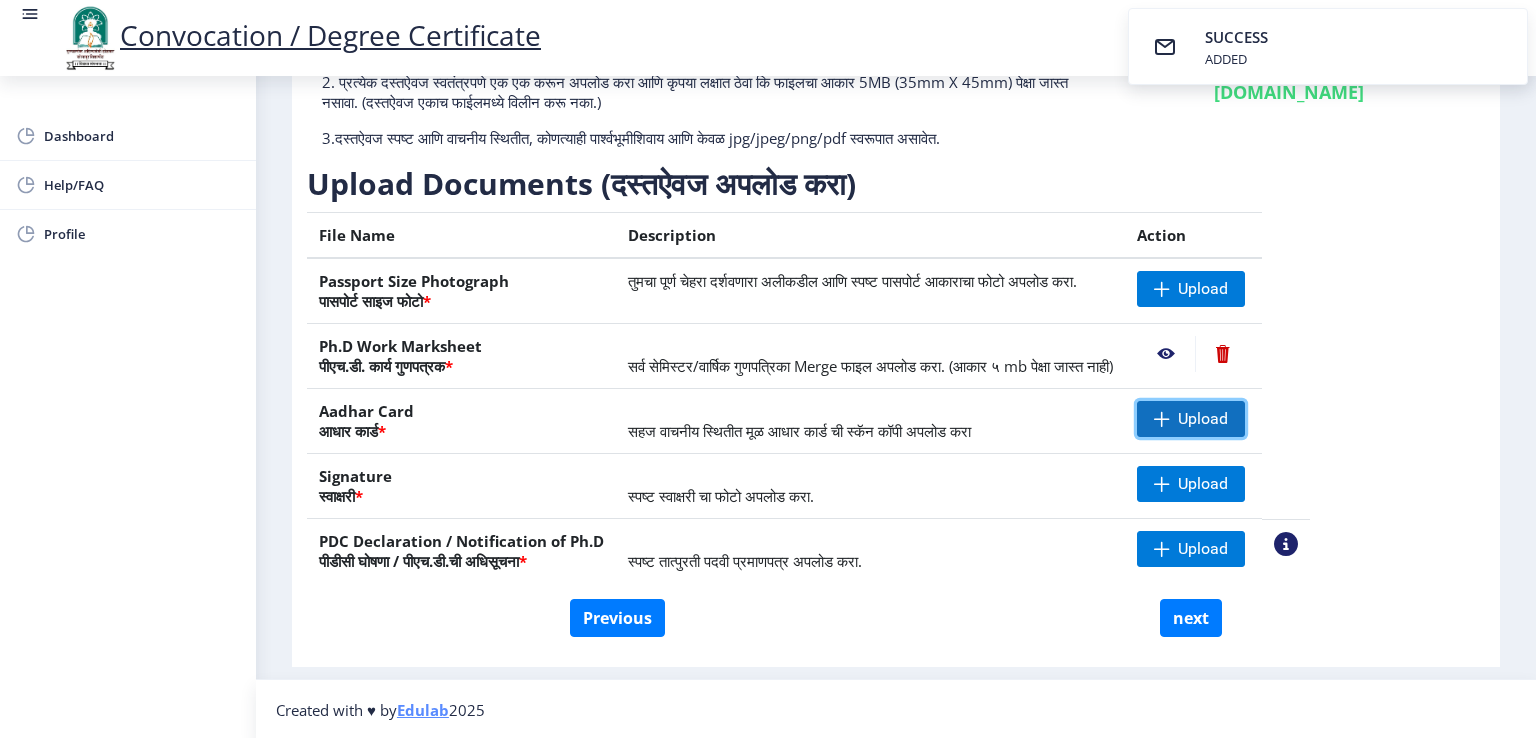 click 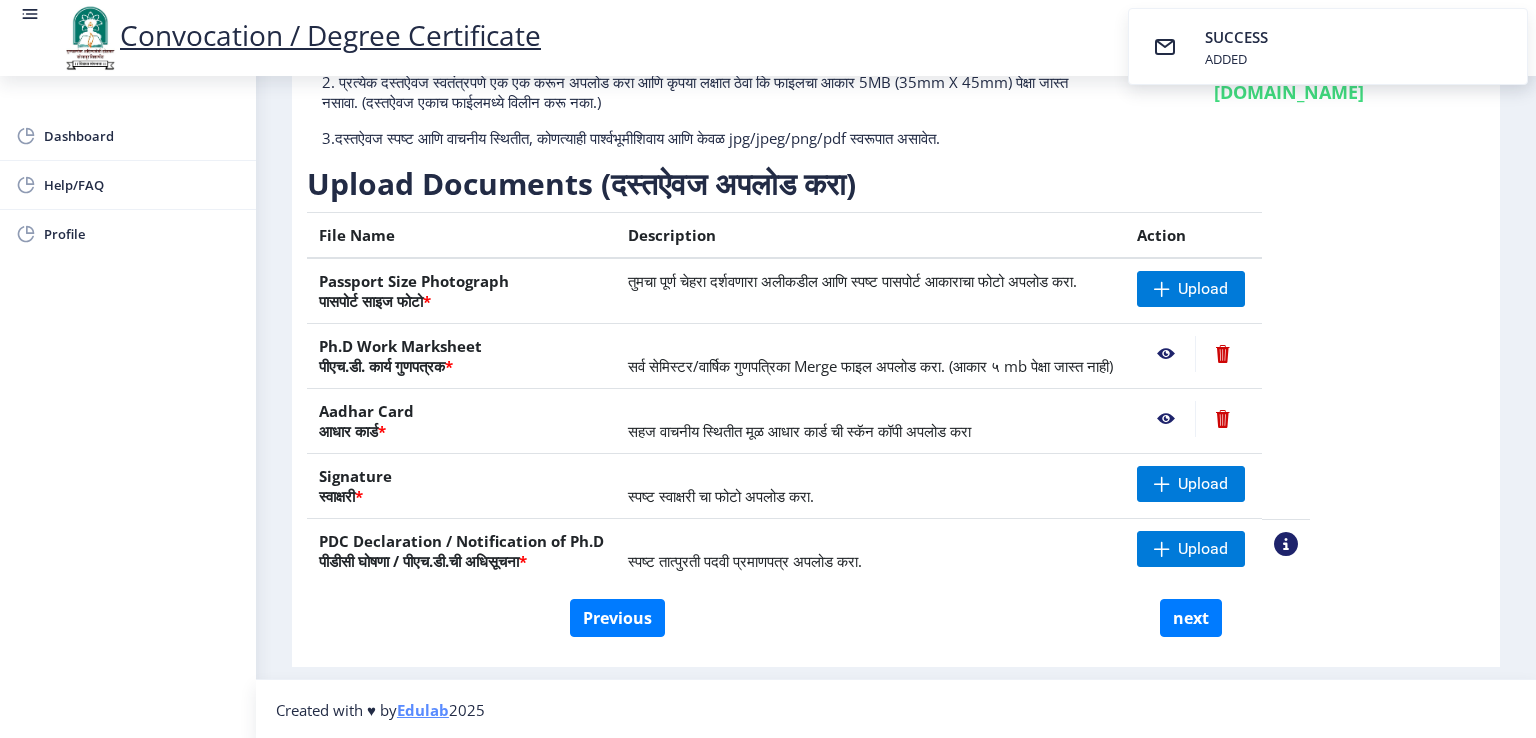 click 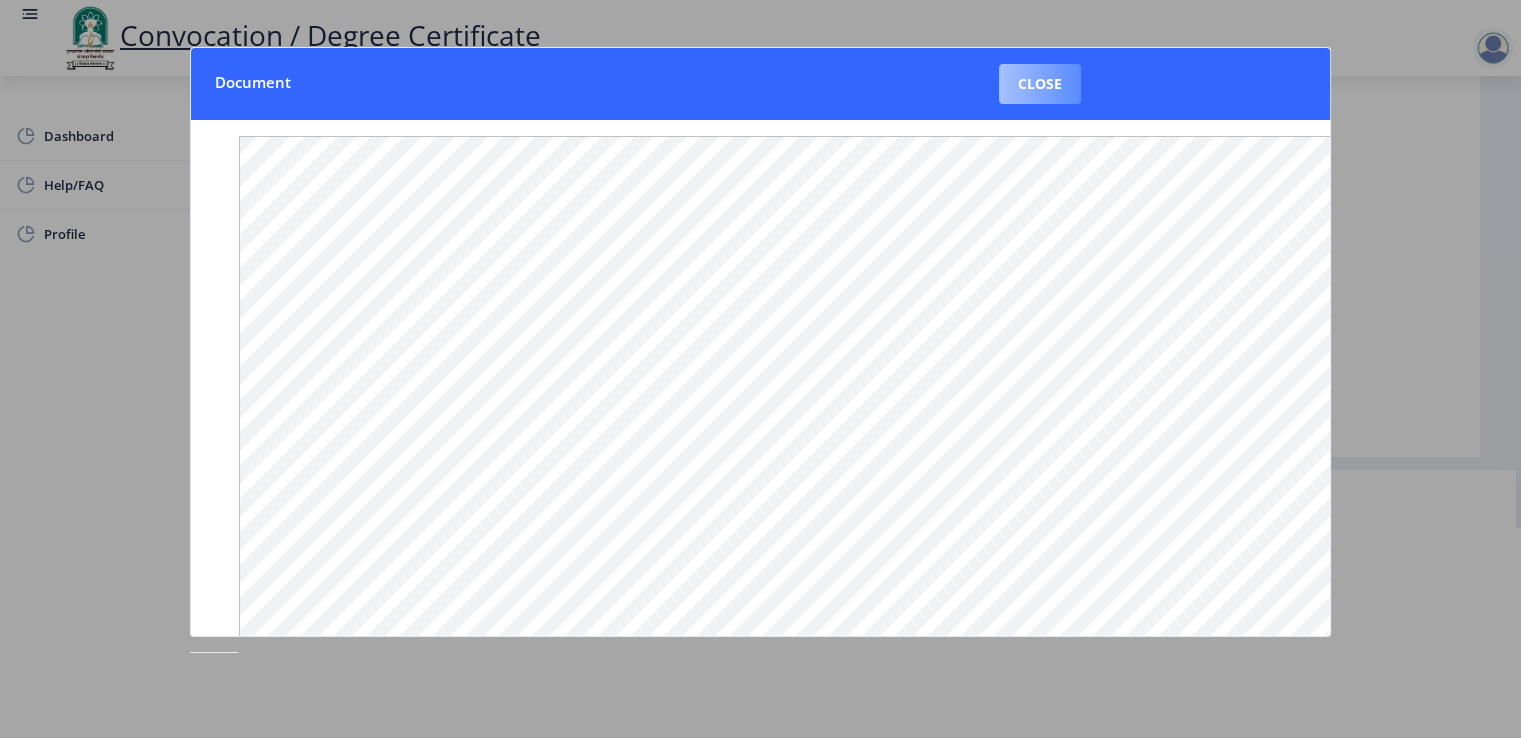 click on "Close" at bounding box center (1040, 84) 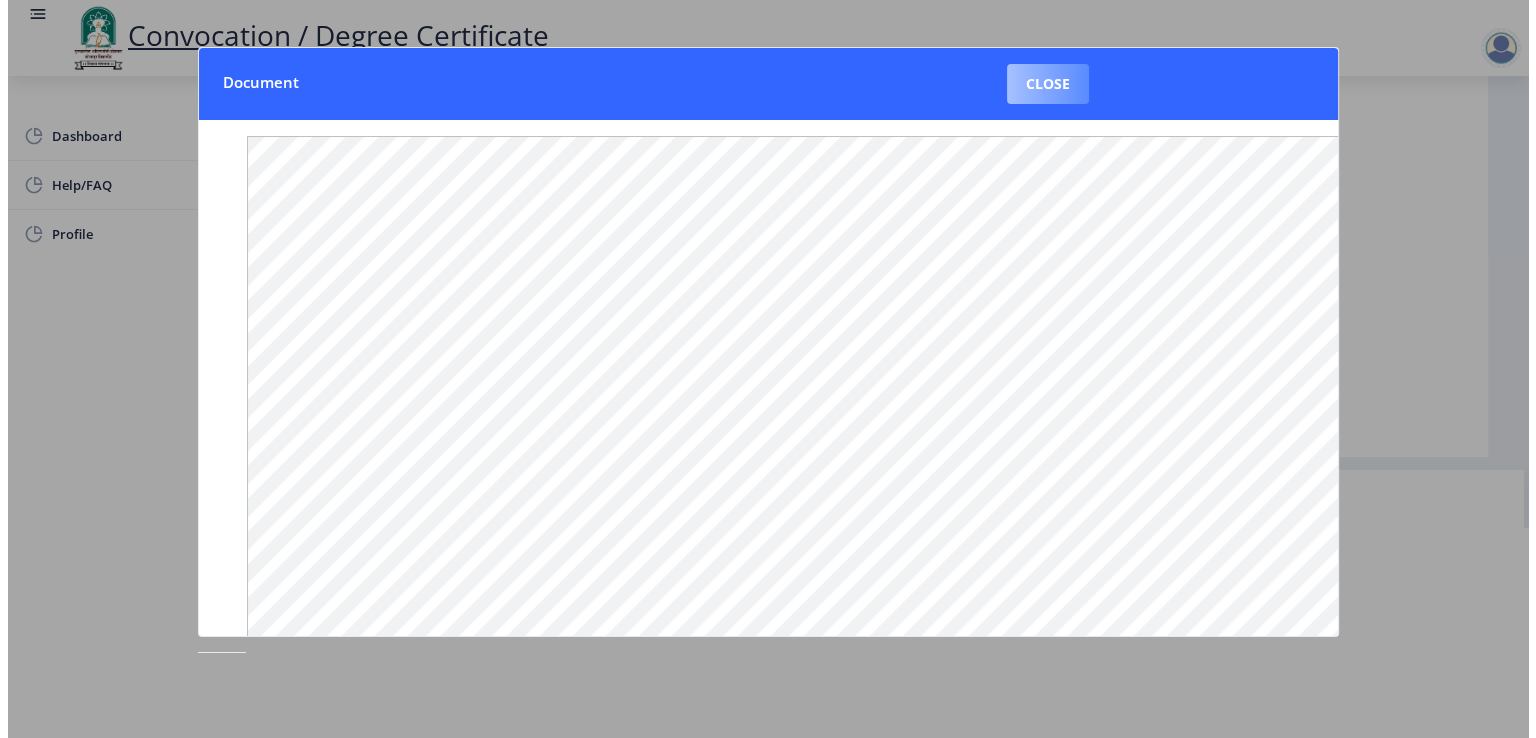 scroll, scrollTop: 15, scrollLeft: 0, axis: vertical 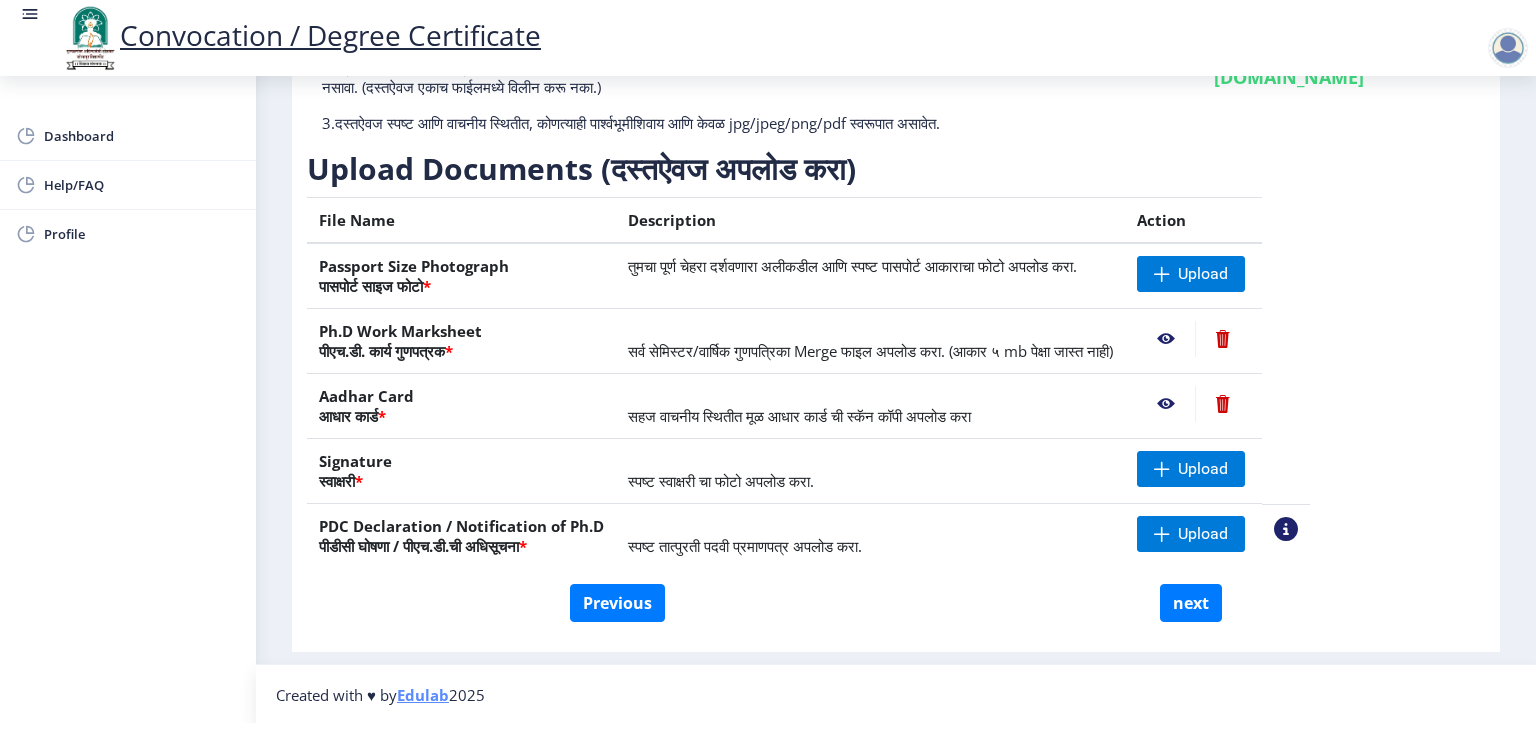 click 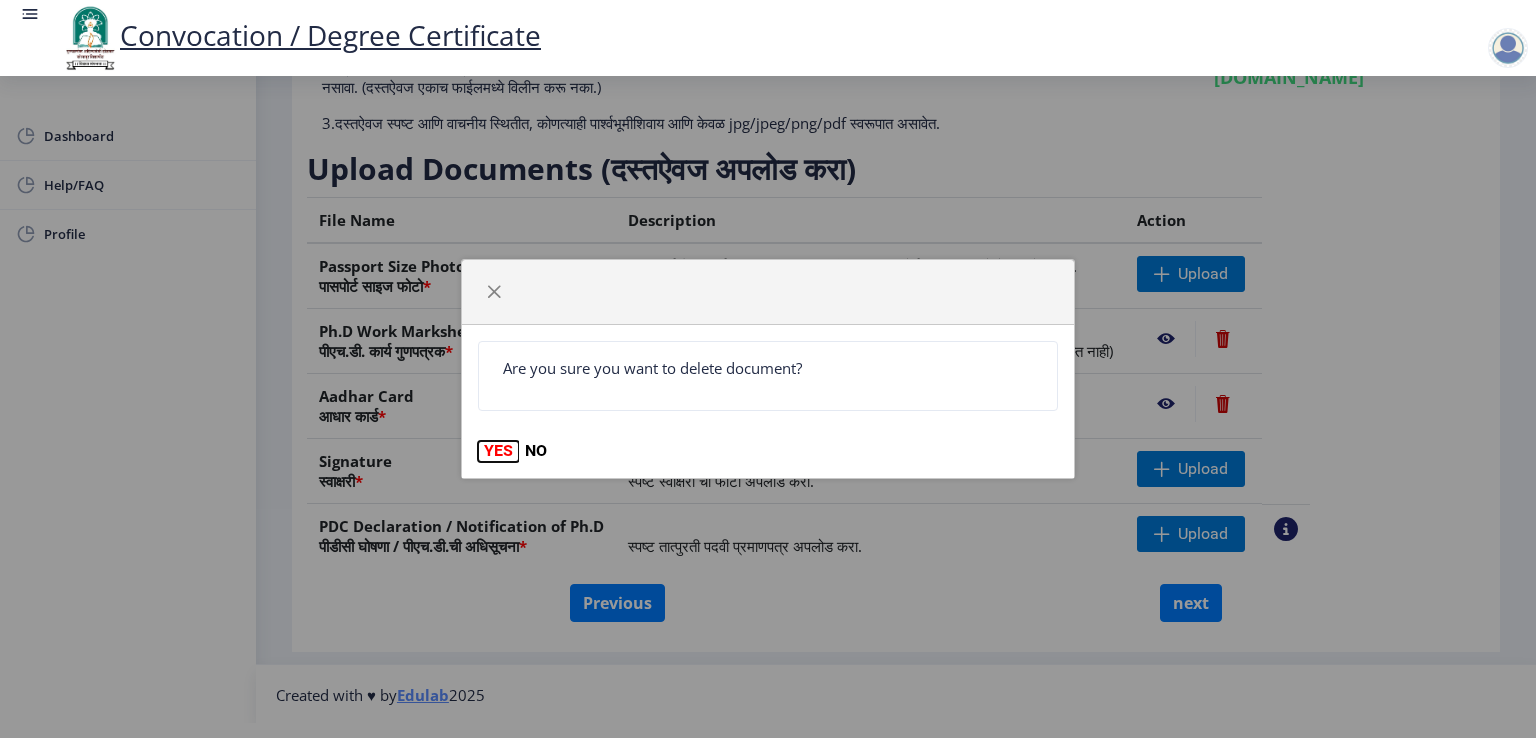 click on "YES" 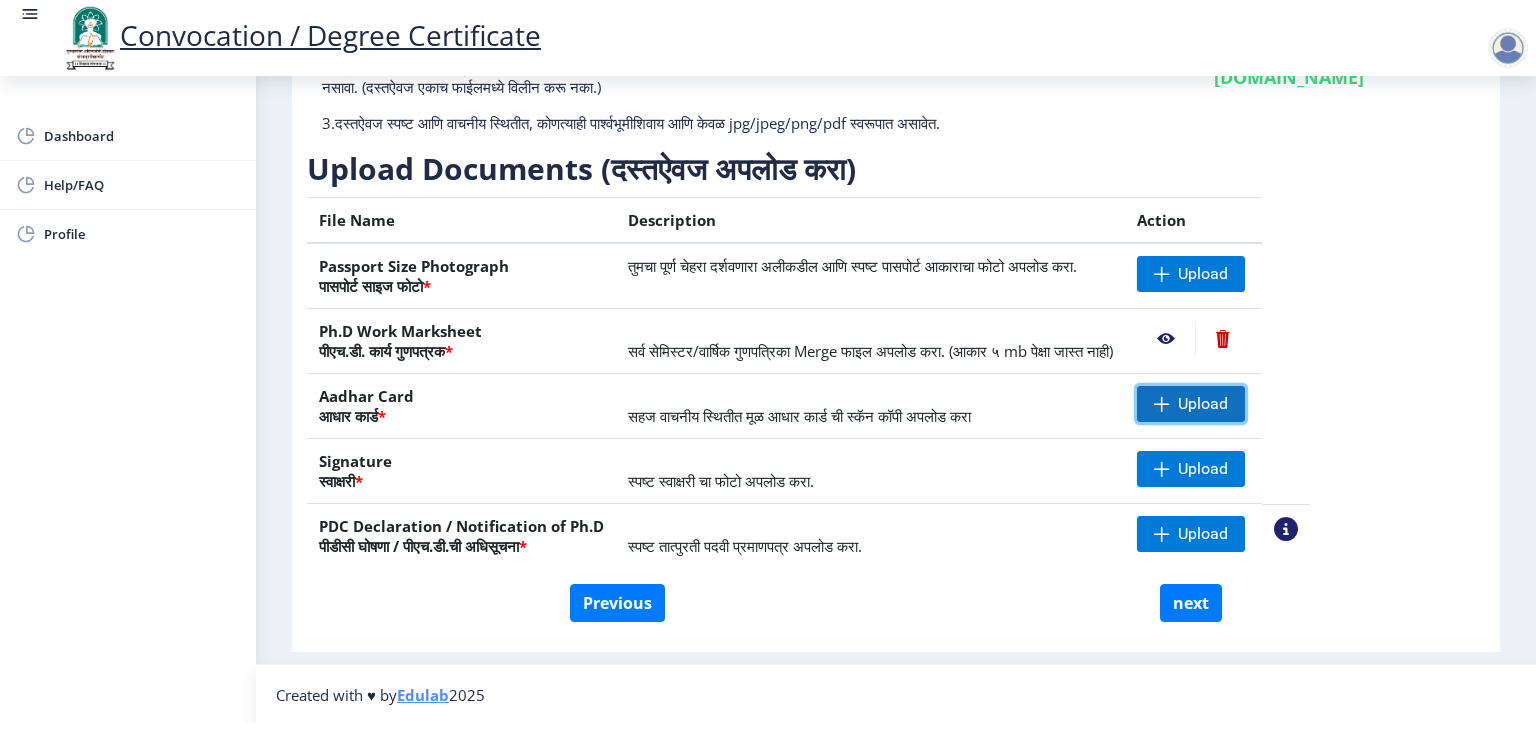 click on "Upload" 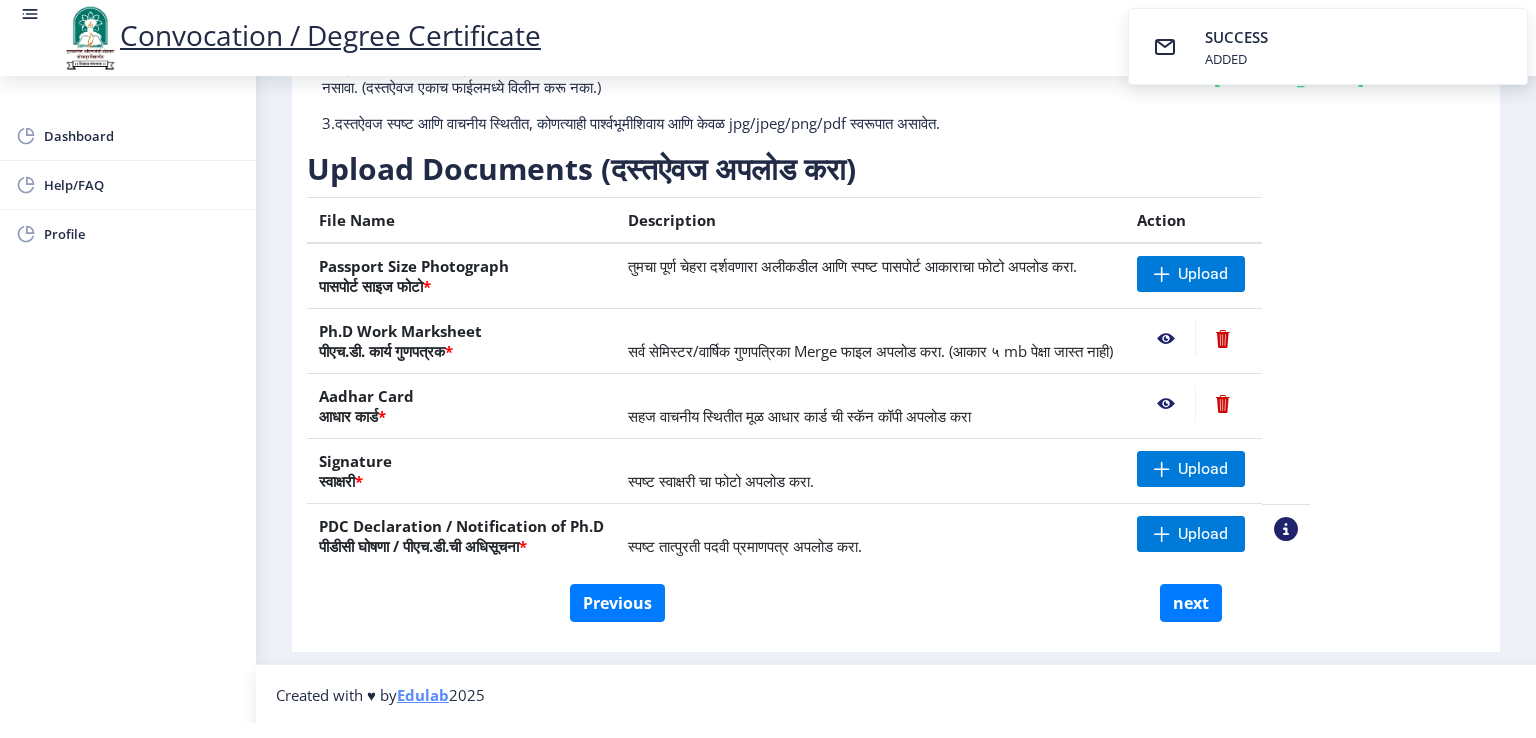 click 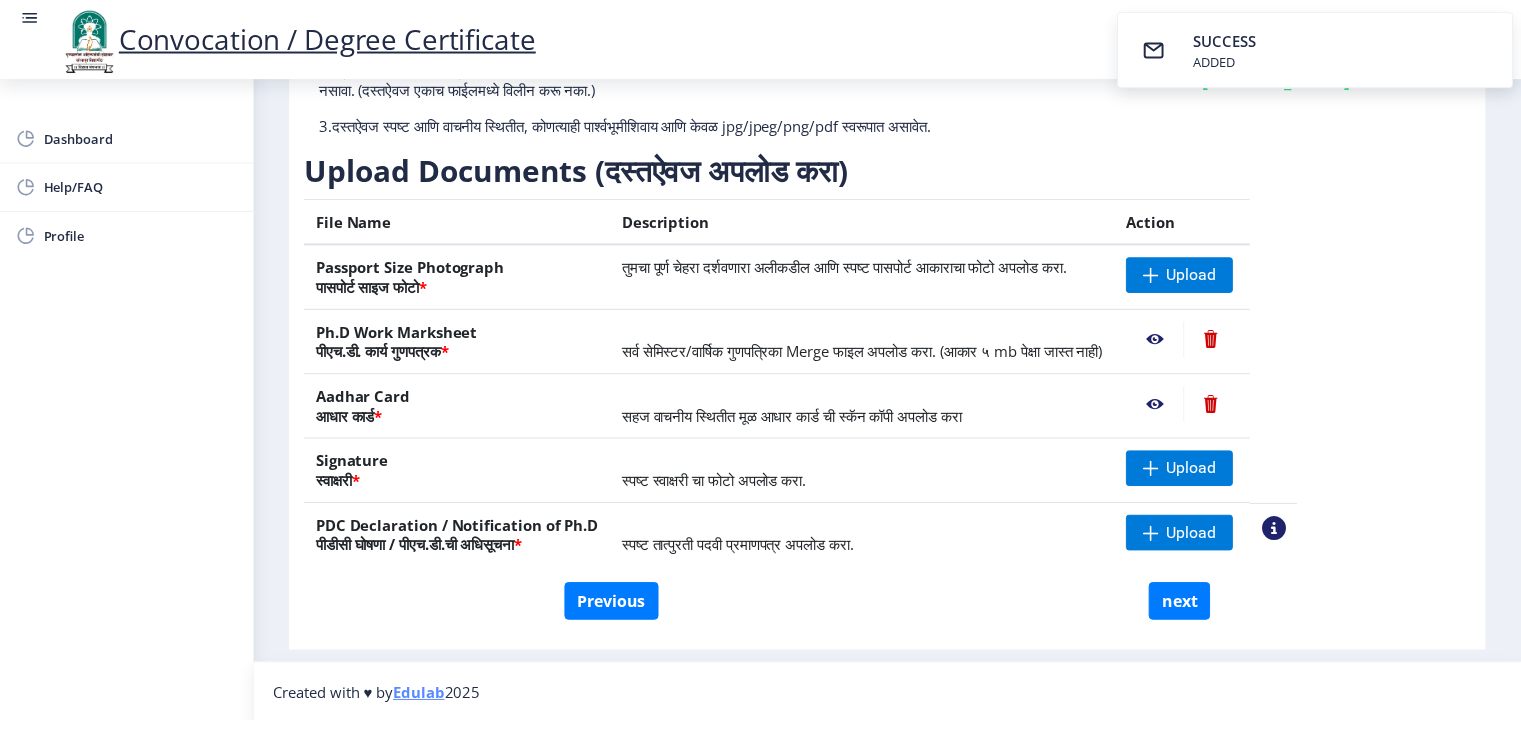 scroll, scrollTop: 0, scrollLeft: 0, axis: both 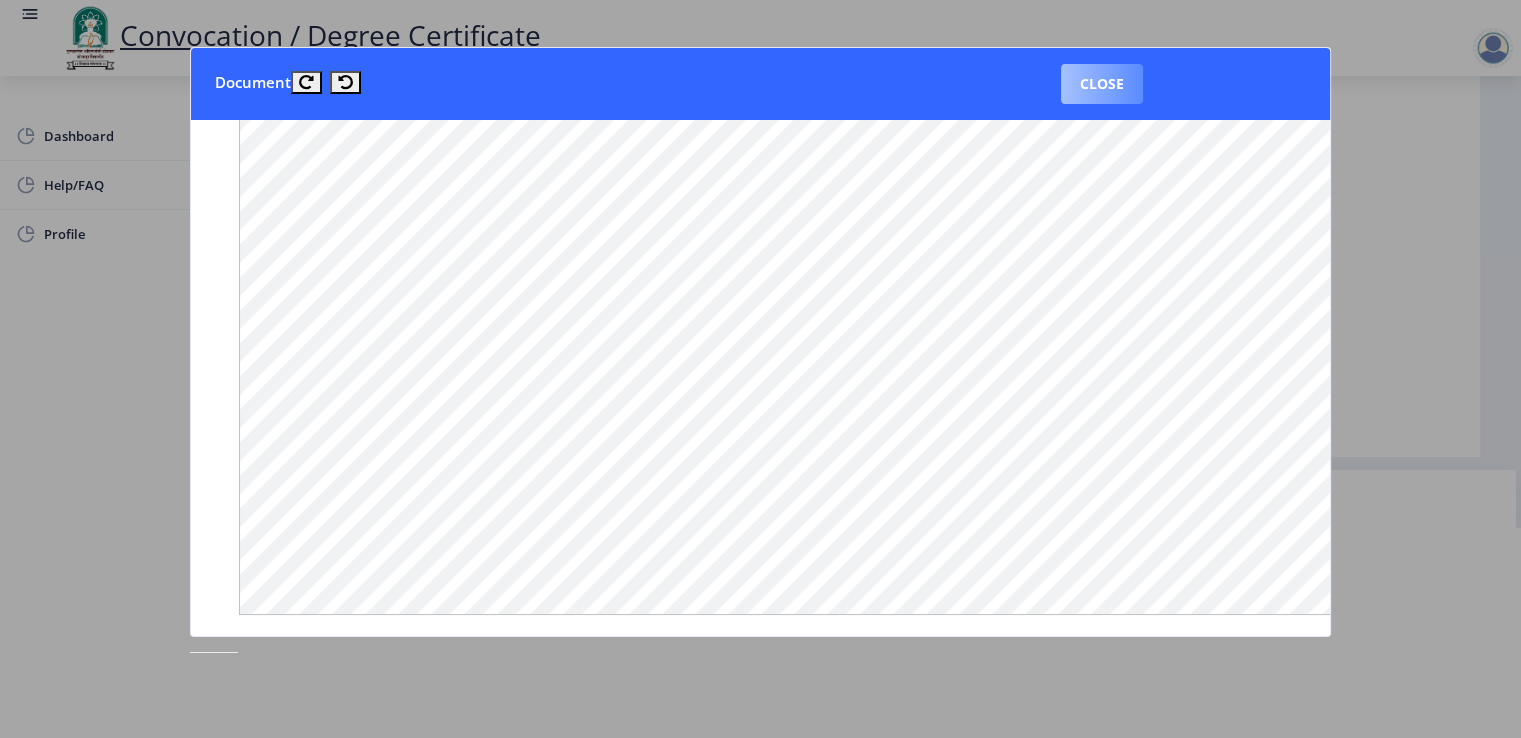 click on "Close" at bounding box center [1102, 84] 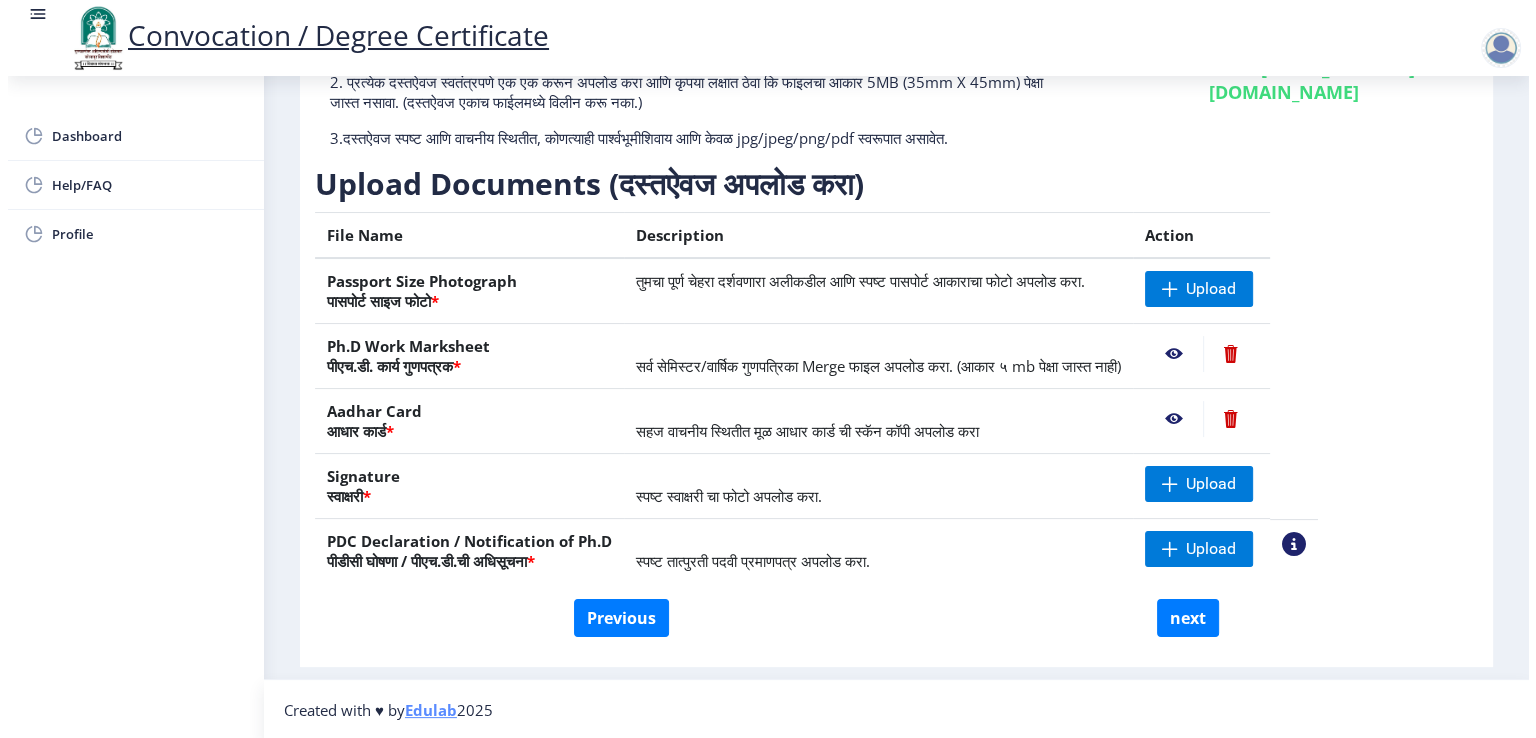 scroll, scrollTop: 15, scrollLeft: 0, axis: vertical 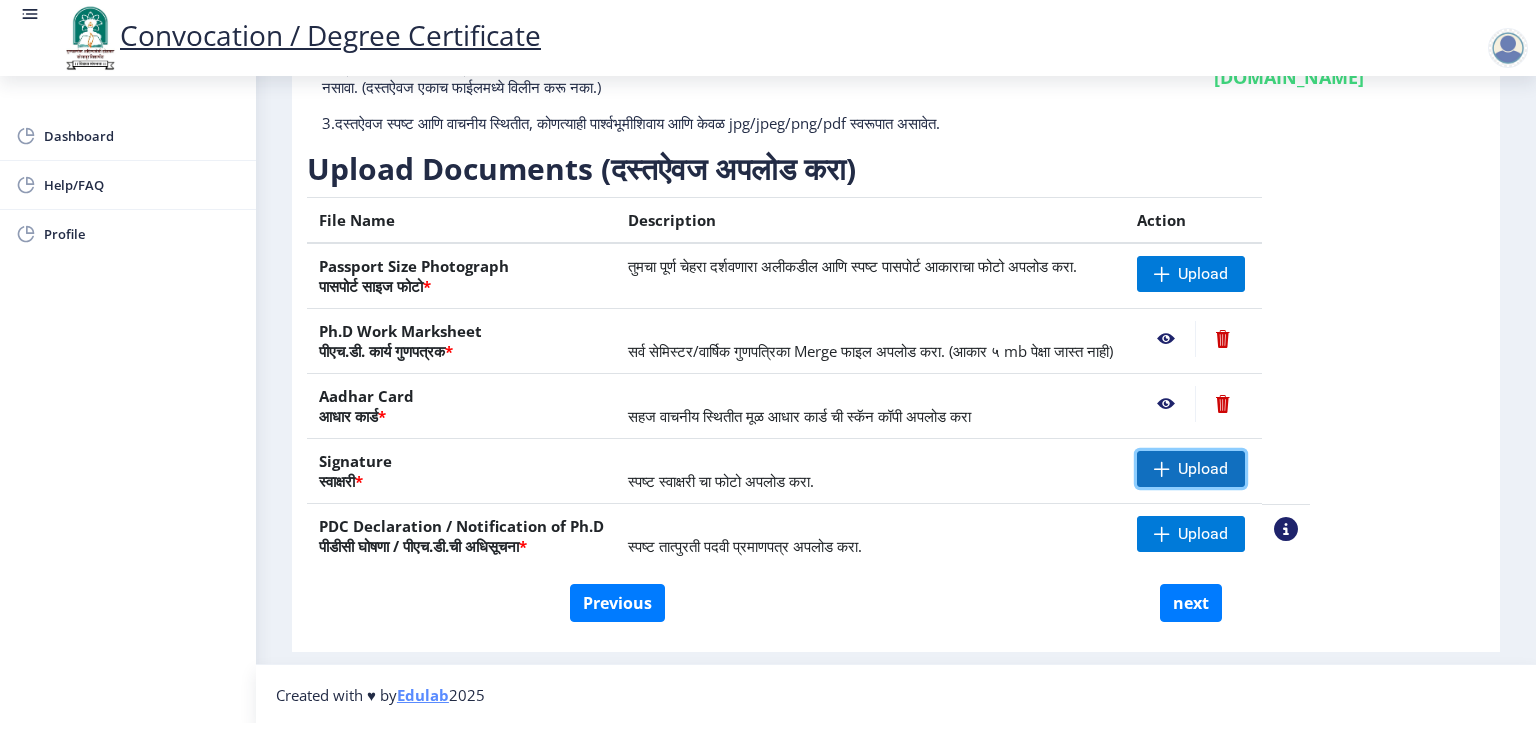 click on "Upload" 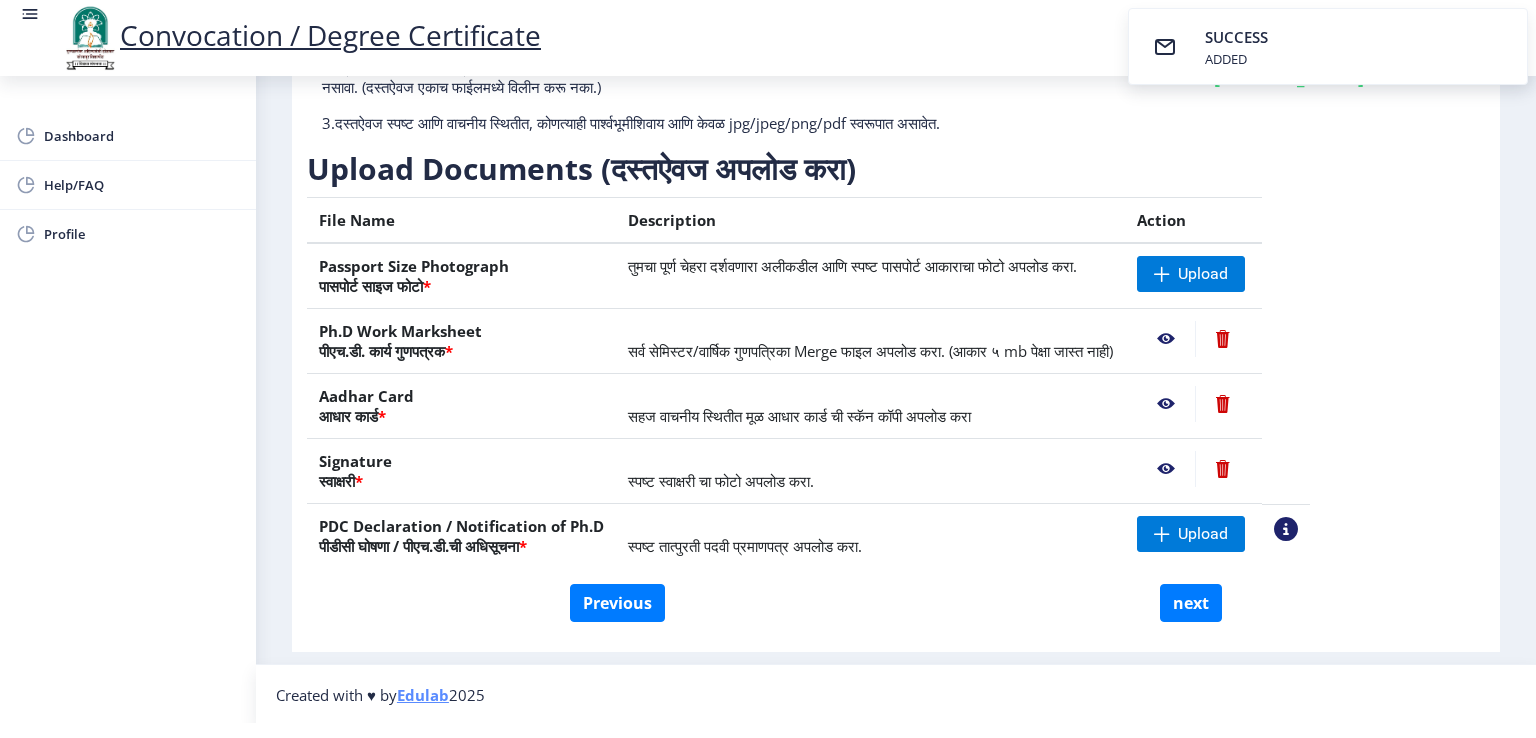 click 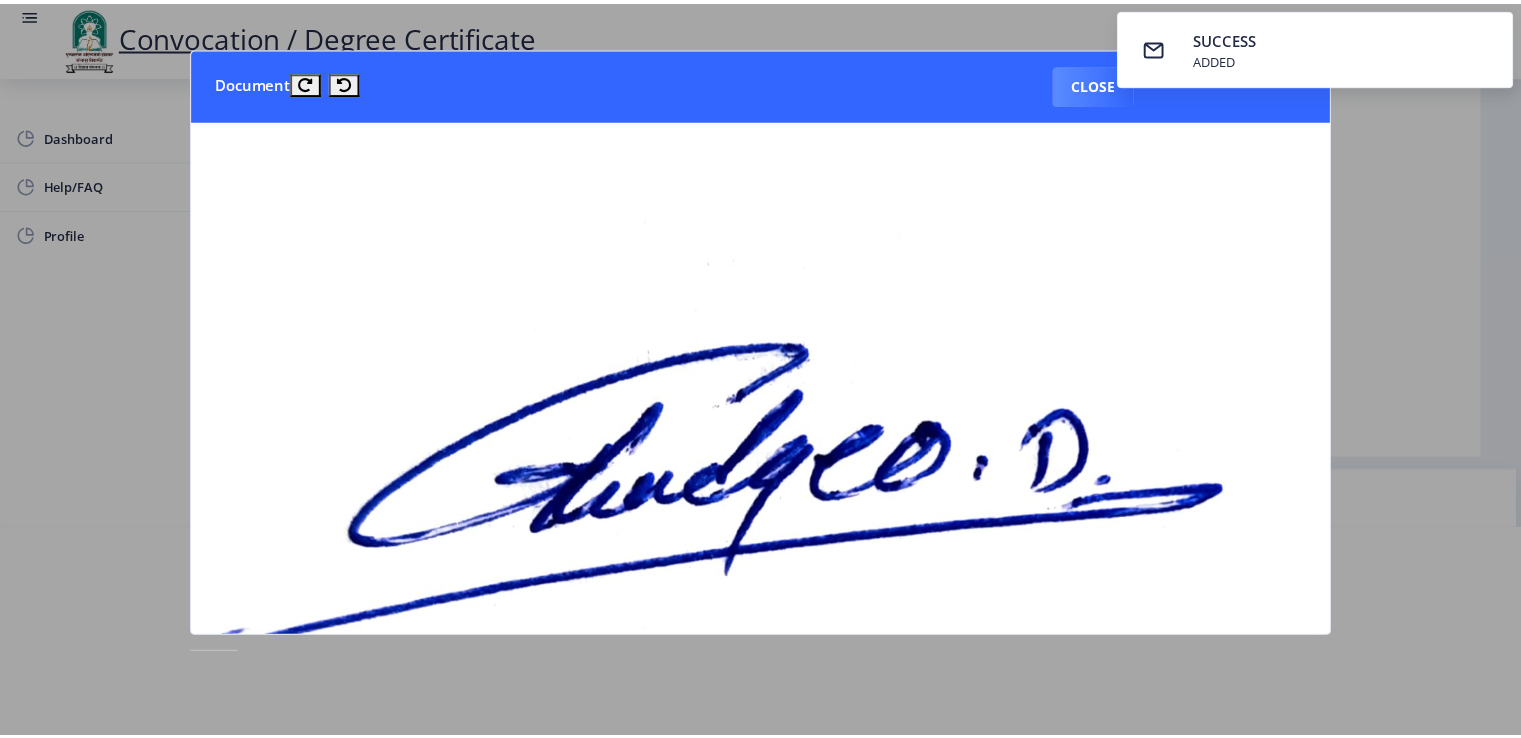 scroll, scrollTop: 0, scrollLeft: 0, axis: both 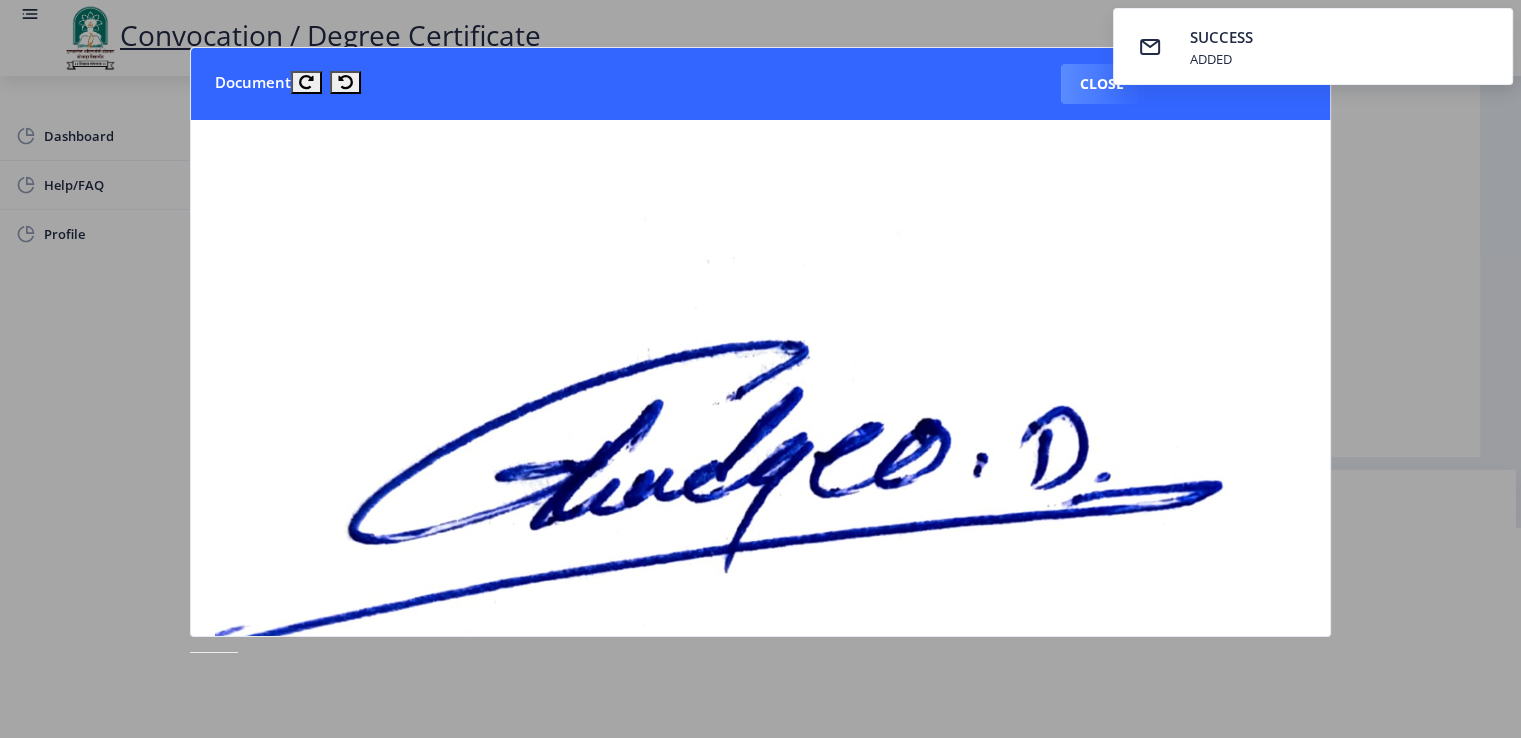 click 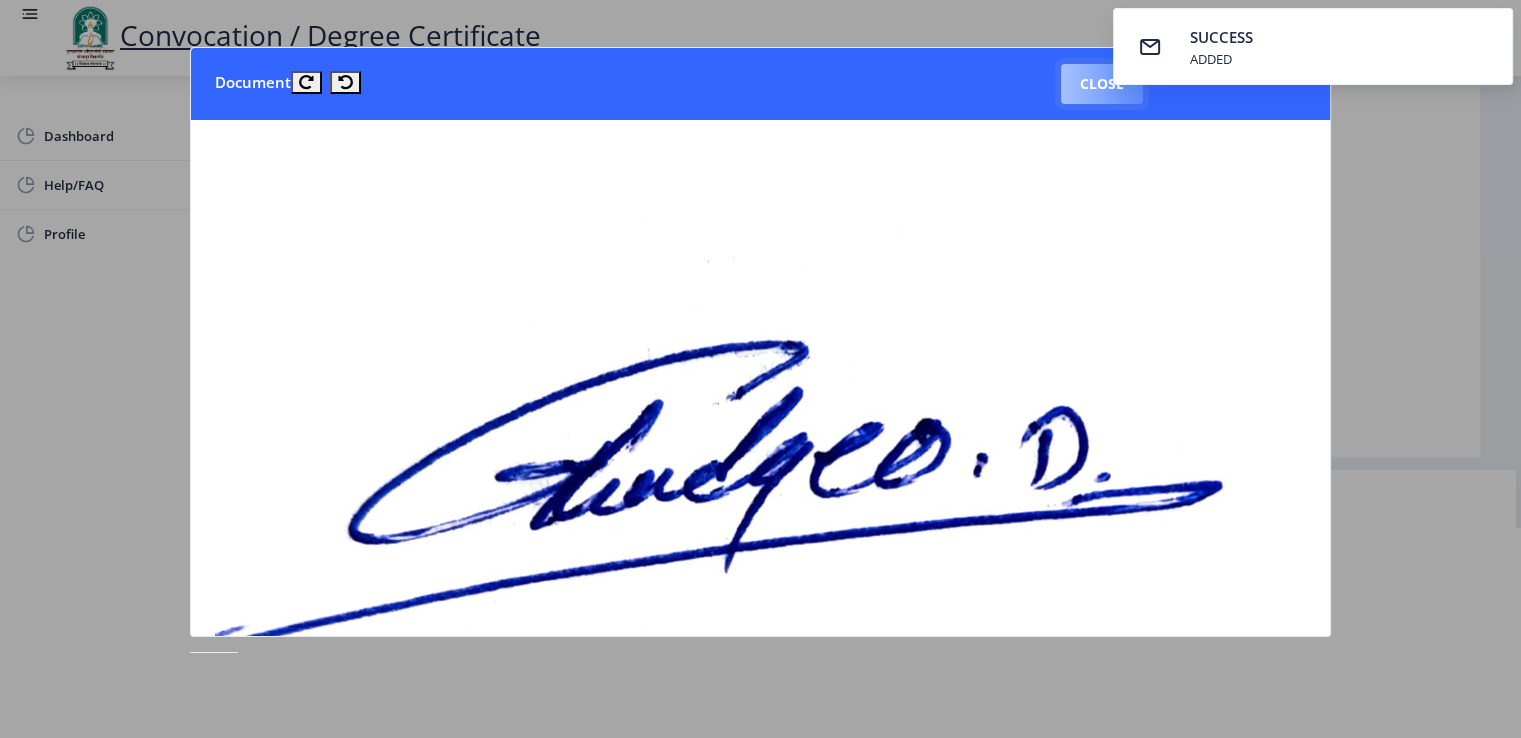 click on "Close" at bounding box center [1102, 84] 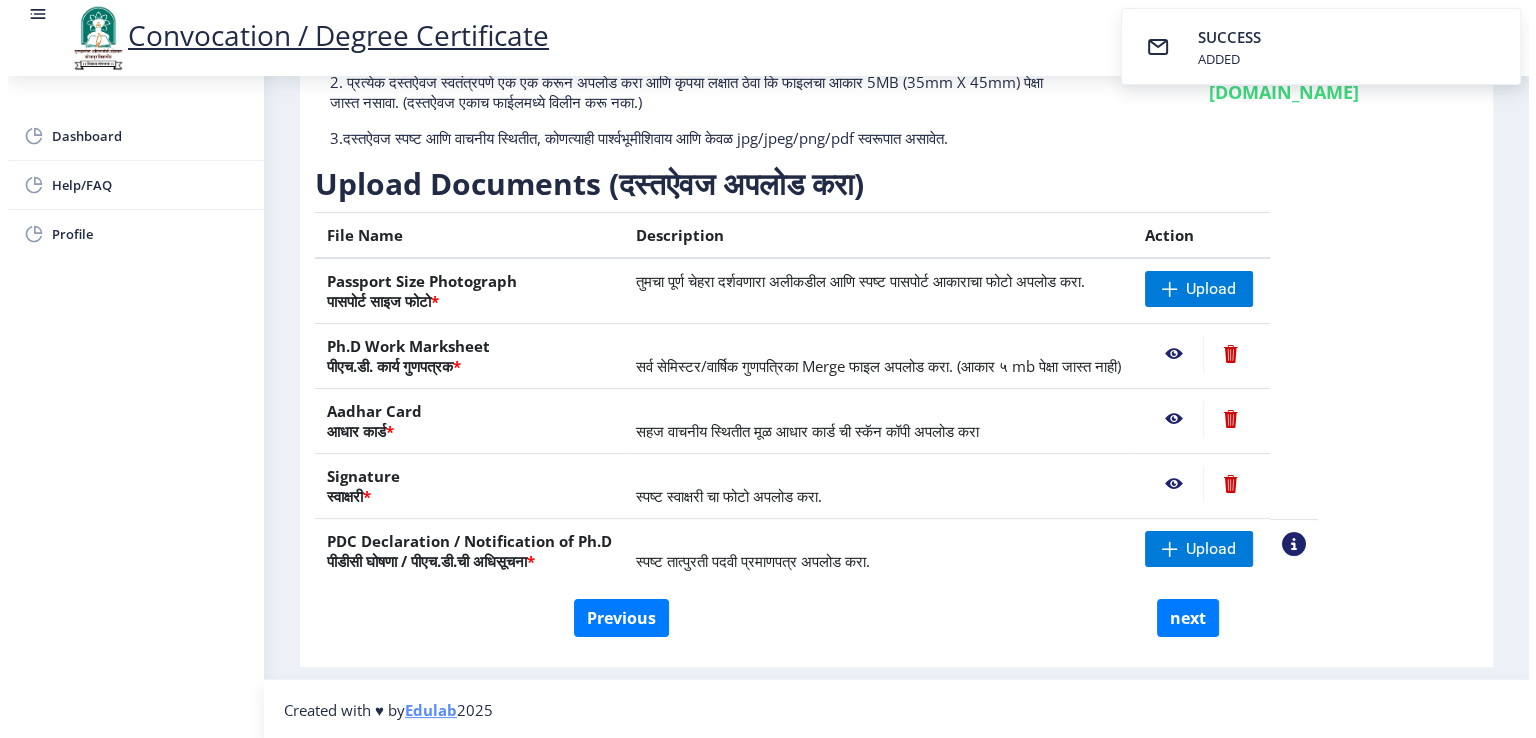 scroll, scrollTop: 15, scrollLeft: 0, axis: vertical 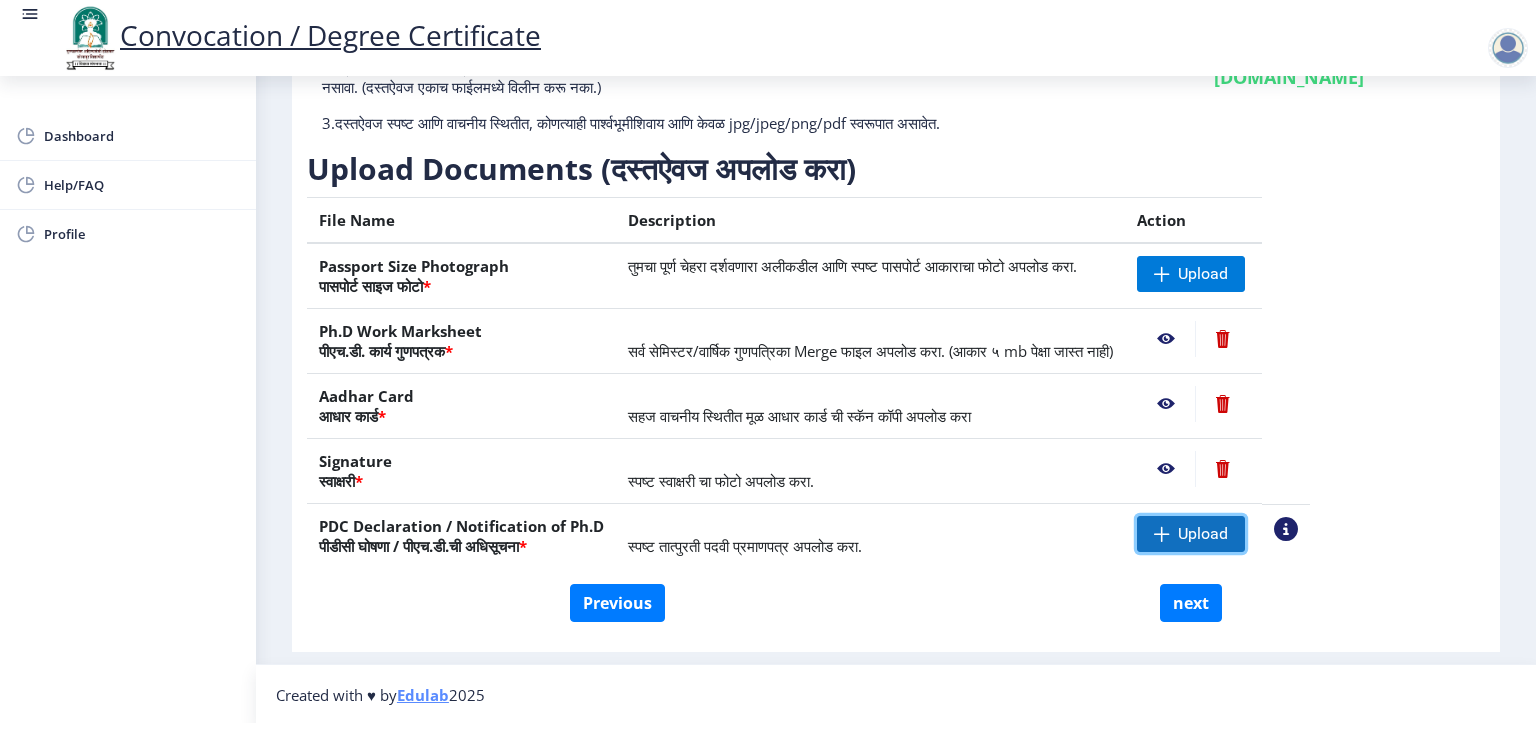 click on "Upload" 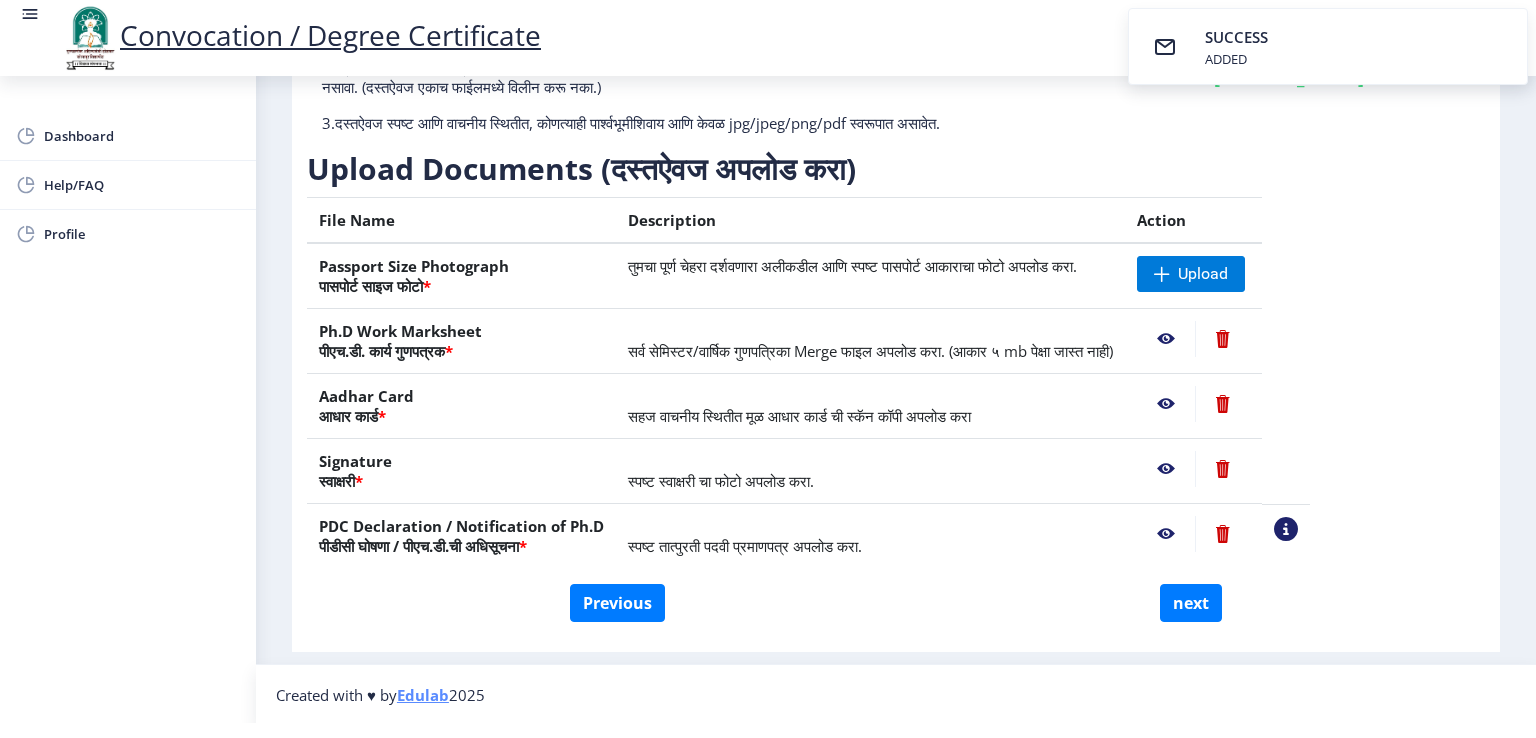 click 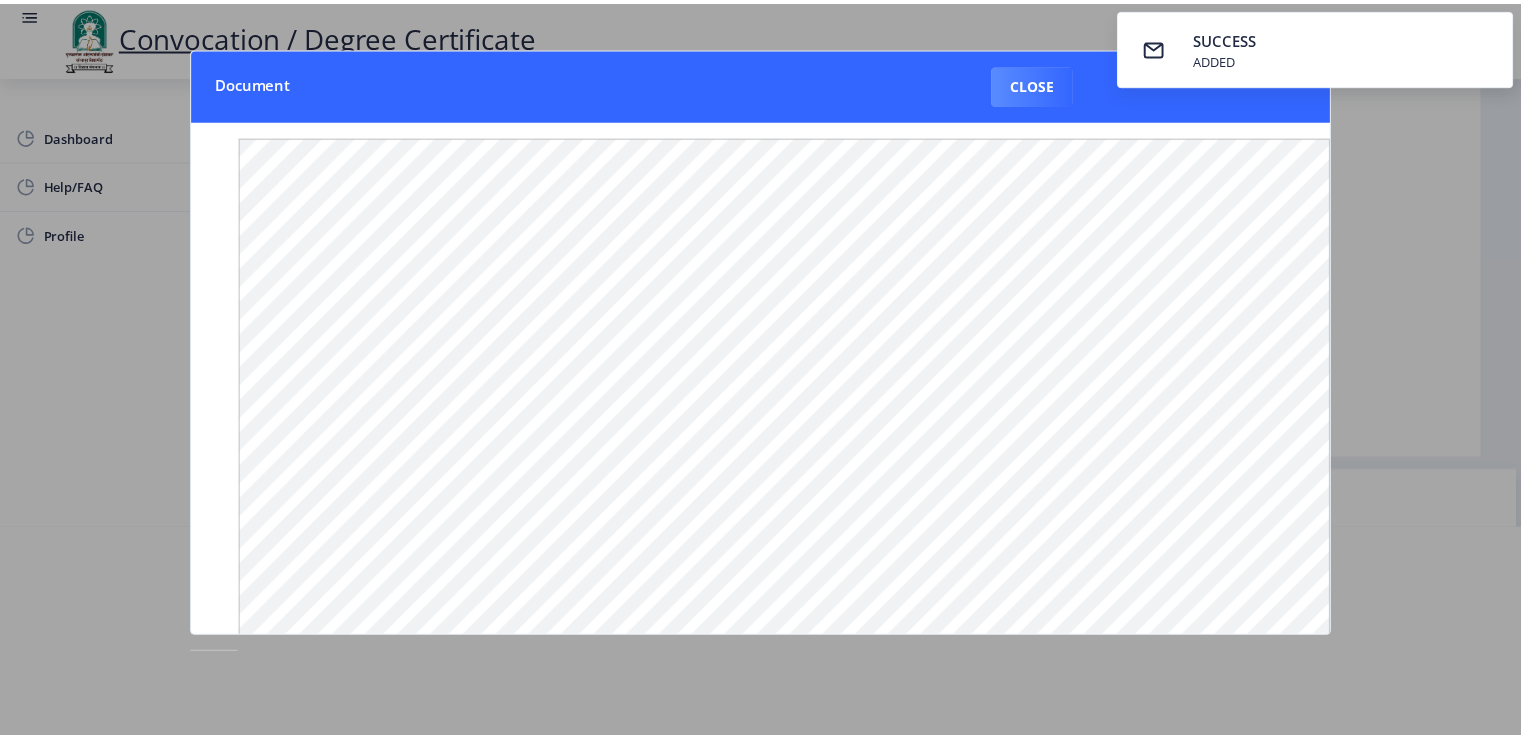 scroll, scrollTop: 0, scrollLeft: 0, axis: both 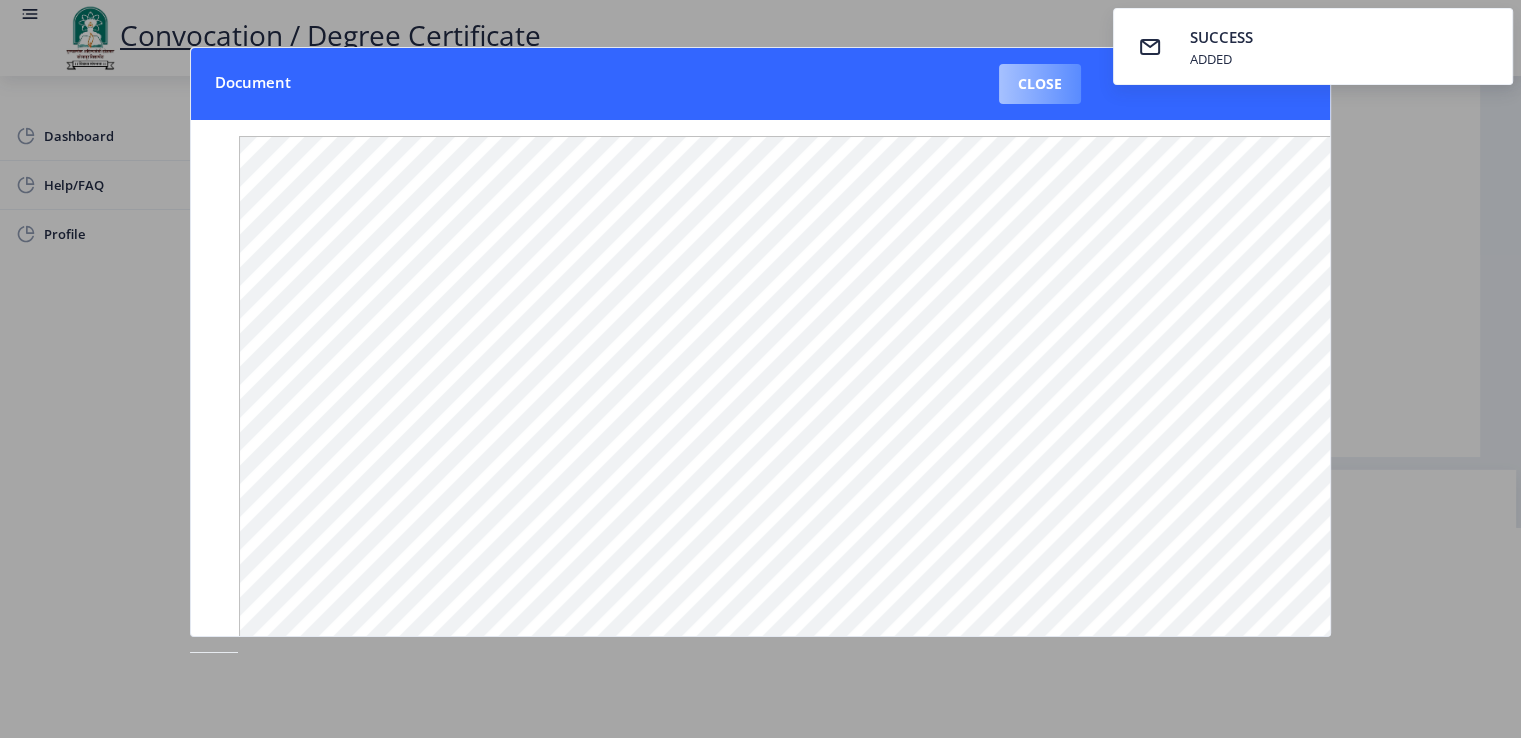 click on "Close" at bounding box center [1040, 84] 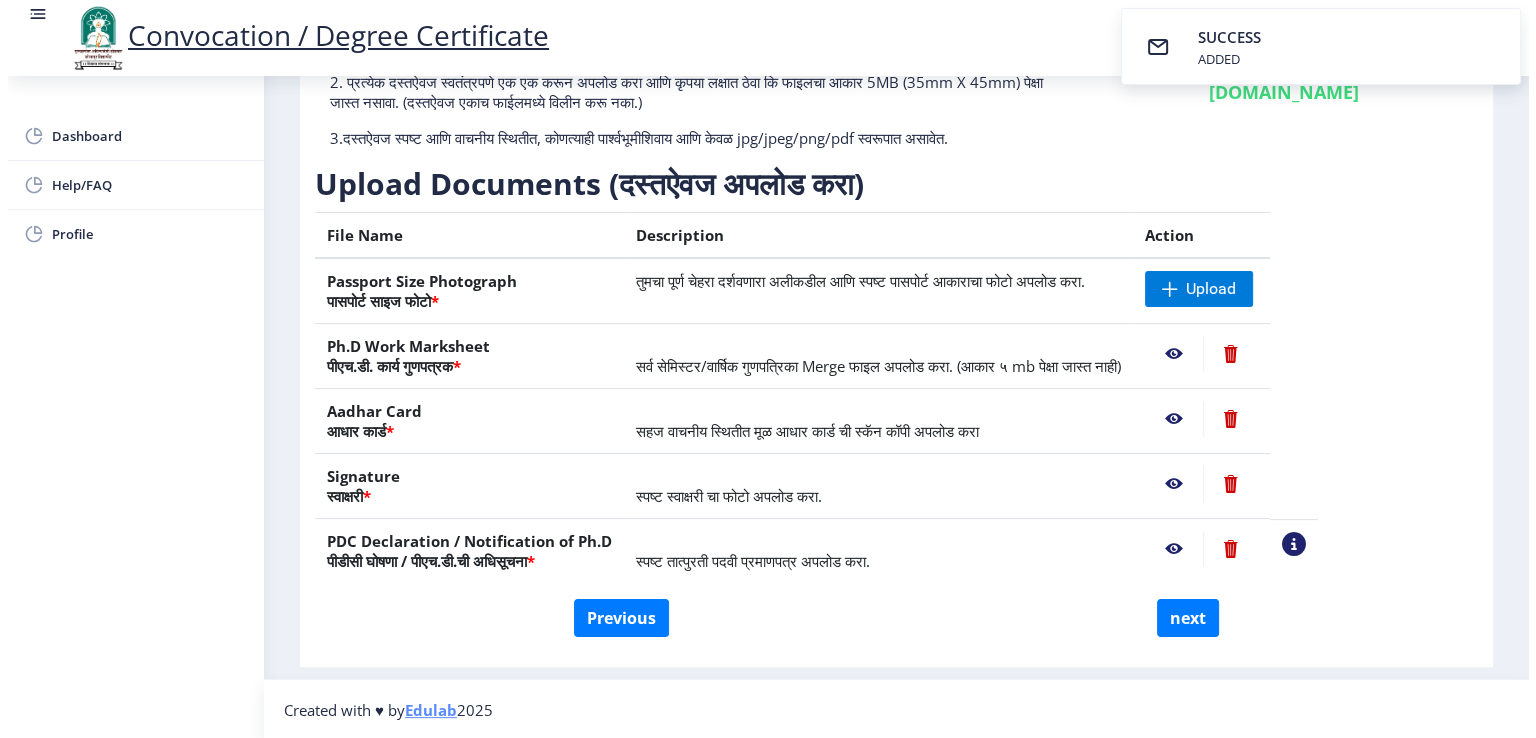 scroll, scrollTop: 15, scrollLeft: 0, axis: vertical 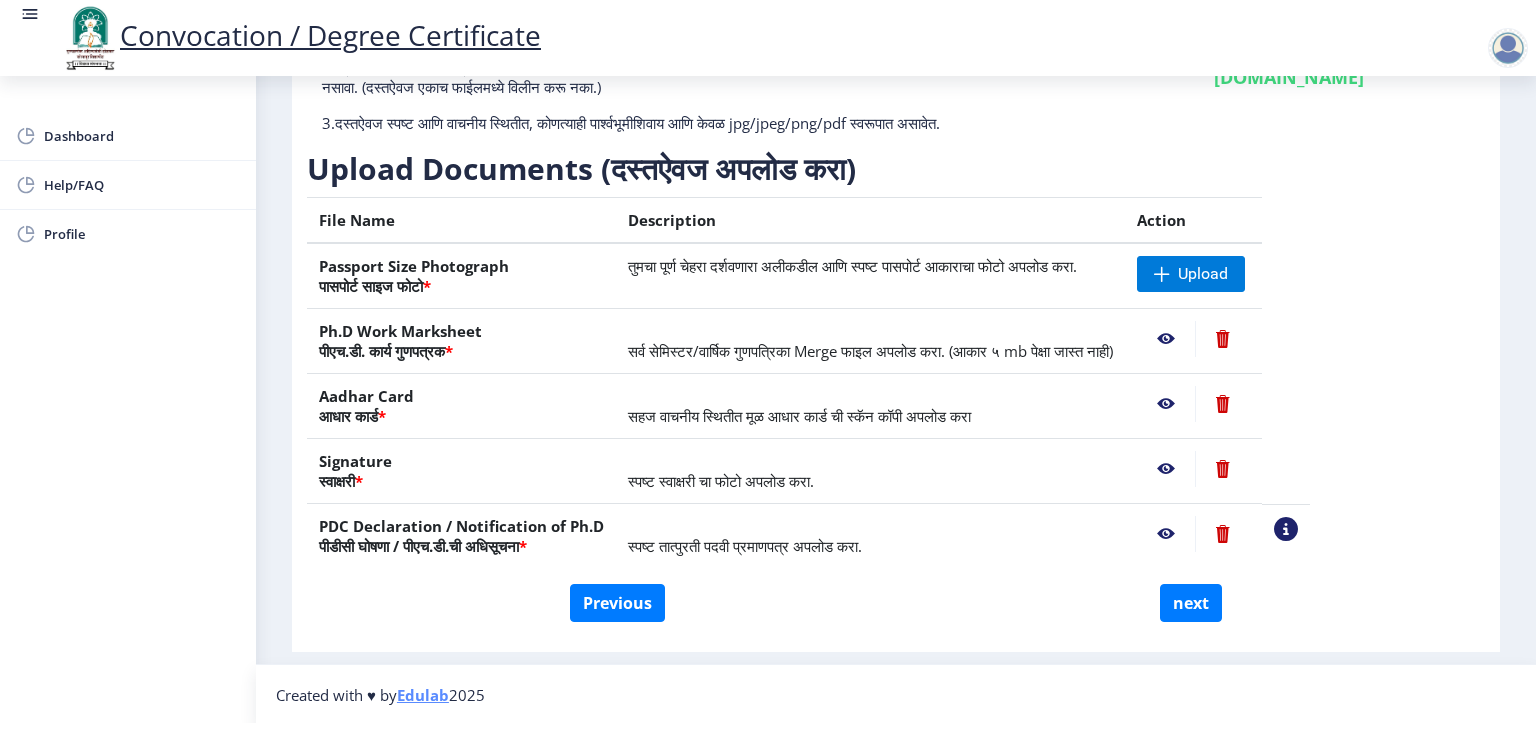 click 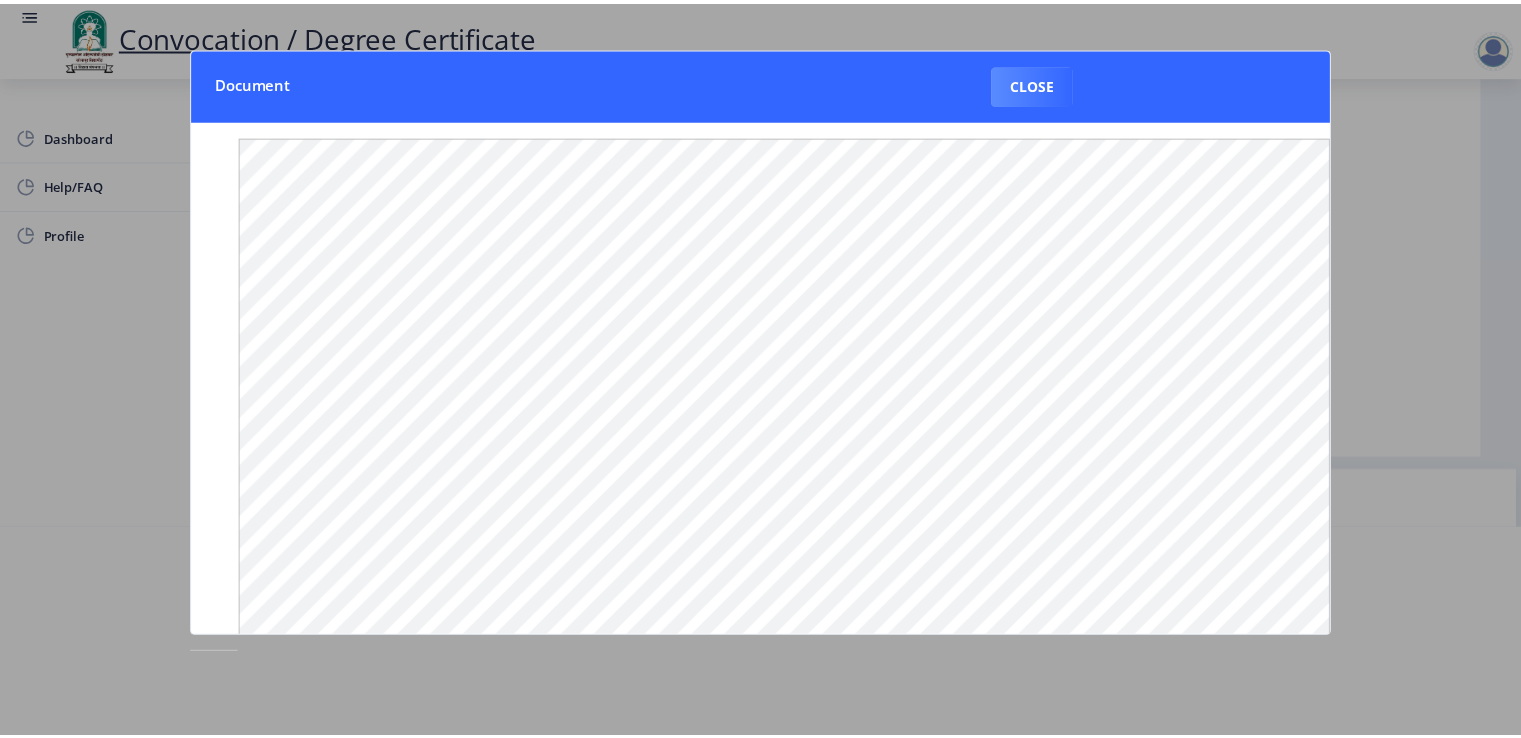 scroll, scrollTop: 0, scrollLeft: 0, axis: both 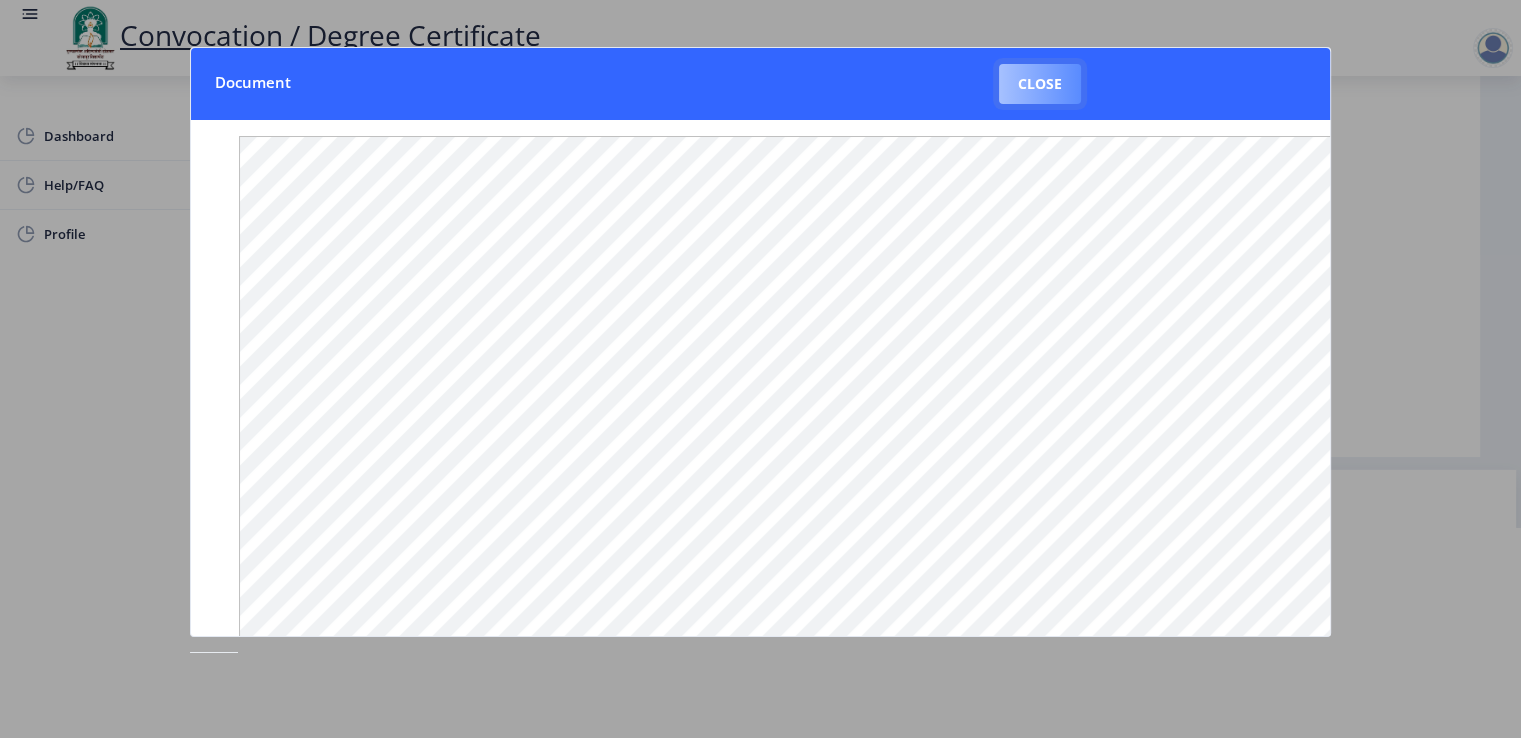 click on "Close" at bounding box center [1040, 84] 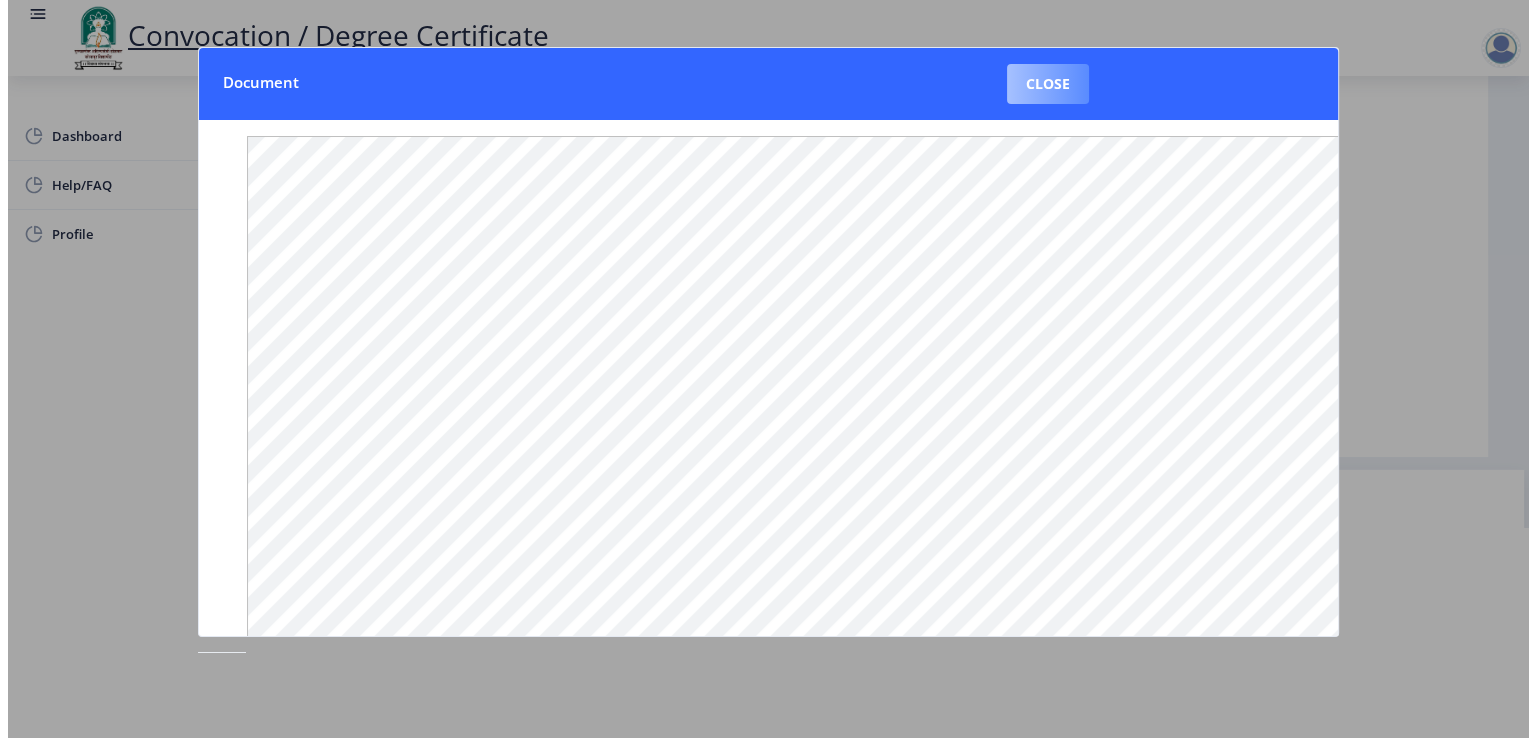 scroll, scrollTop: 15, scrollLeft: 0, axis: vertical 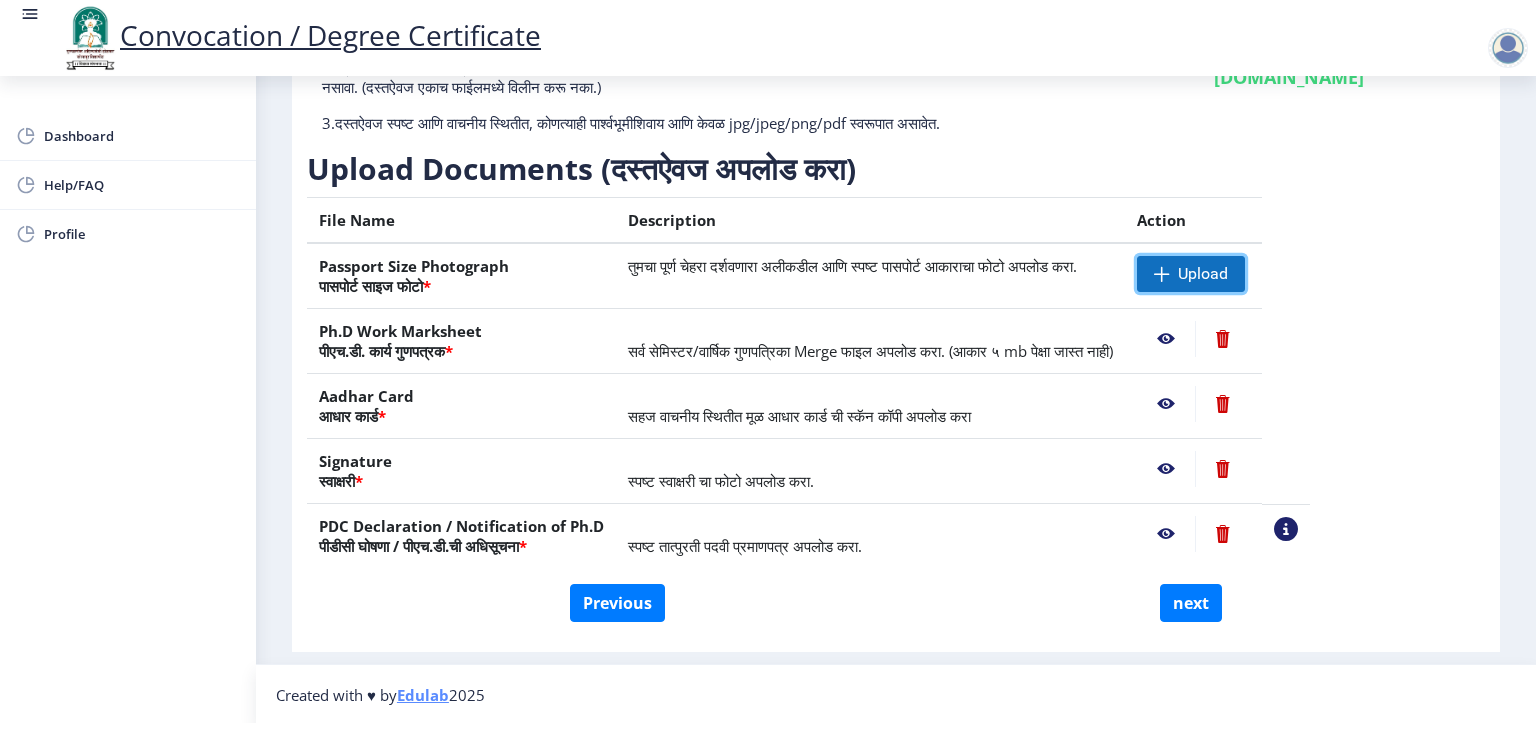 click on "Upload" 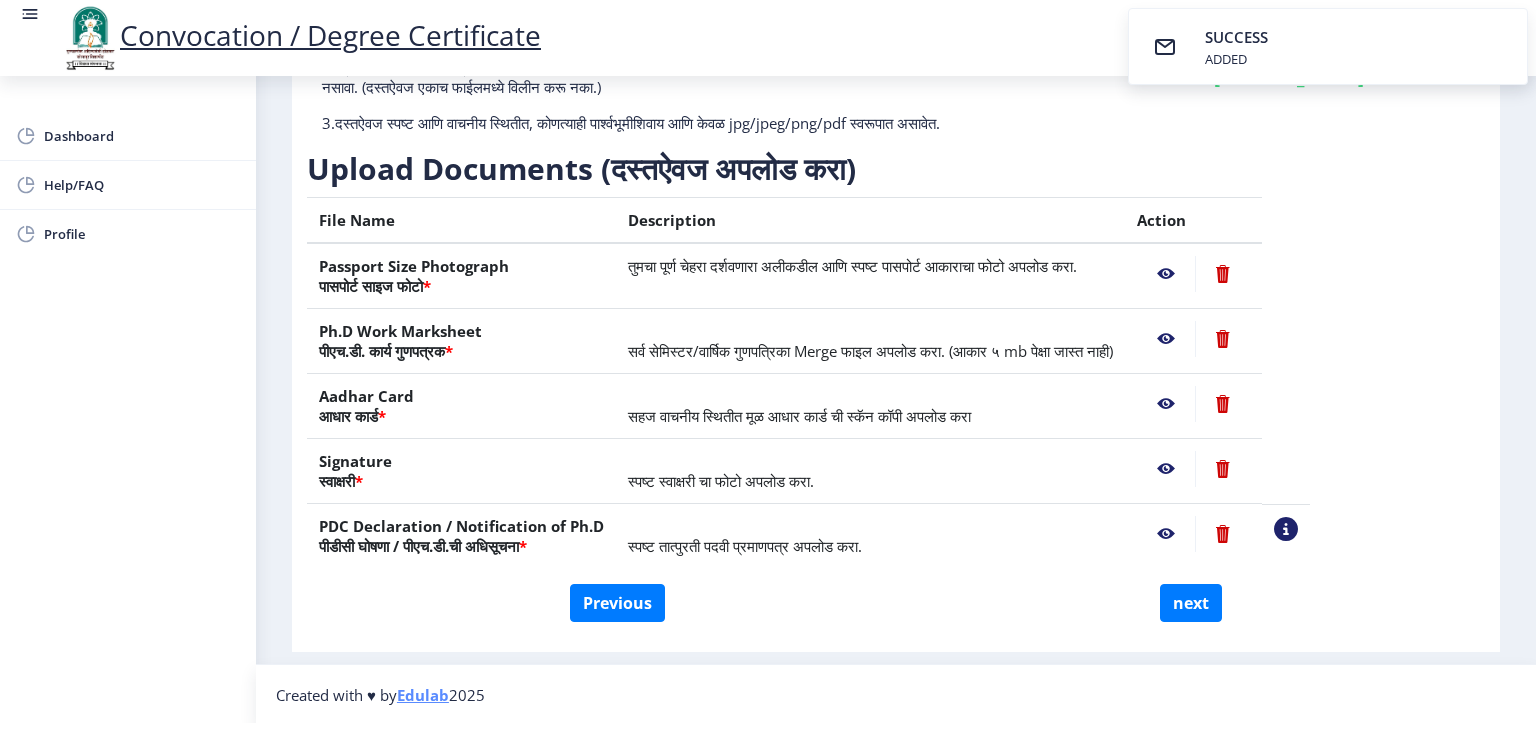click 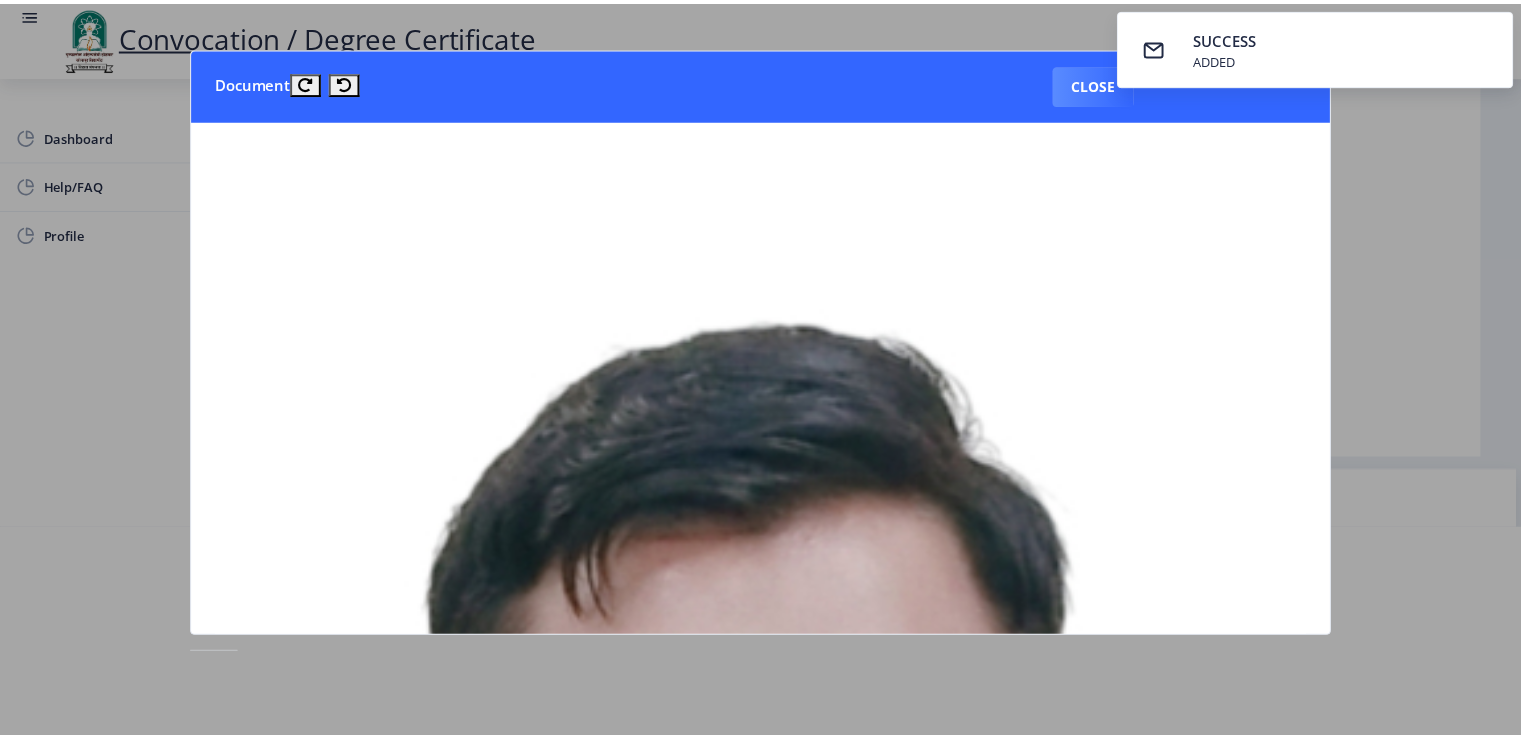 scroll, scrollTop: 0, scrollLeft: 0, axis: both 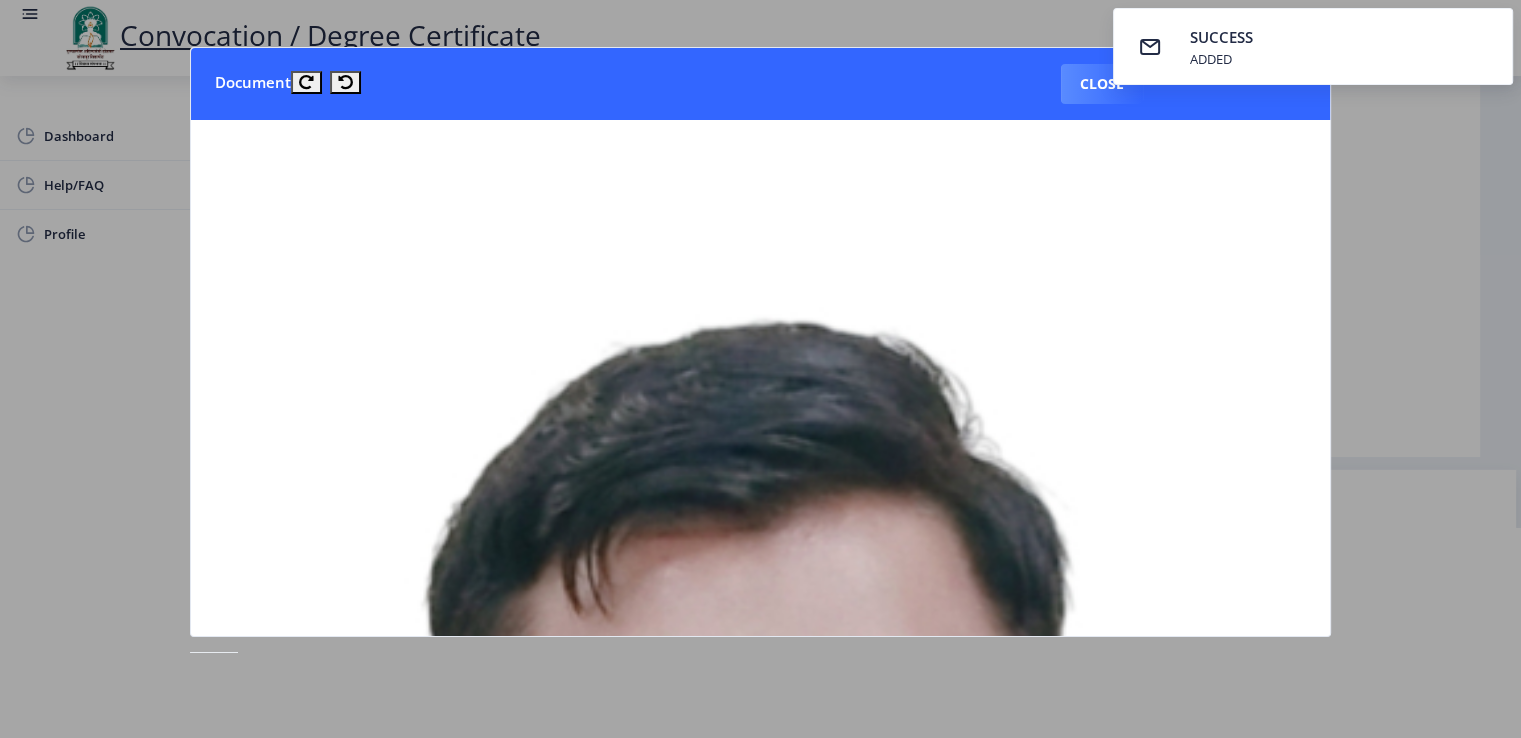 drag, startPoint x: 1335, startPoint y: 207, endPoint x: 1324, endPoint y: 329, distance: 122.494896 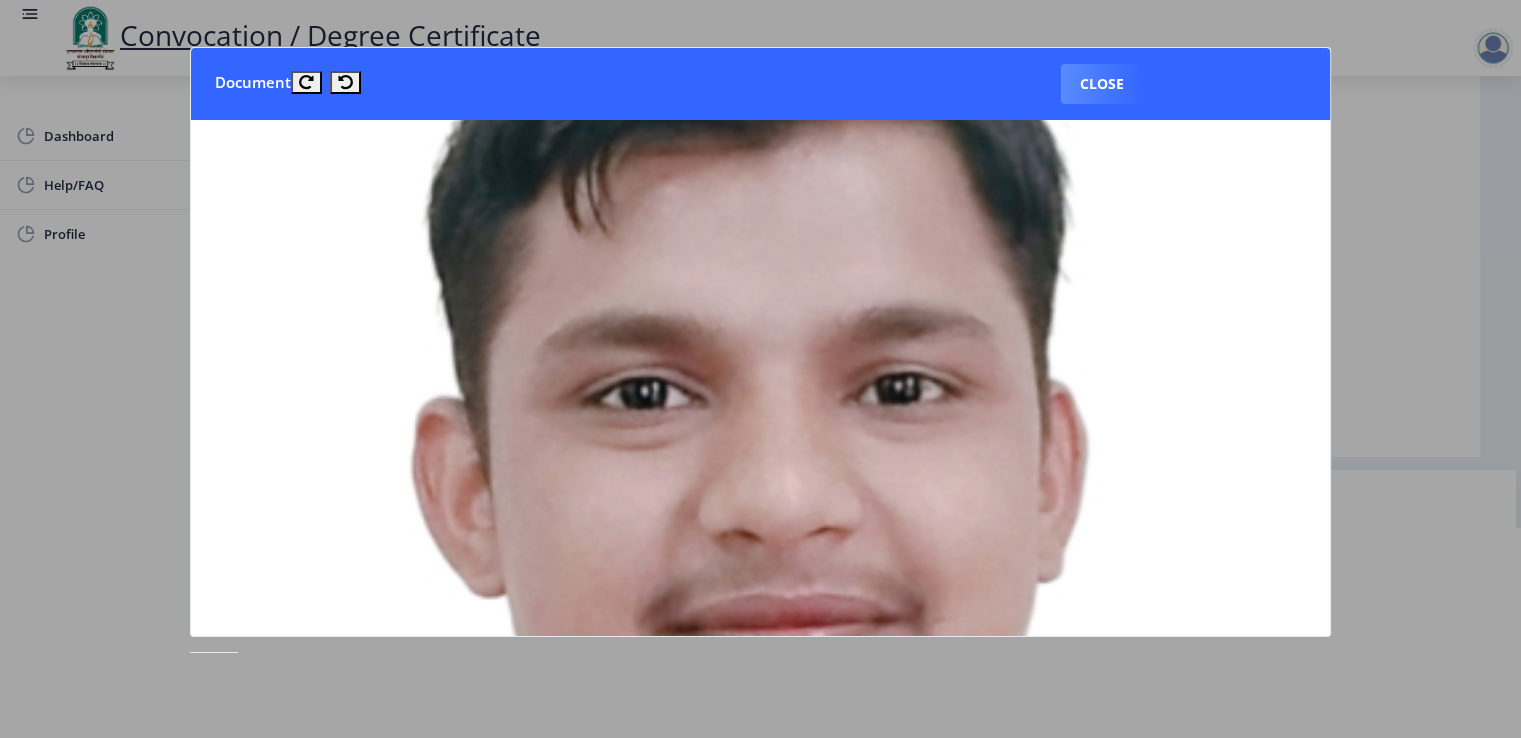 scroll, scrollTop: 77, scrollLeft: 0, axis: vertical 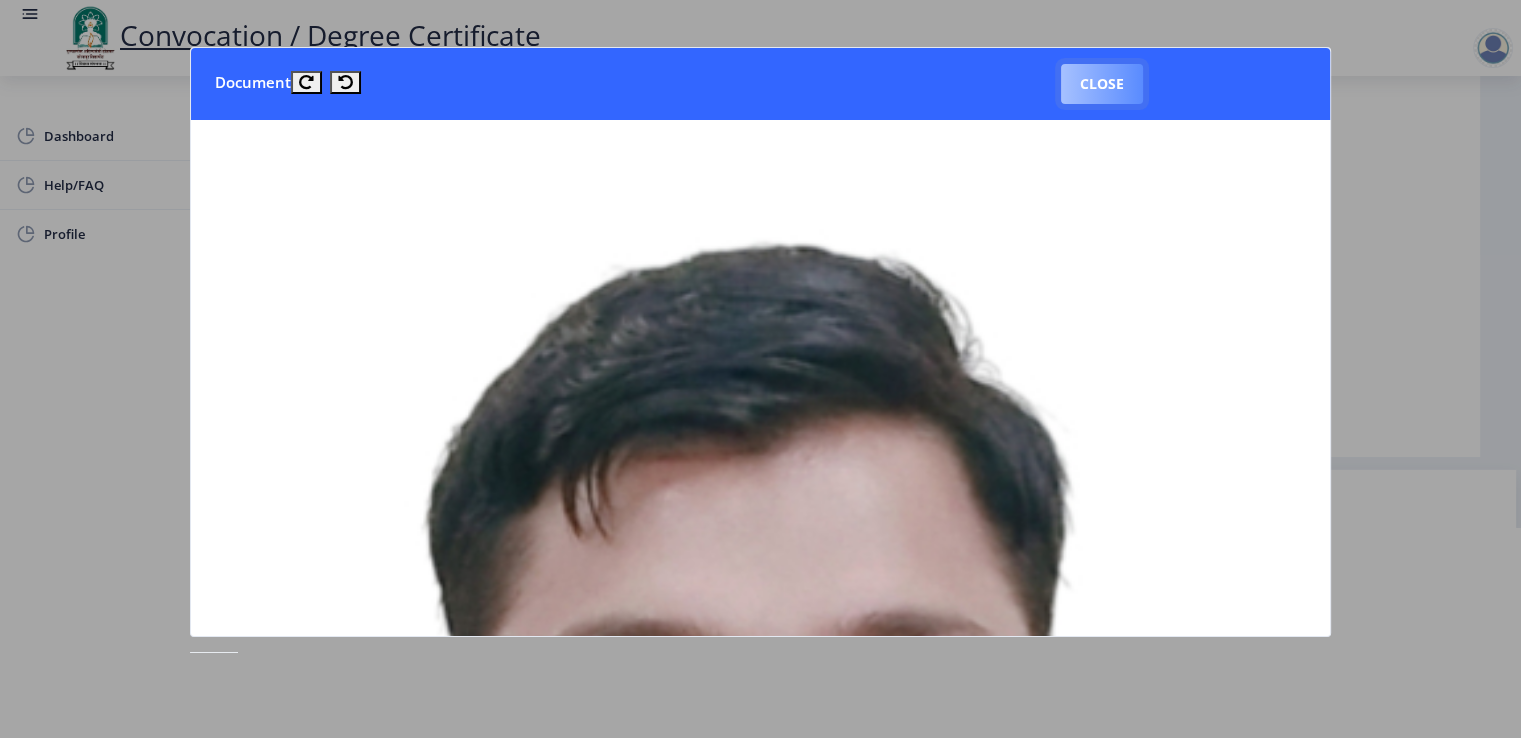 click on "Close" at bounding box center [1102, 84] 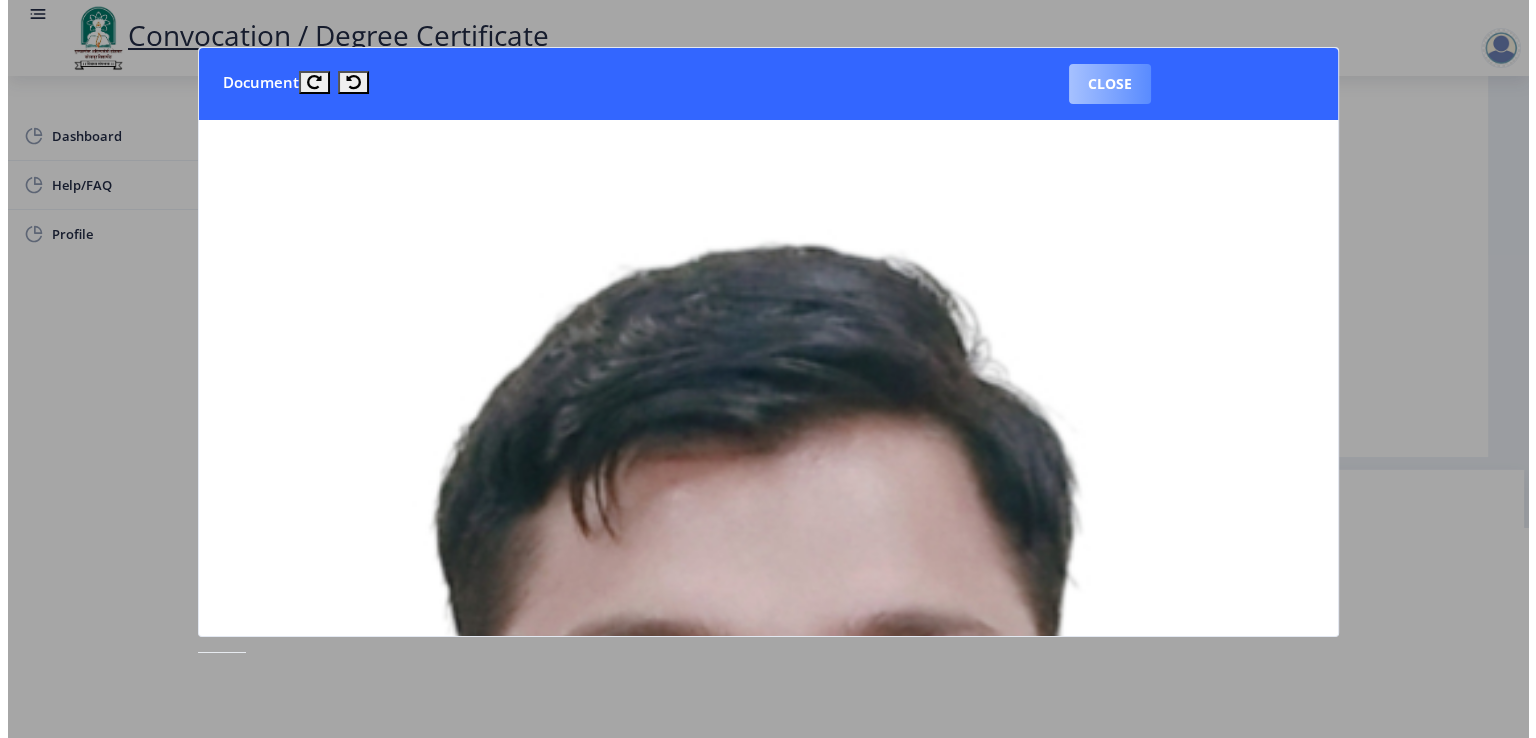 scroll, scrollTop: 15, scrollLeft: 0, axis: vertical 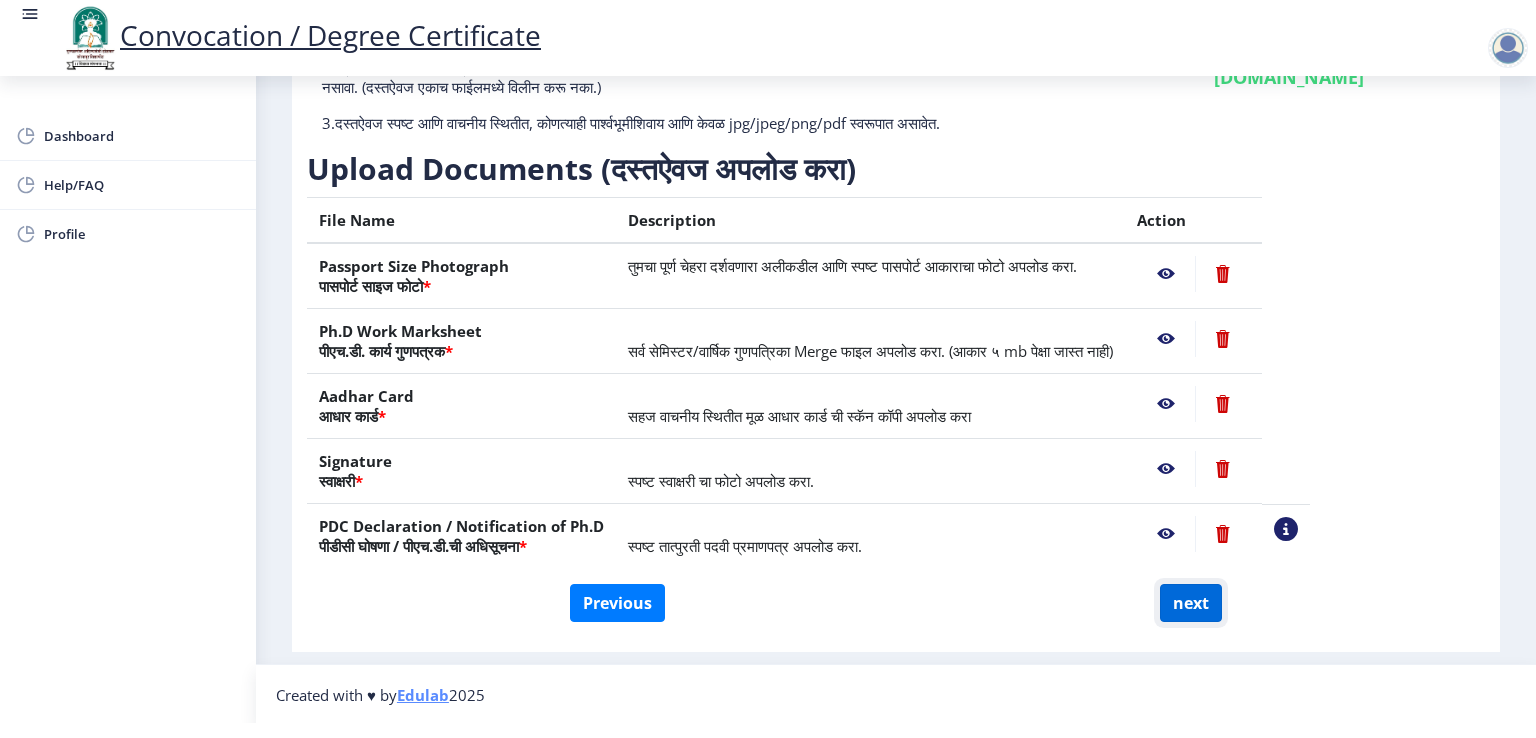 click on "next" 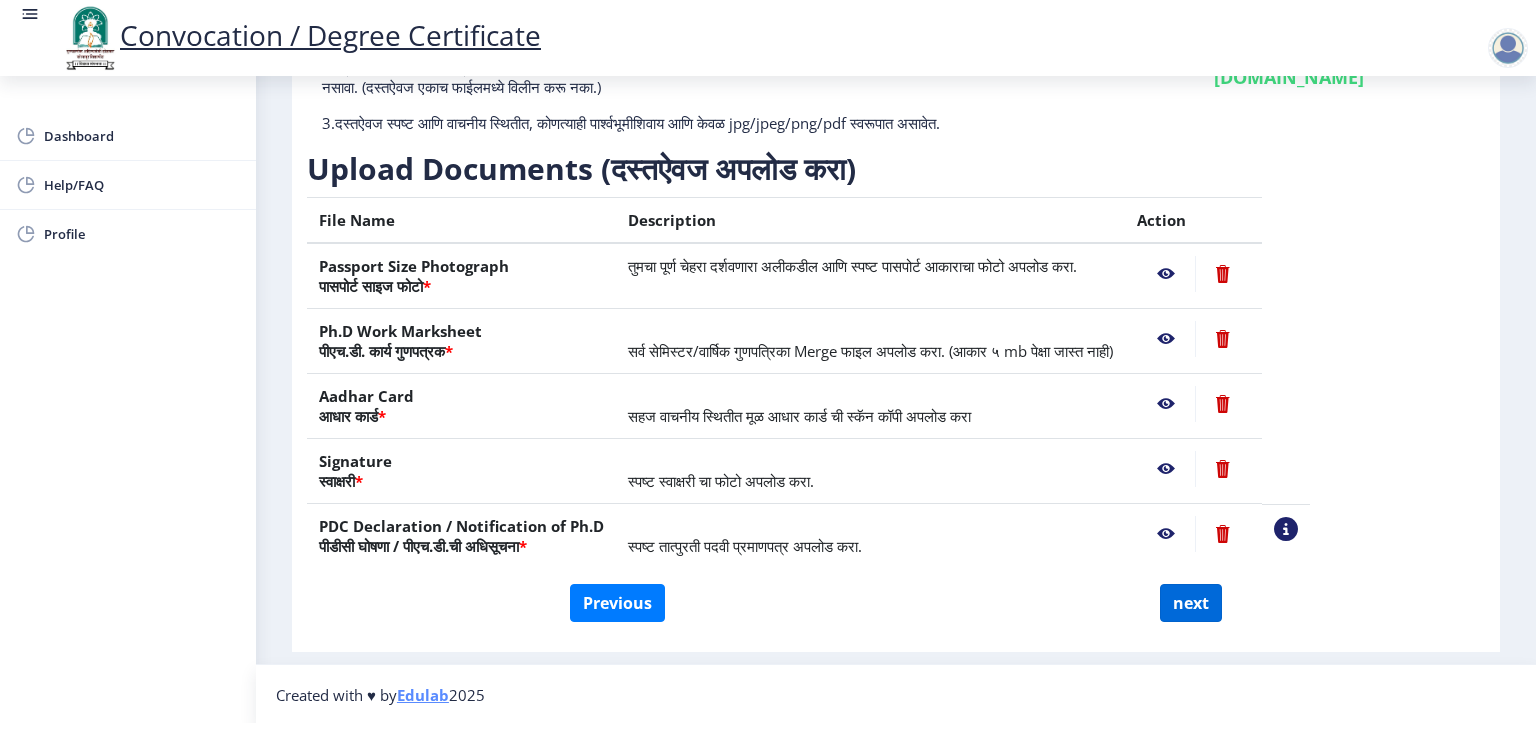 select 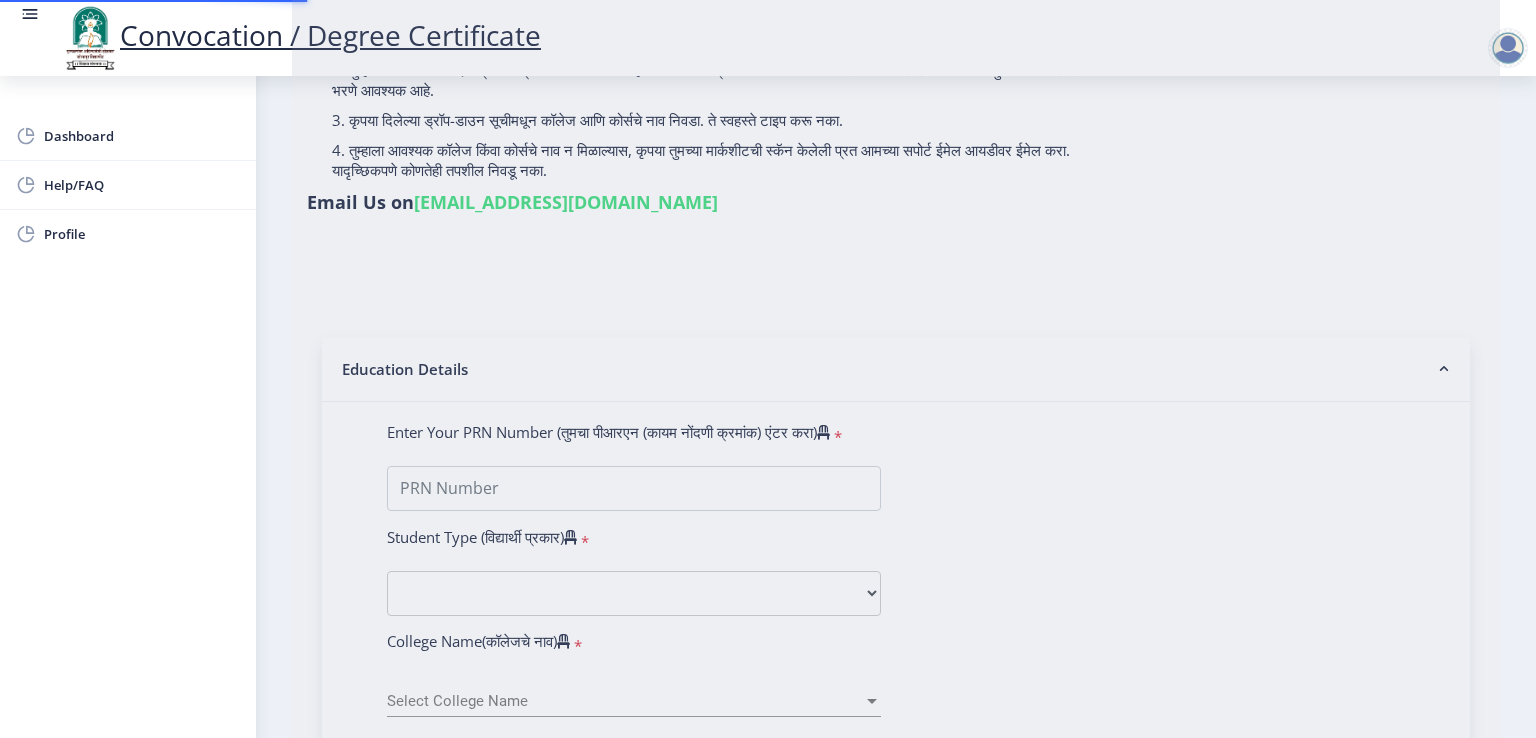scroll, scrollTop: 0, scrollLeft: 0, axis: both 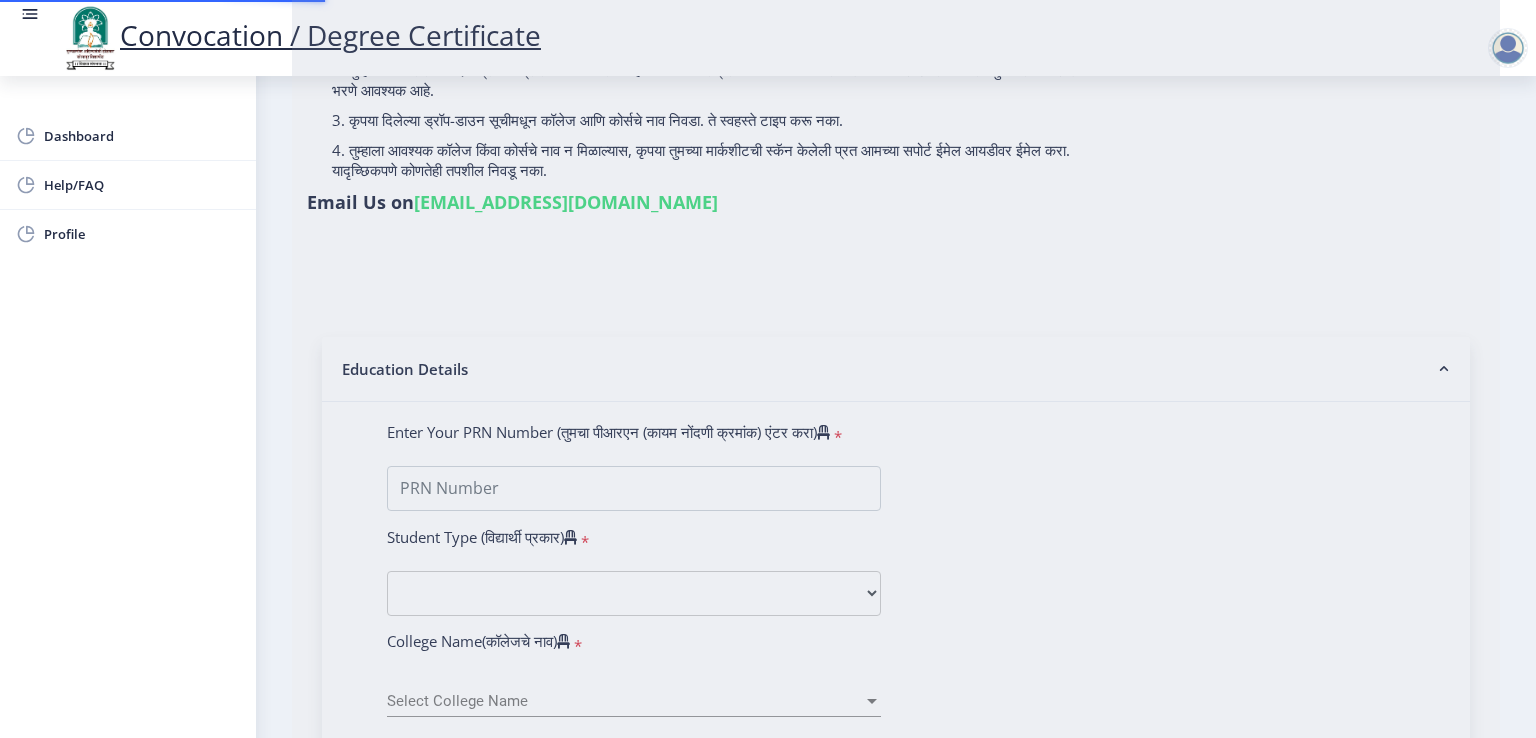 type on "[PERSON_NAME] [PERSON_NAME]" 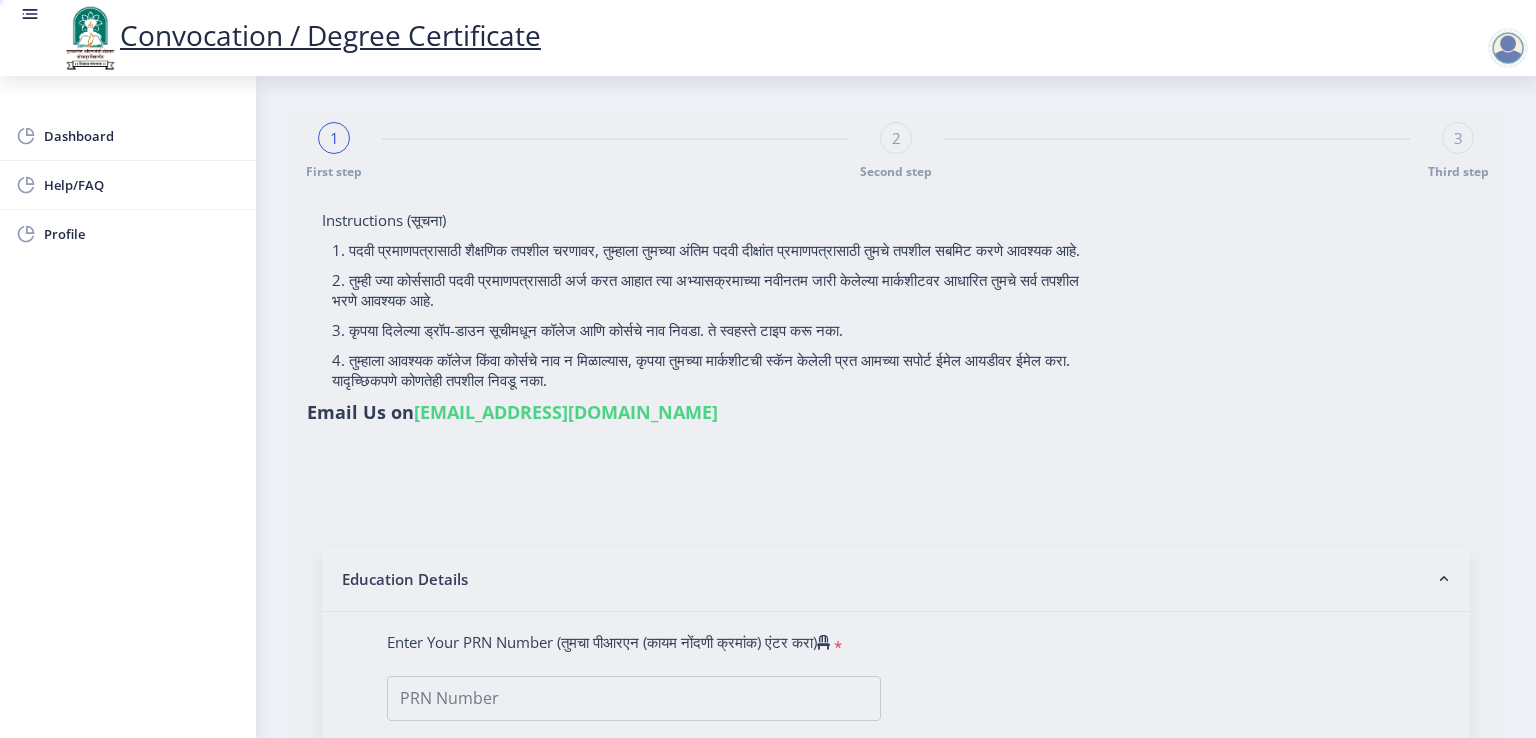 select 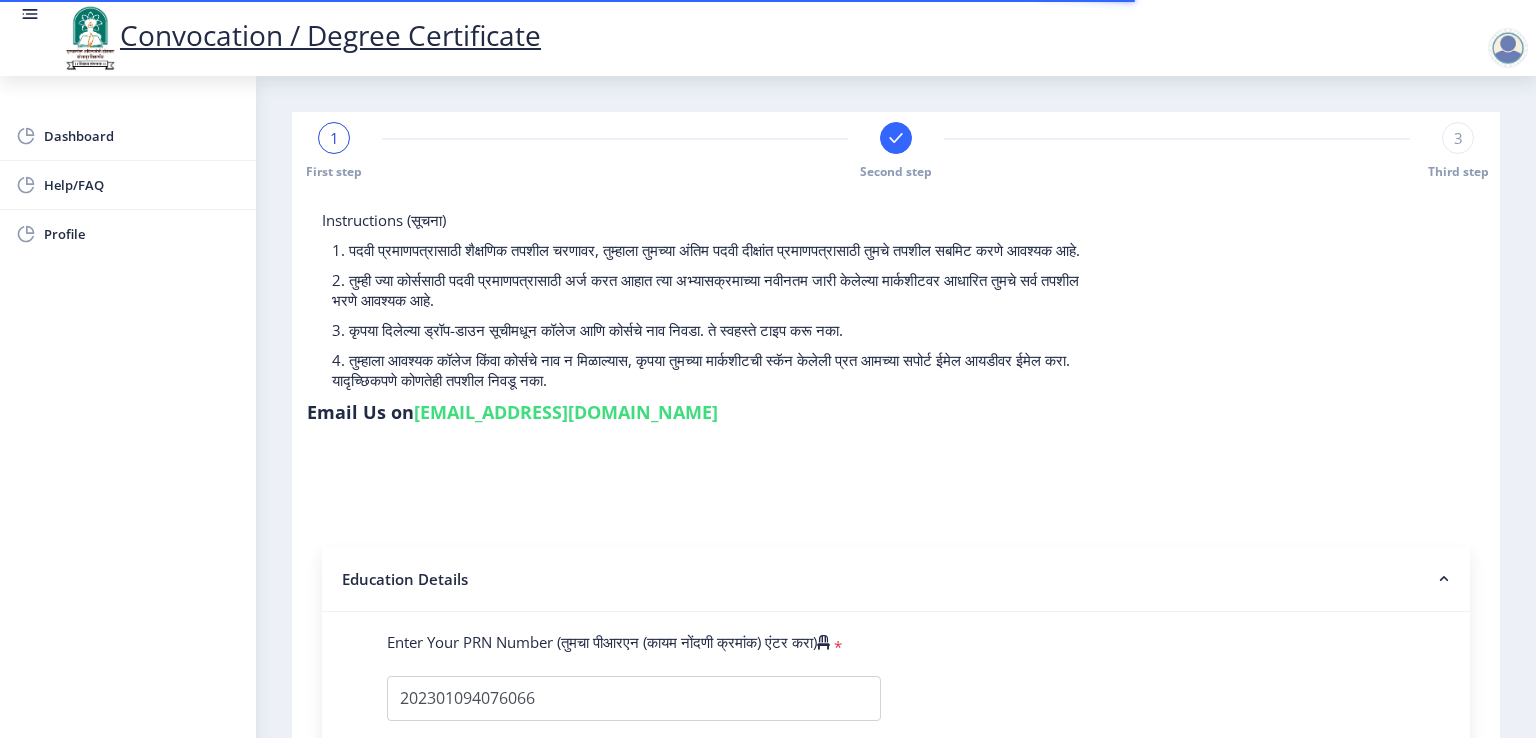 select 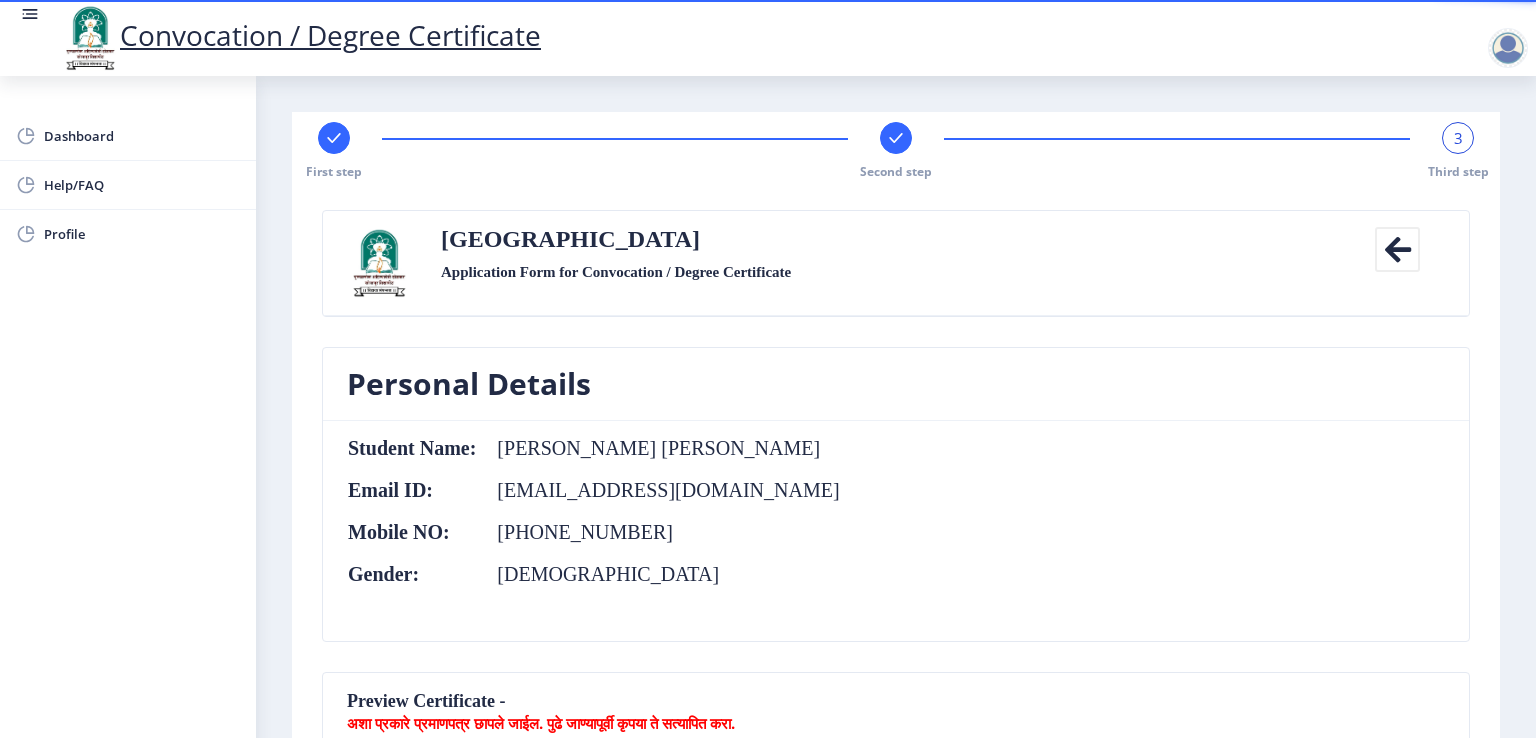 click on "Student Name:  [PERSON_NAME] [PERSON_NAME] Email ID:  [EMAIL_ADDRESS][DOMAIN_NAME] Mobile NO:  [PHONE_NUMBER] Gender:  [DEMOGRAPHIC_DATA]" 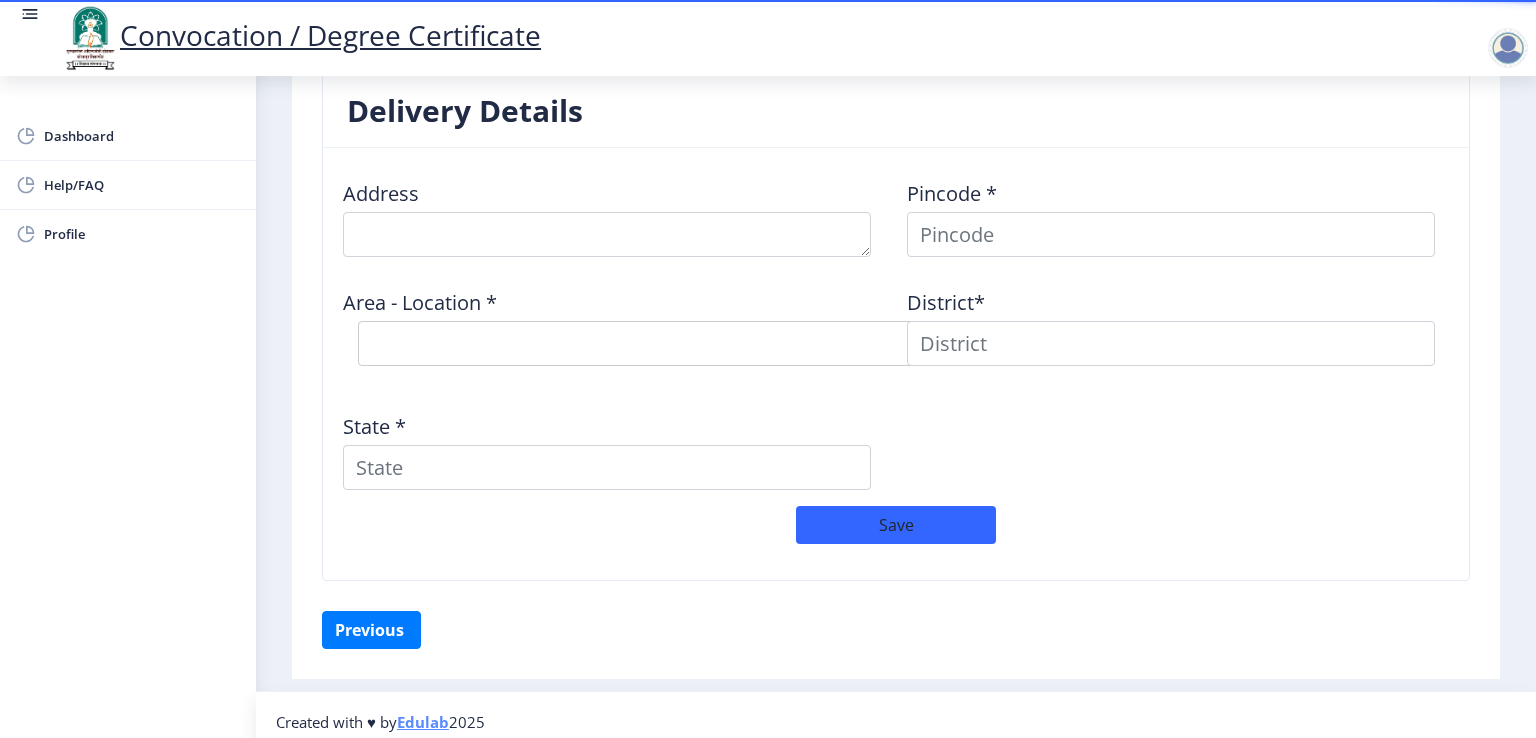 scroll, scrollTop: 1614, scrollLeft: 0, axis: vertical 